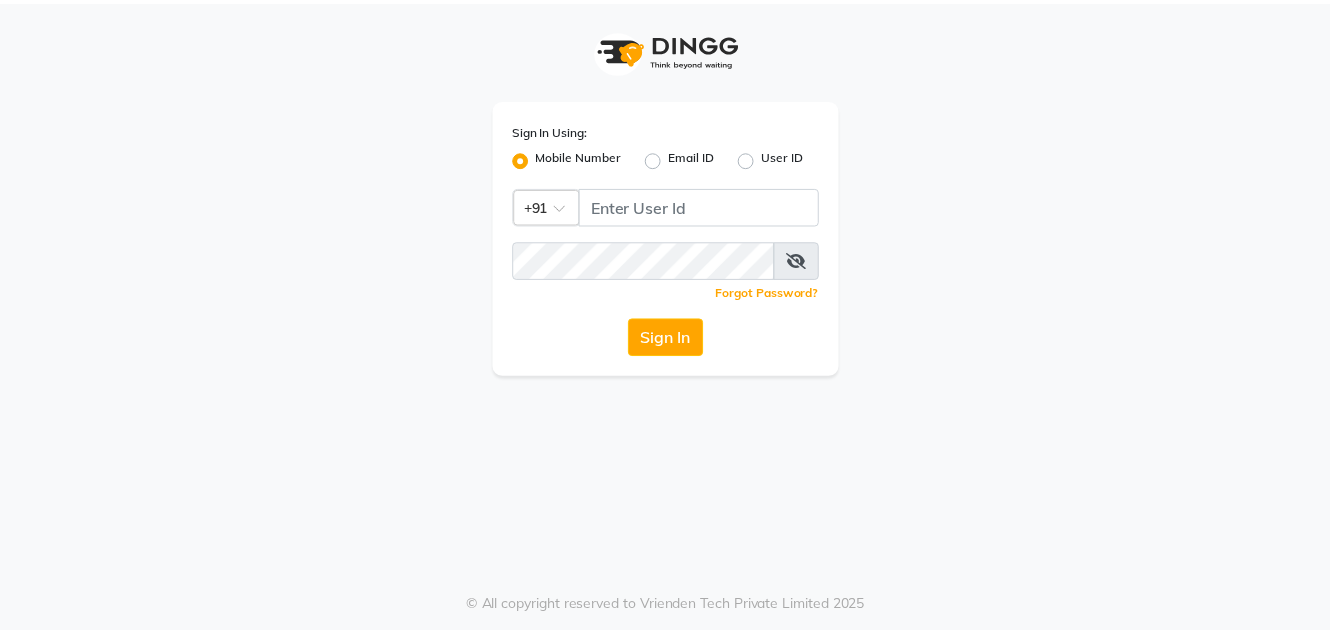 scroll, scrollTop: 0, scrollLeft: 0, axis: both 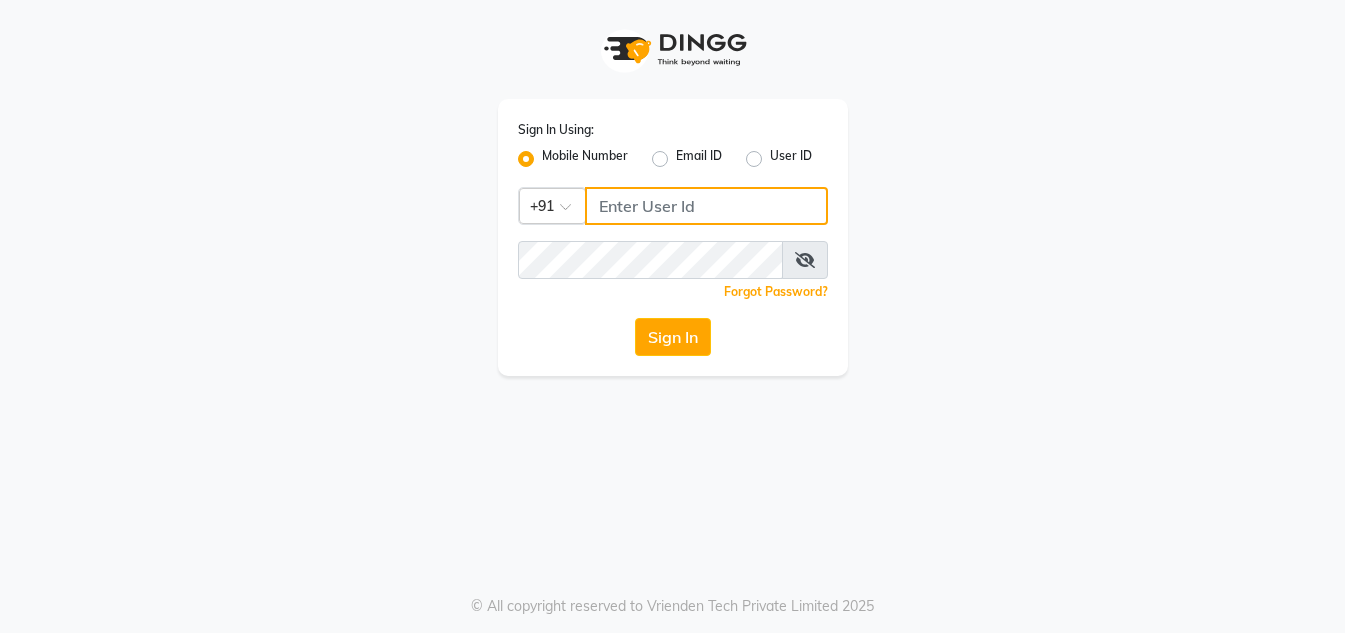click 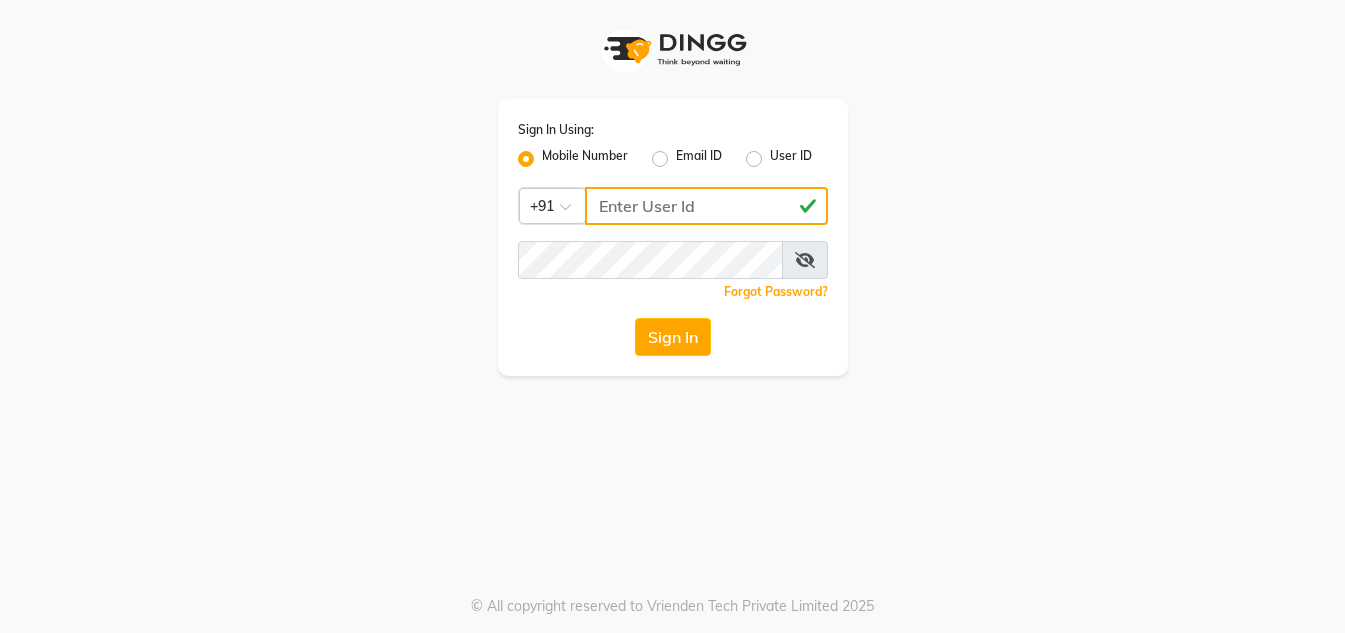 type on "[PHONE]" 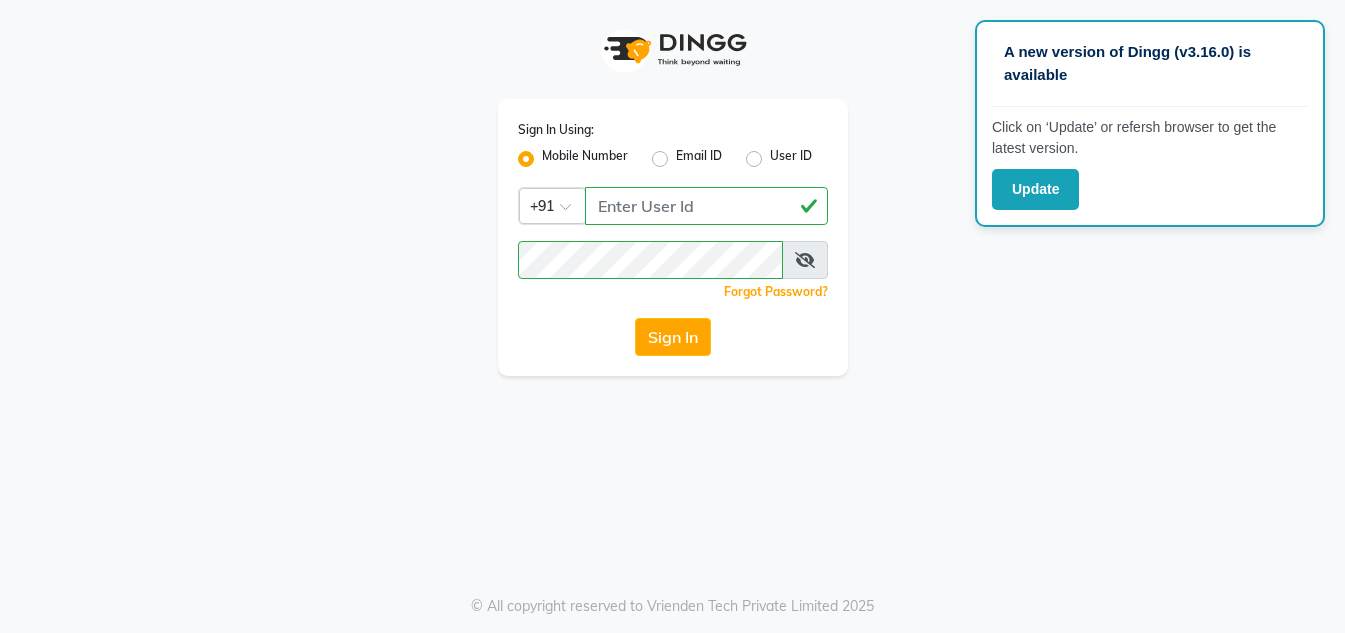 click on "Sign In" 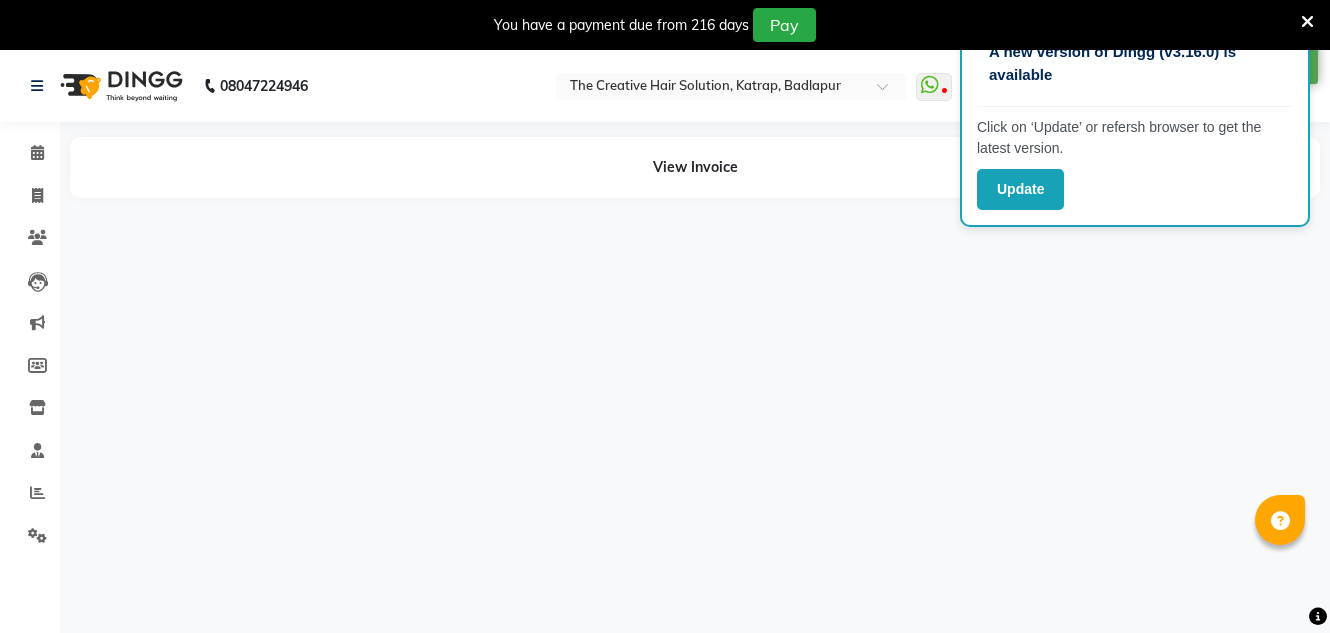 select on "en" 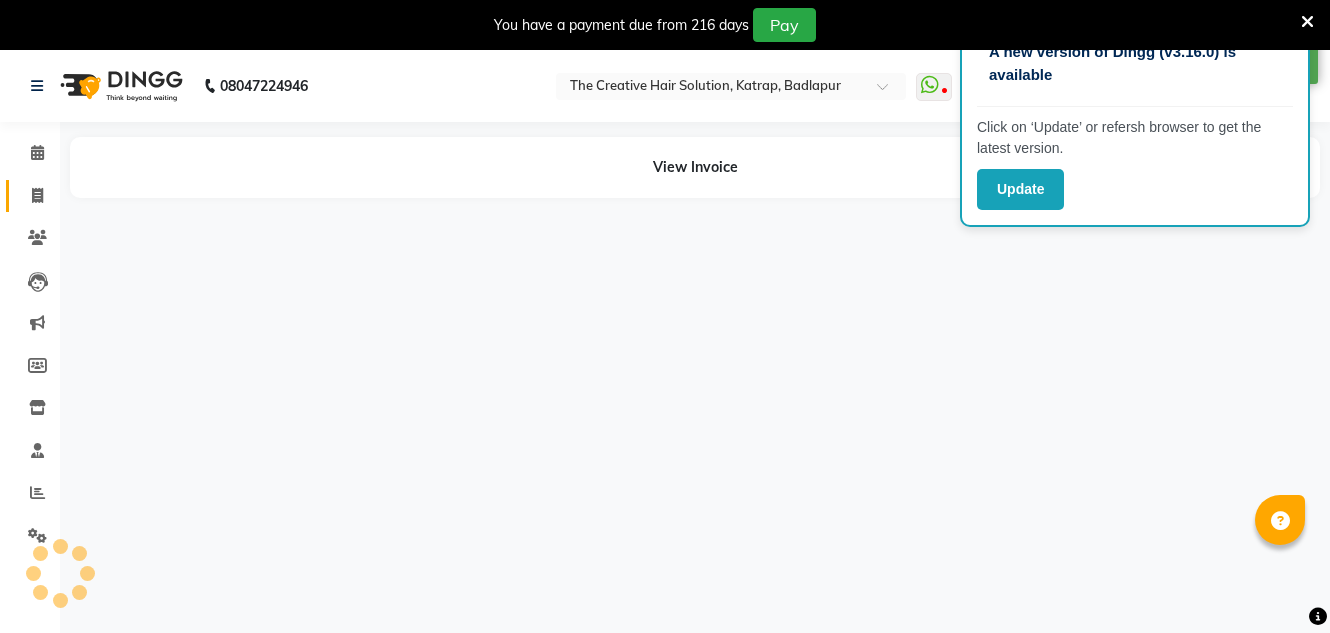 click 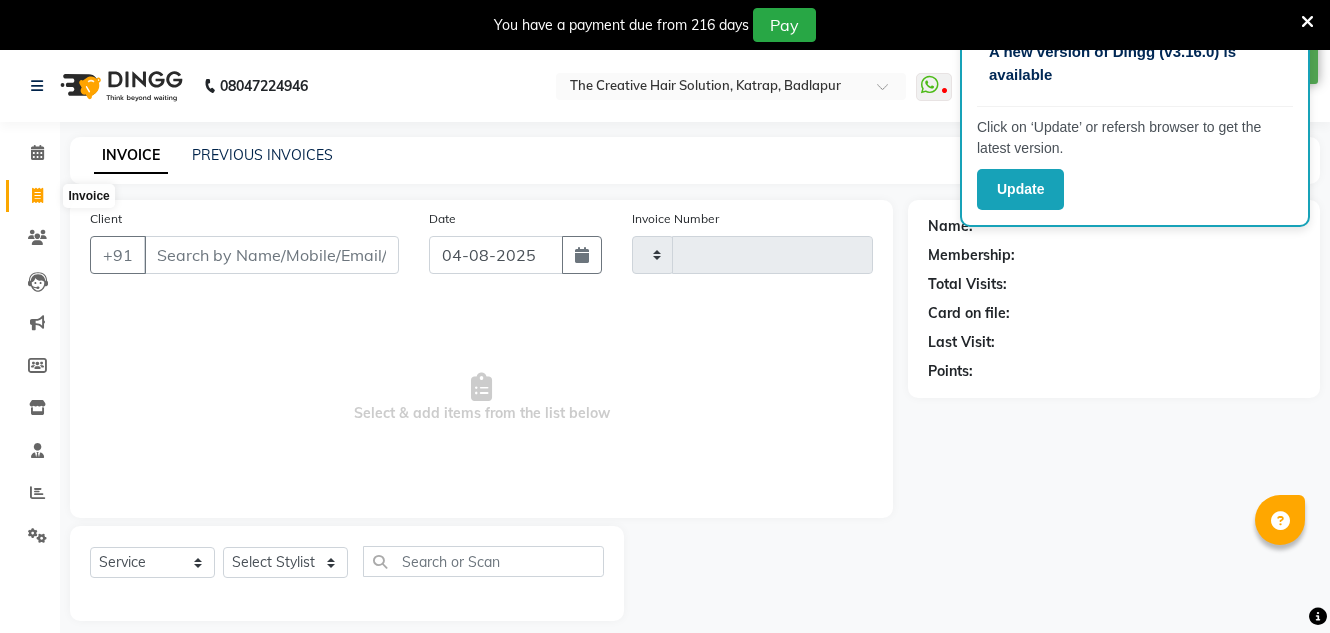 scroll, scrollTop: 50, scrollLeft: 0, axis: vertical 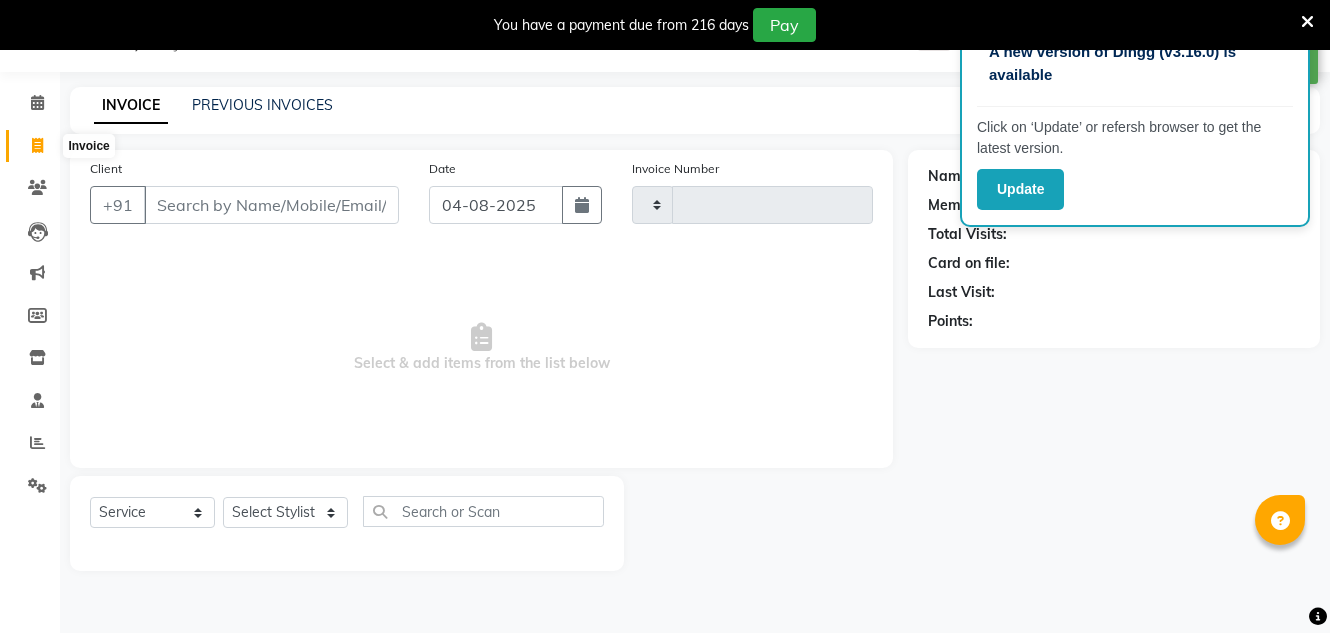 type on "1126" 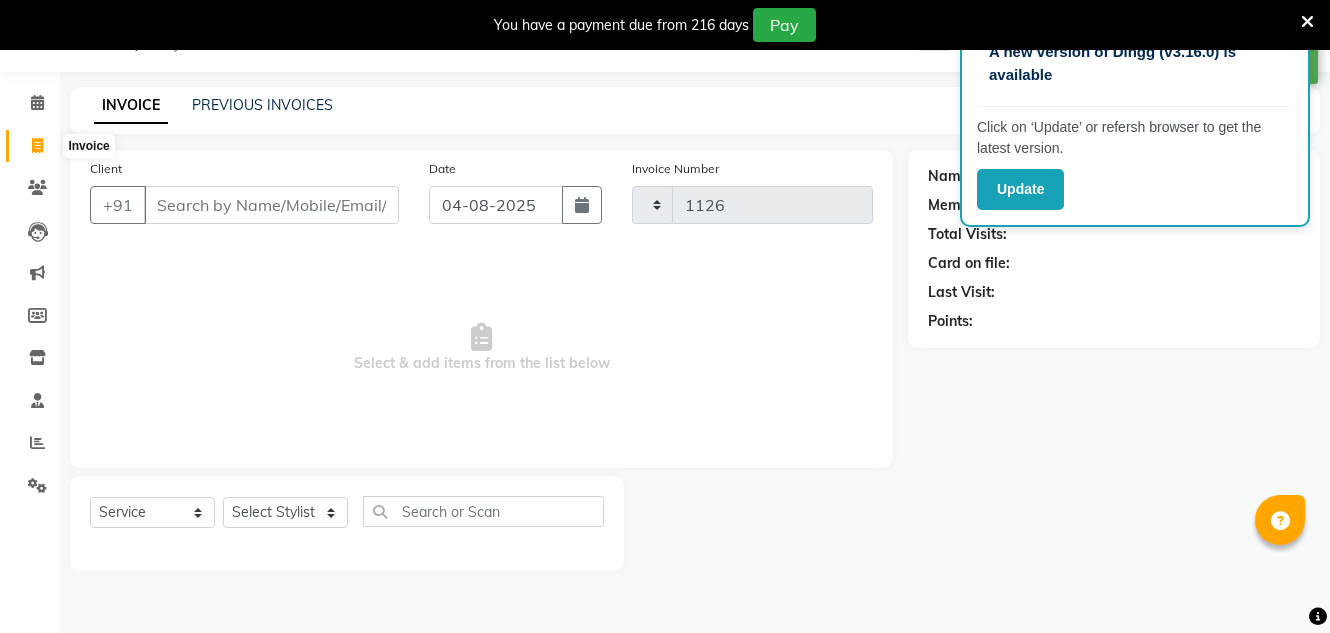select on "527" 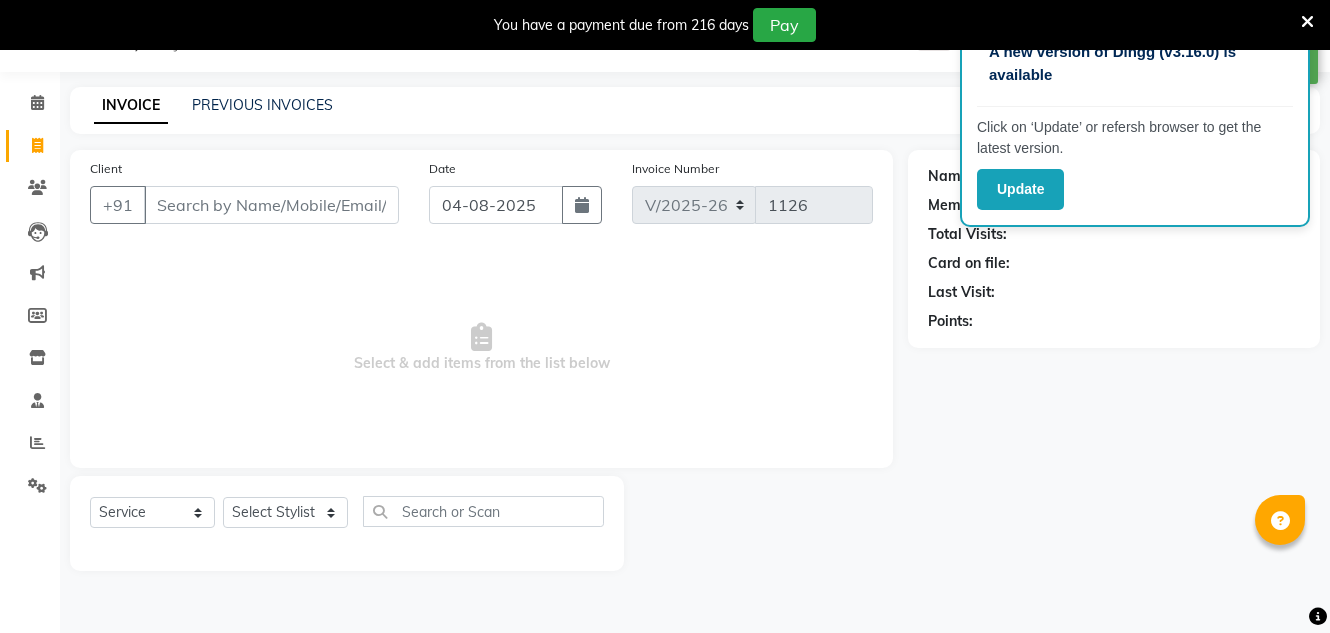 click on "Client" at bounding box center (271, 205) 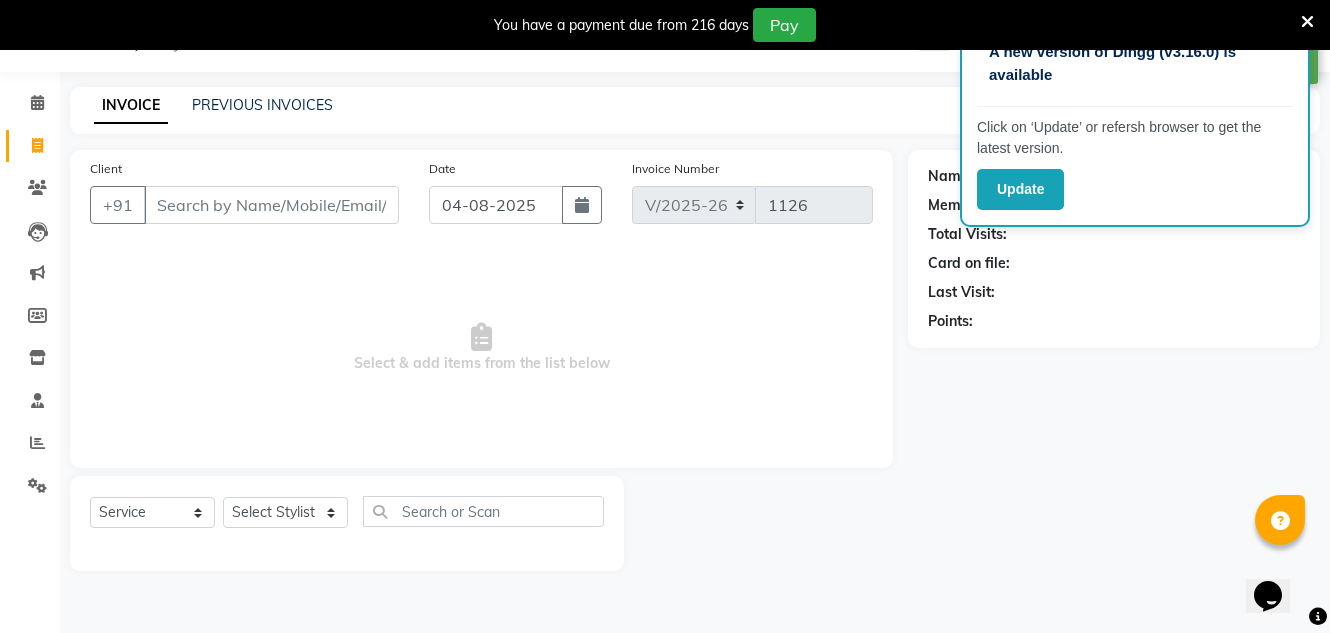 scroll, scrollTop: 0, scrollLeft: 0, axis: both 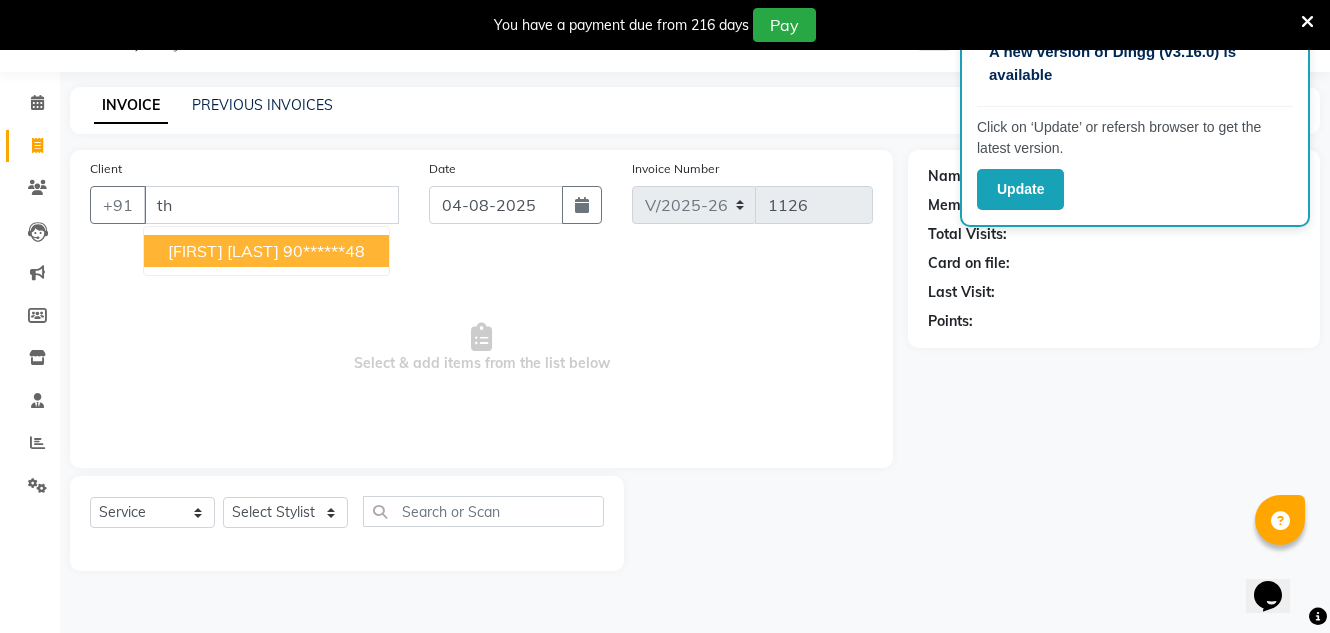 type on "t" 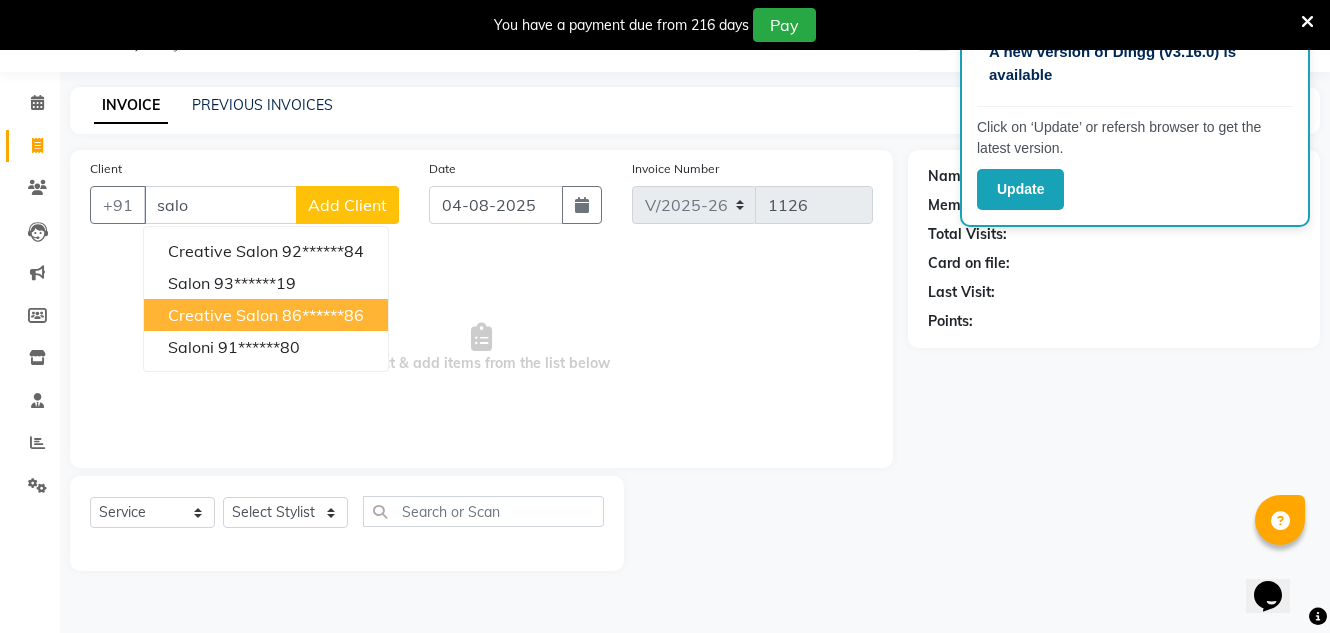 click on "creative salon" at bounding box center (223, 315) 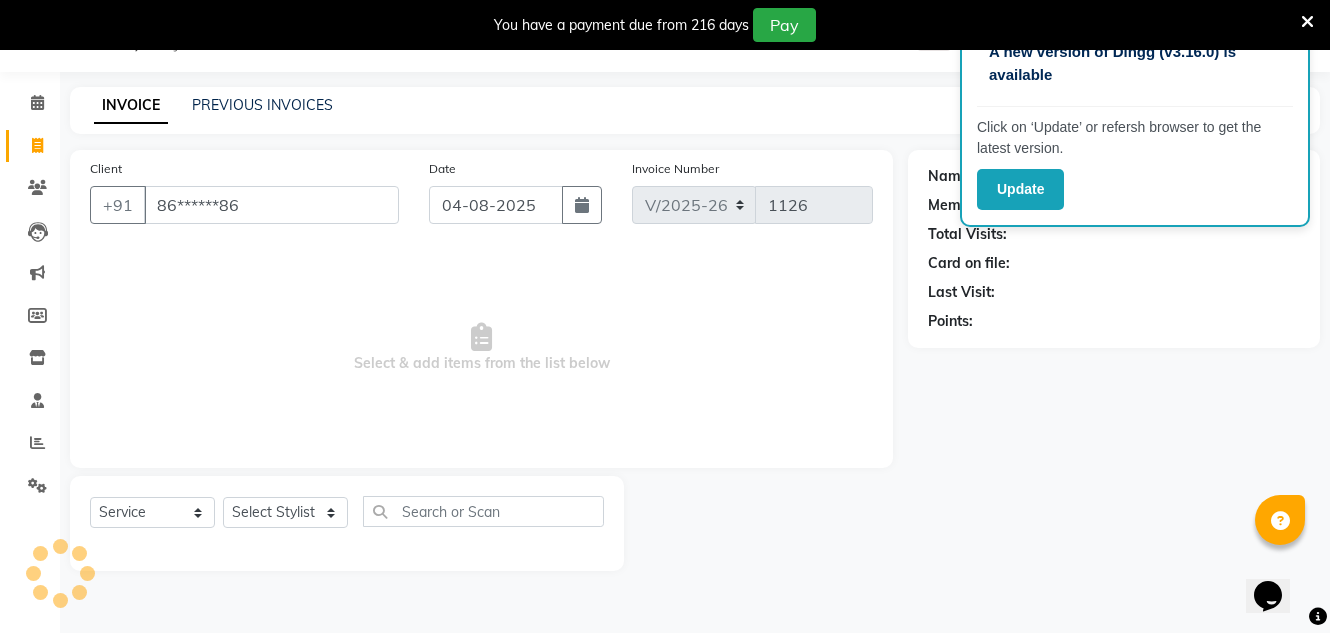 type on "86******86" 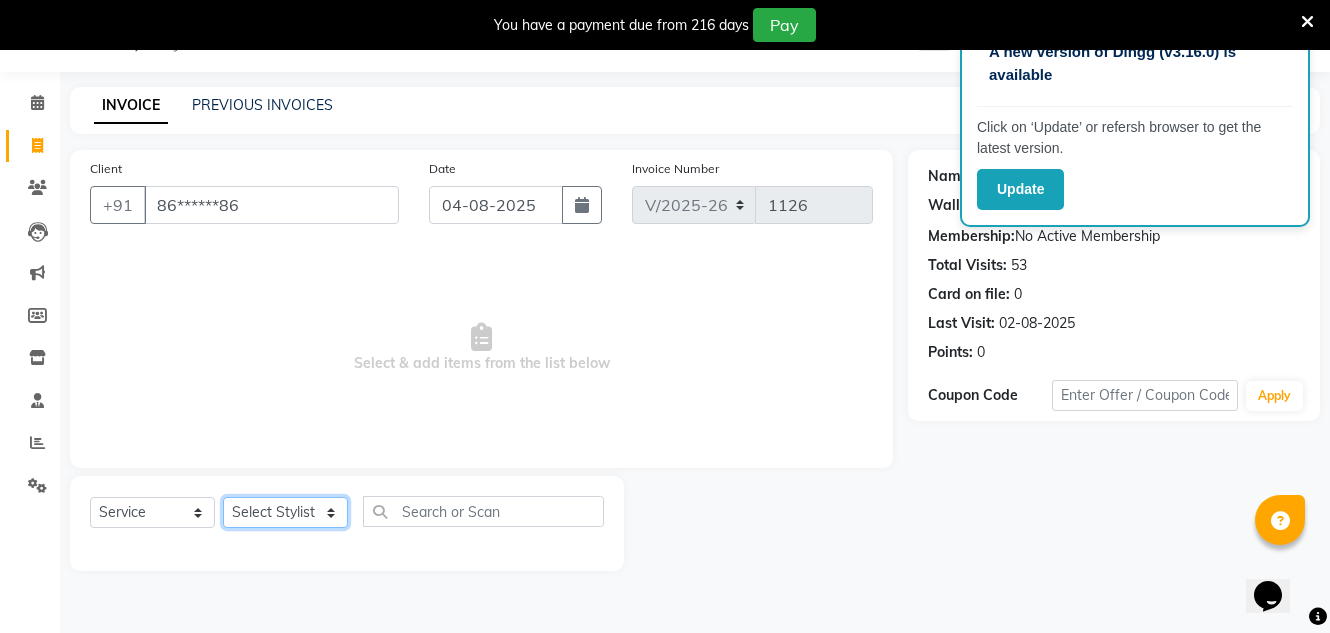 click on "Select Stylist Creative Salon Hashan Kam wali Nisha Payal salman the creative" 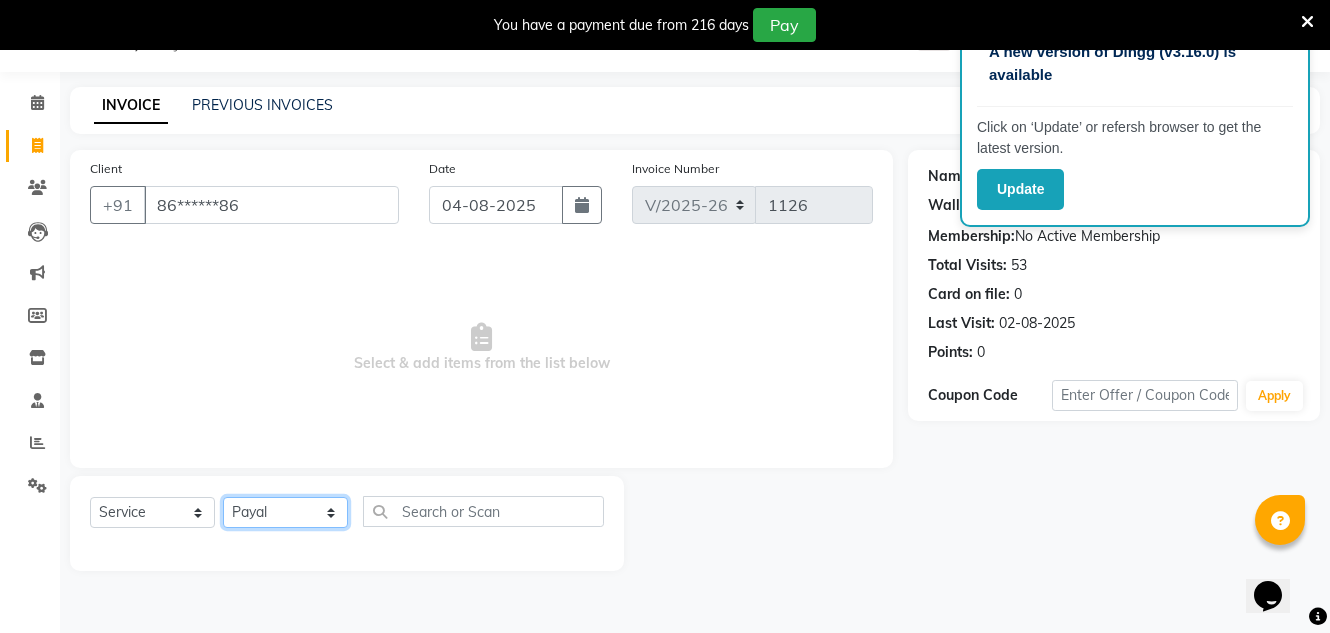click on "Select Stylist Creative Salon Hashan Kam wali Nisha Payal salman the creative" 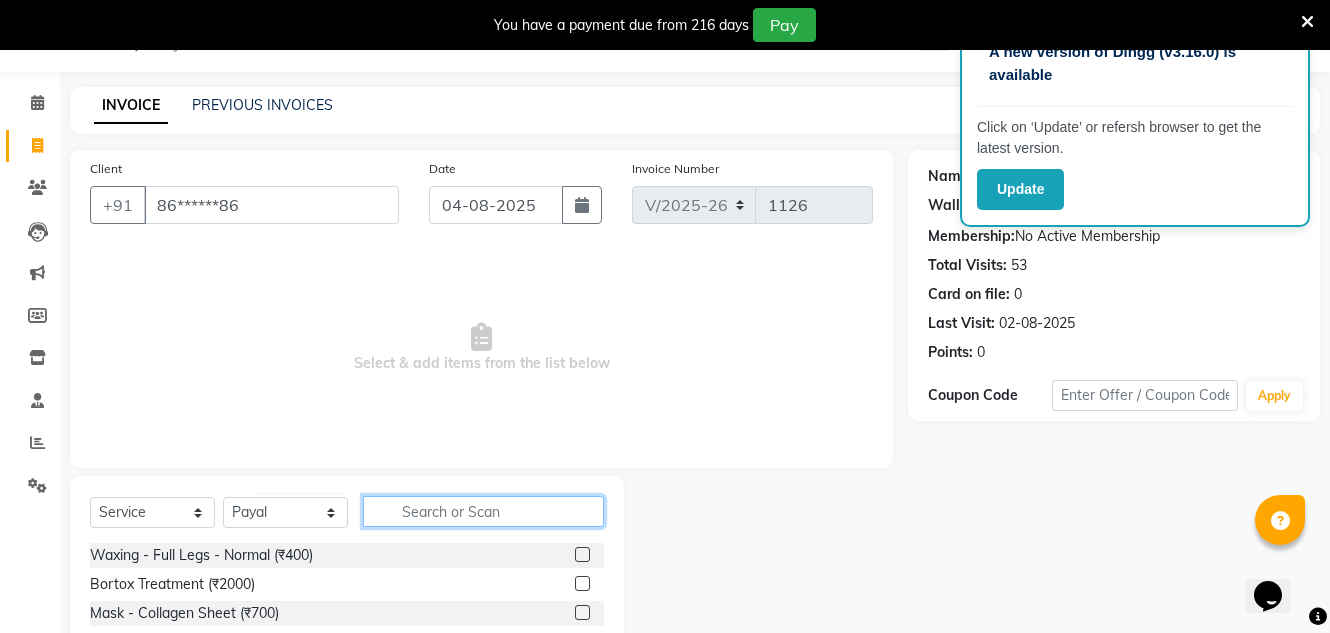 click 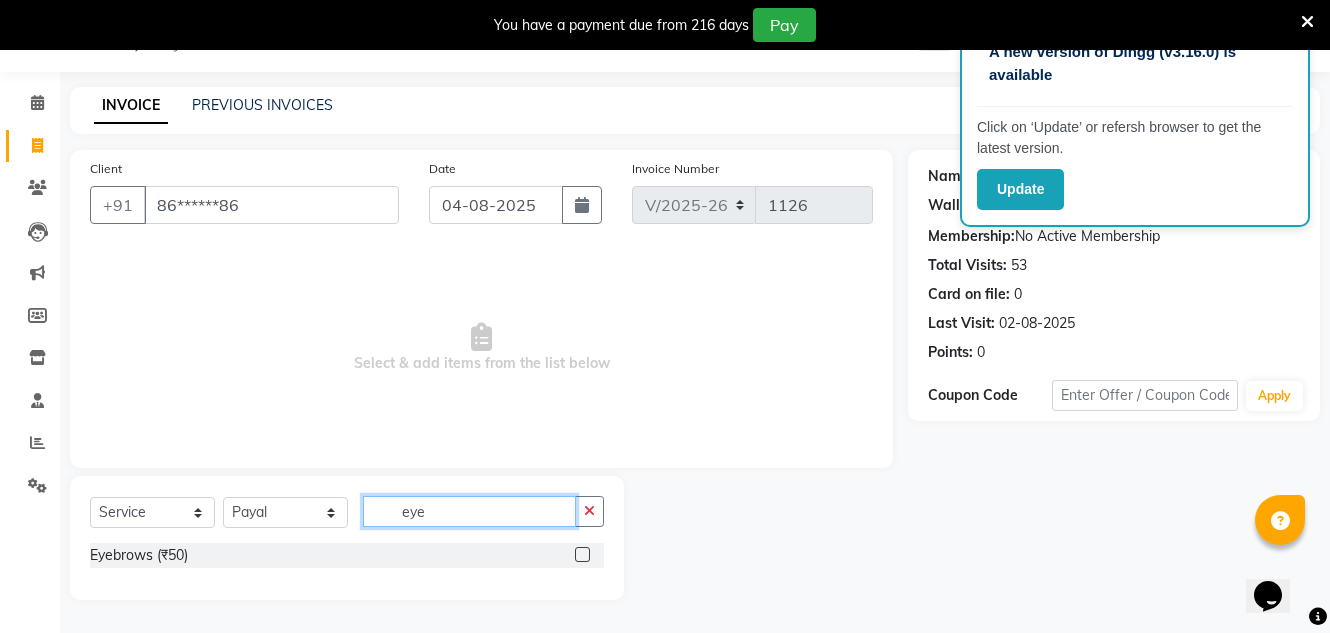 type on "eye" 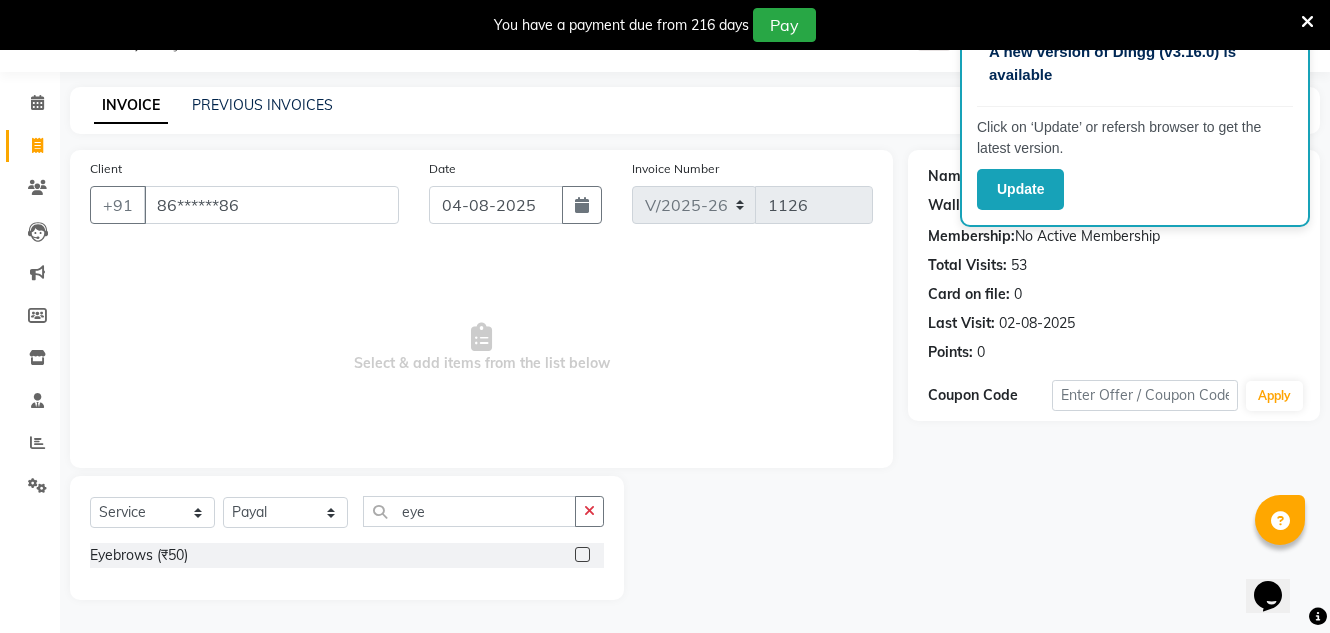 click 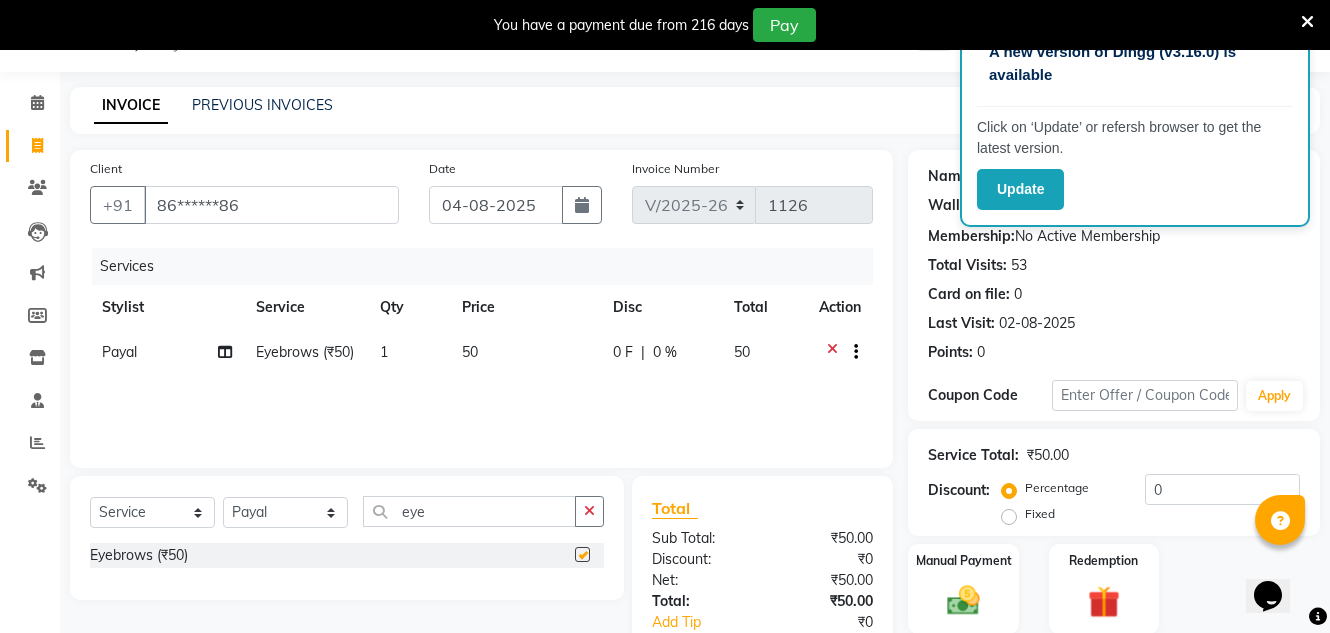 checkbox on "false" 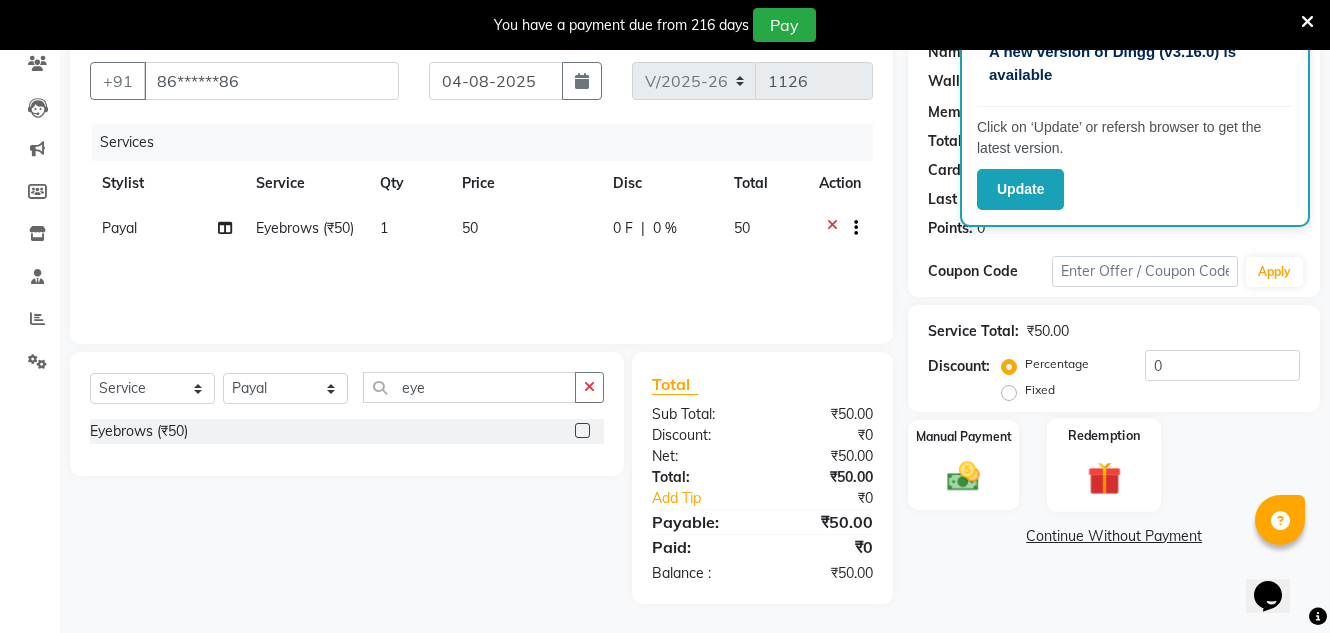 scroll, scrollTop: 175, scrollLeft: 0, axis: vertical 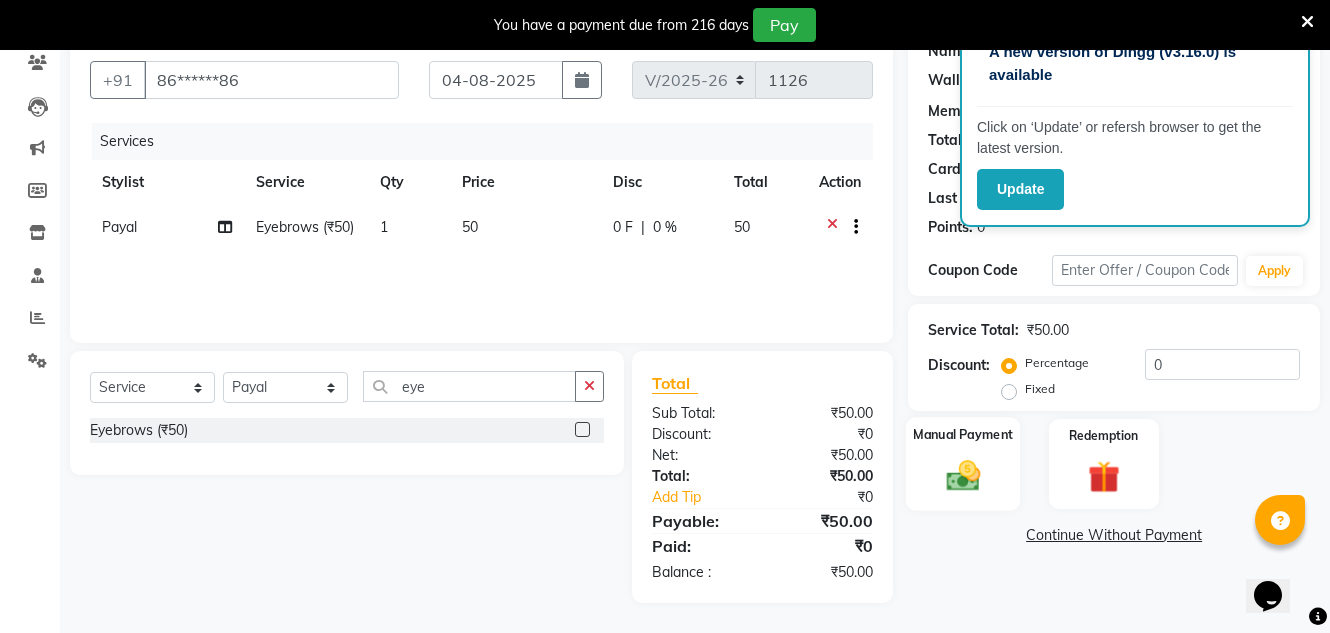 click 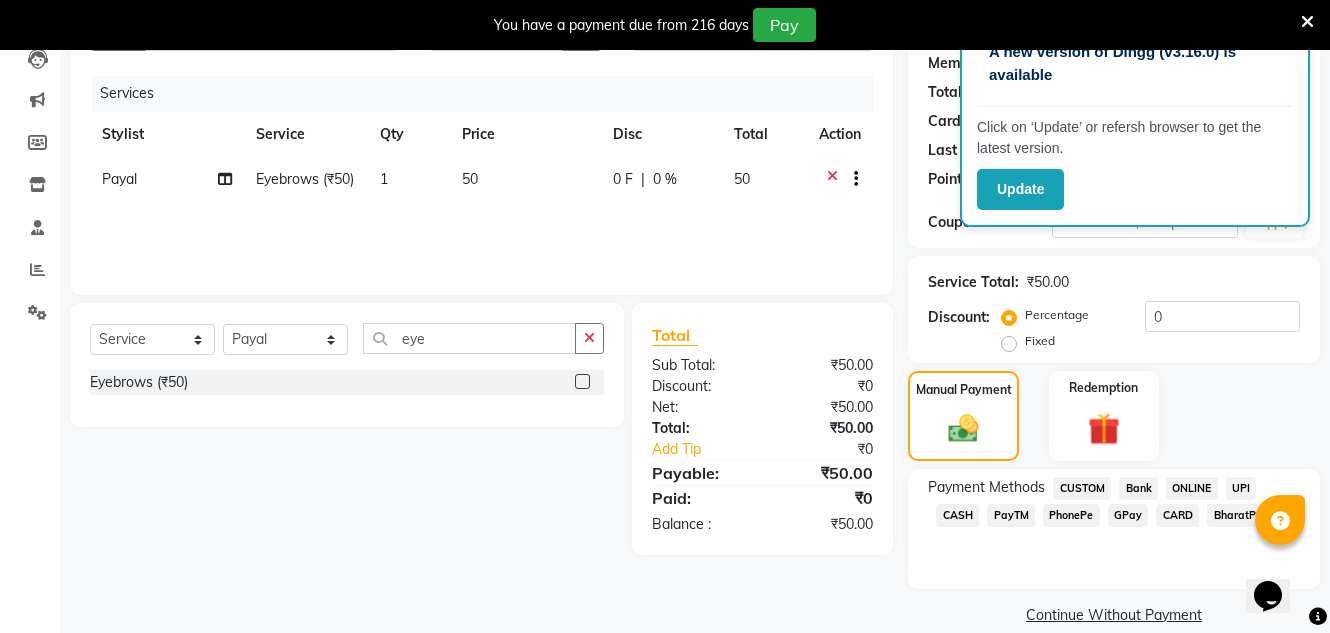 scroll, scrollTop: 250, scrollLeft: 0, axis: vertical 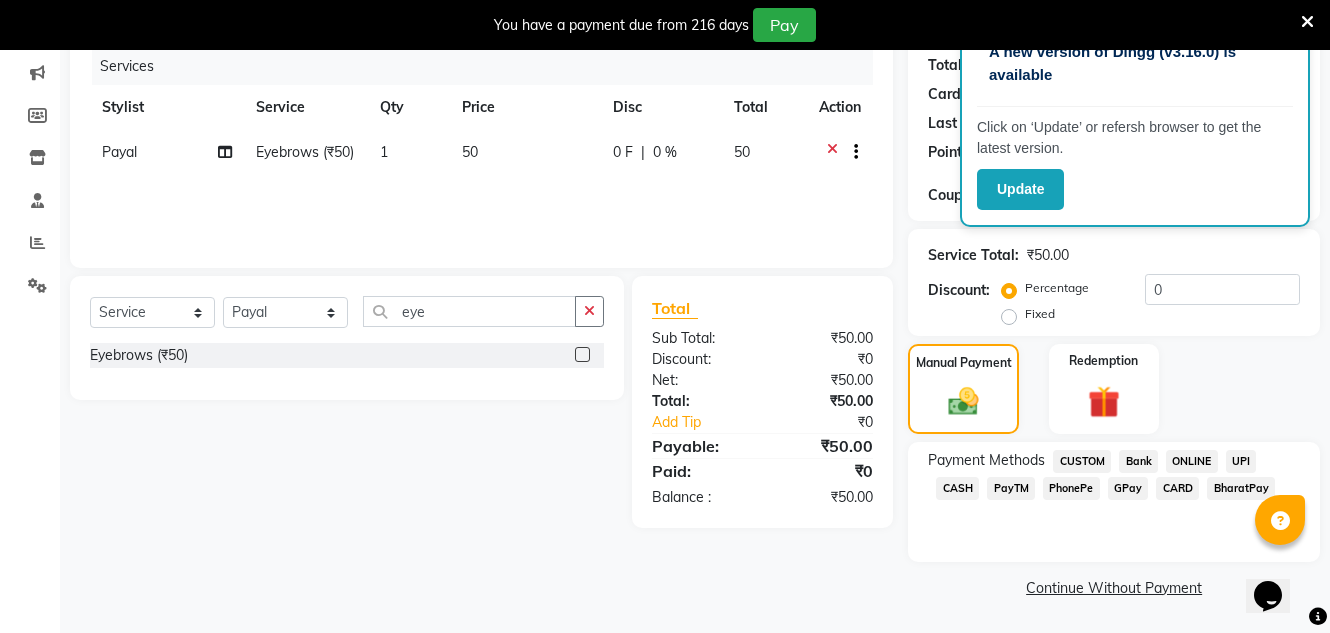 click on "CASH" 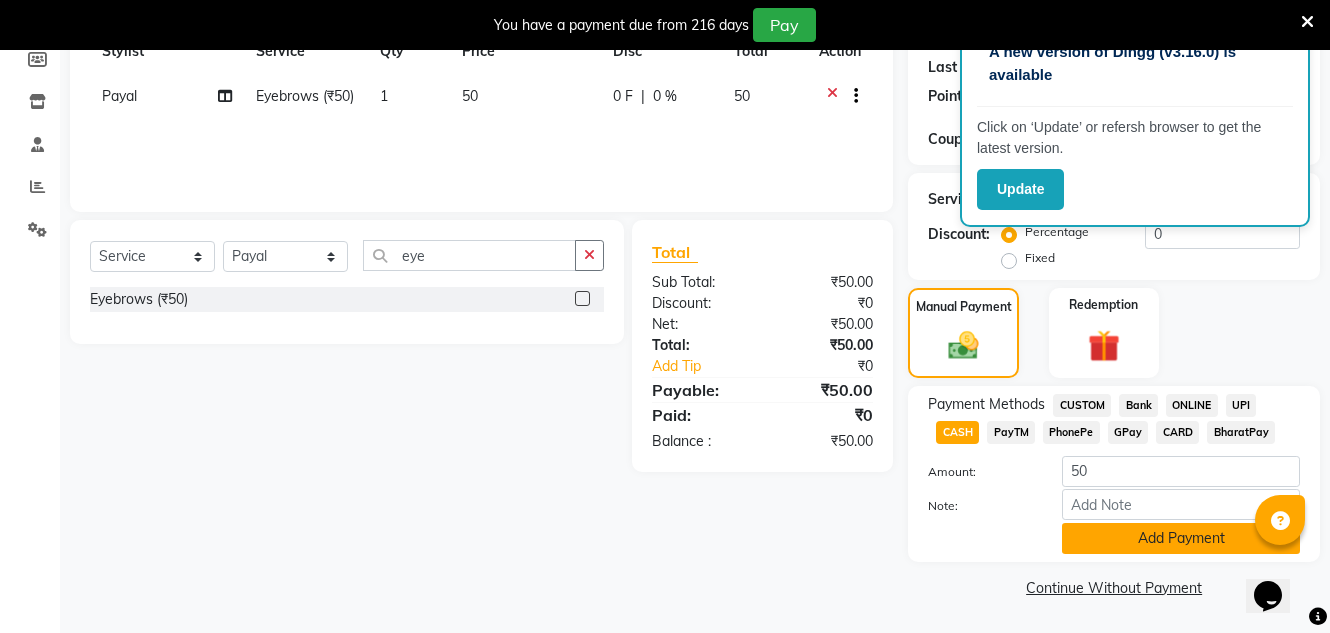 click on "Add Payment" 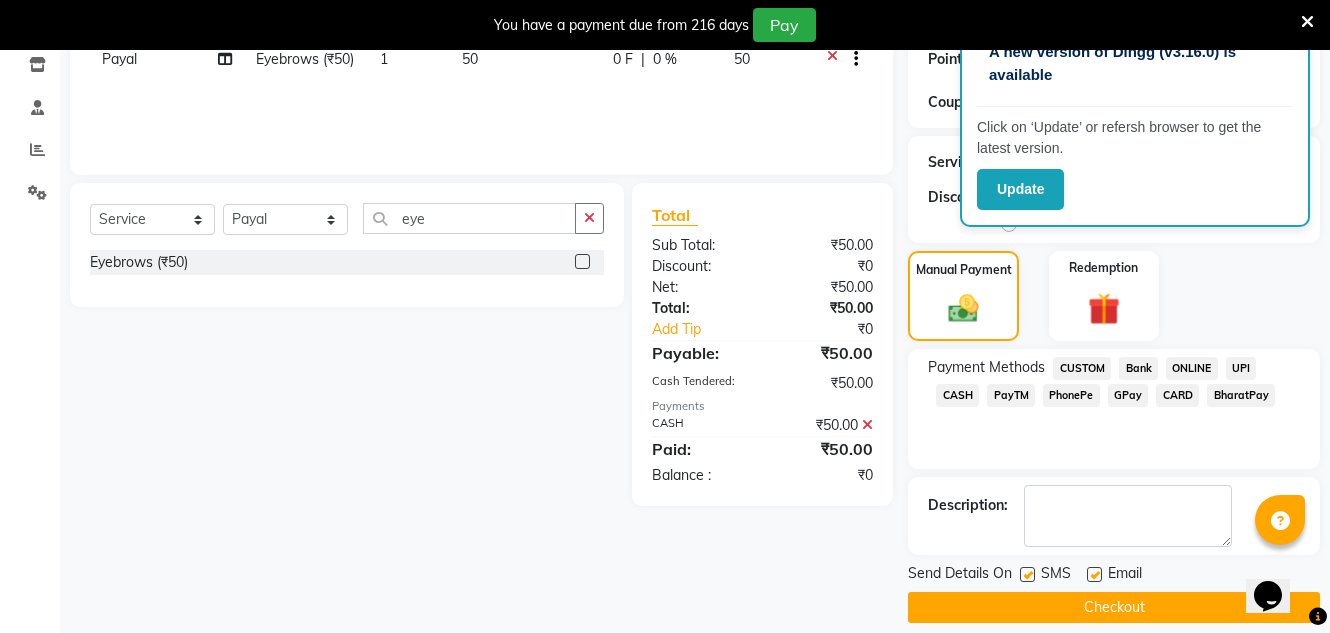scroll, scrollTop: 363, scrollLeft: 0, axis: vertical 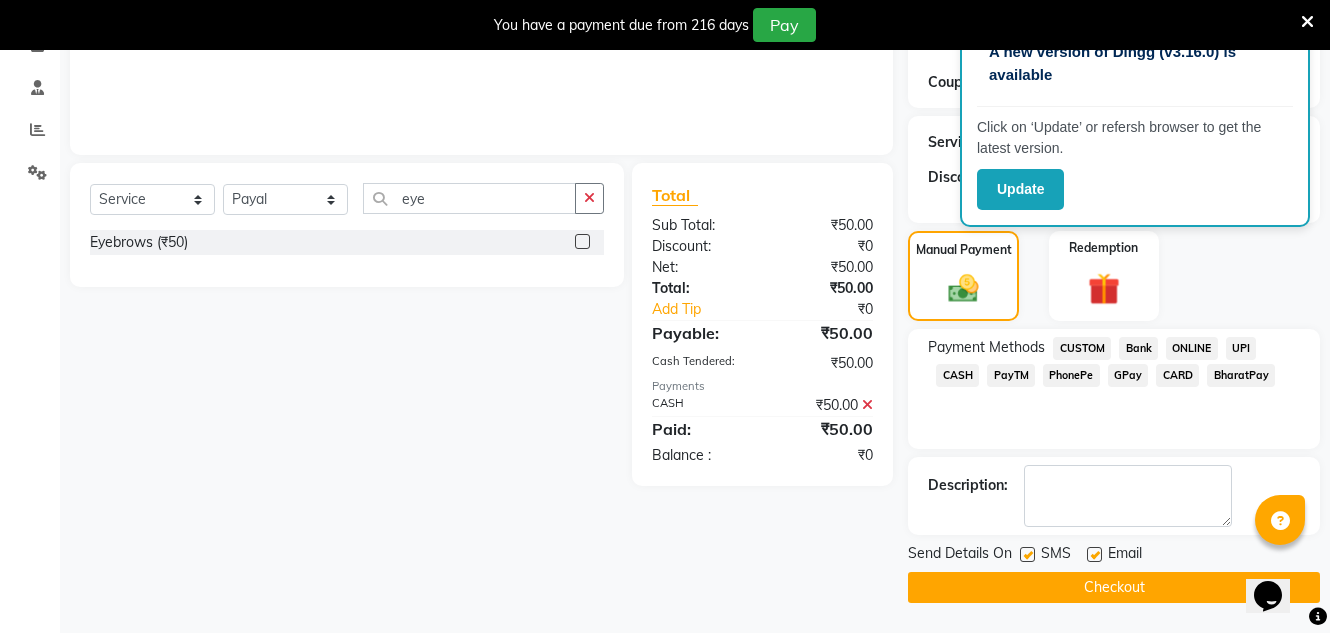 click 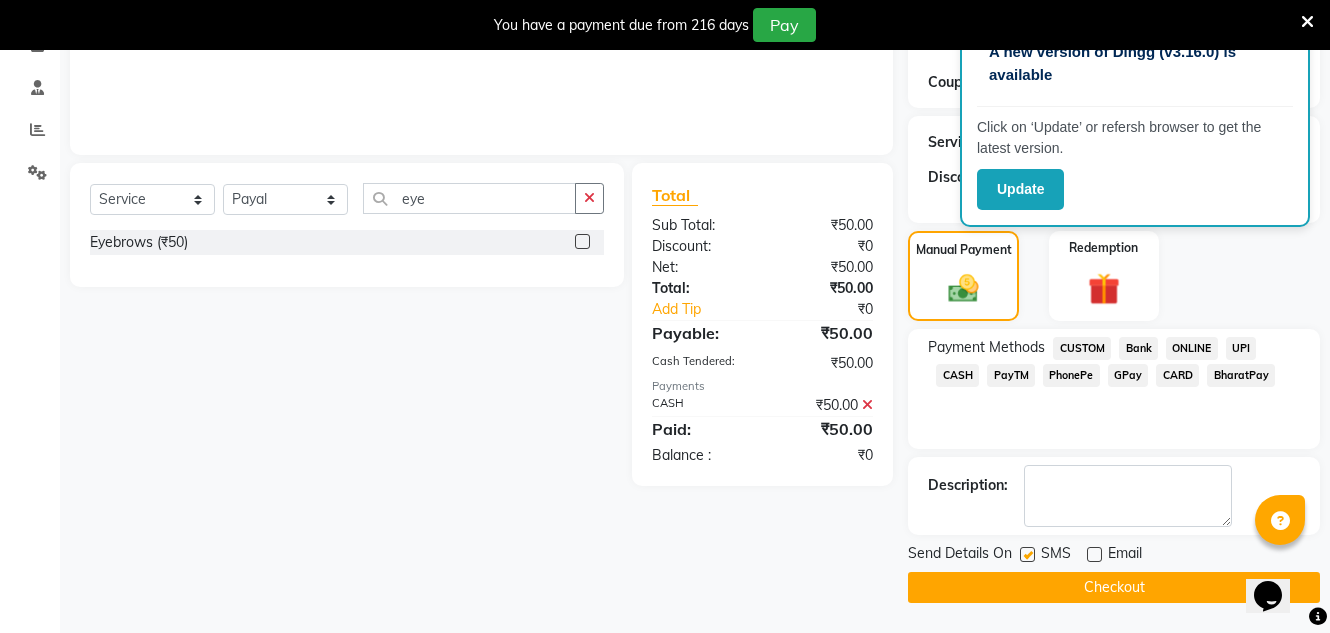 click on "Checkout" 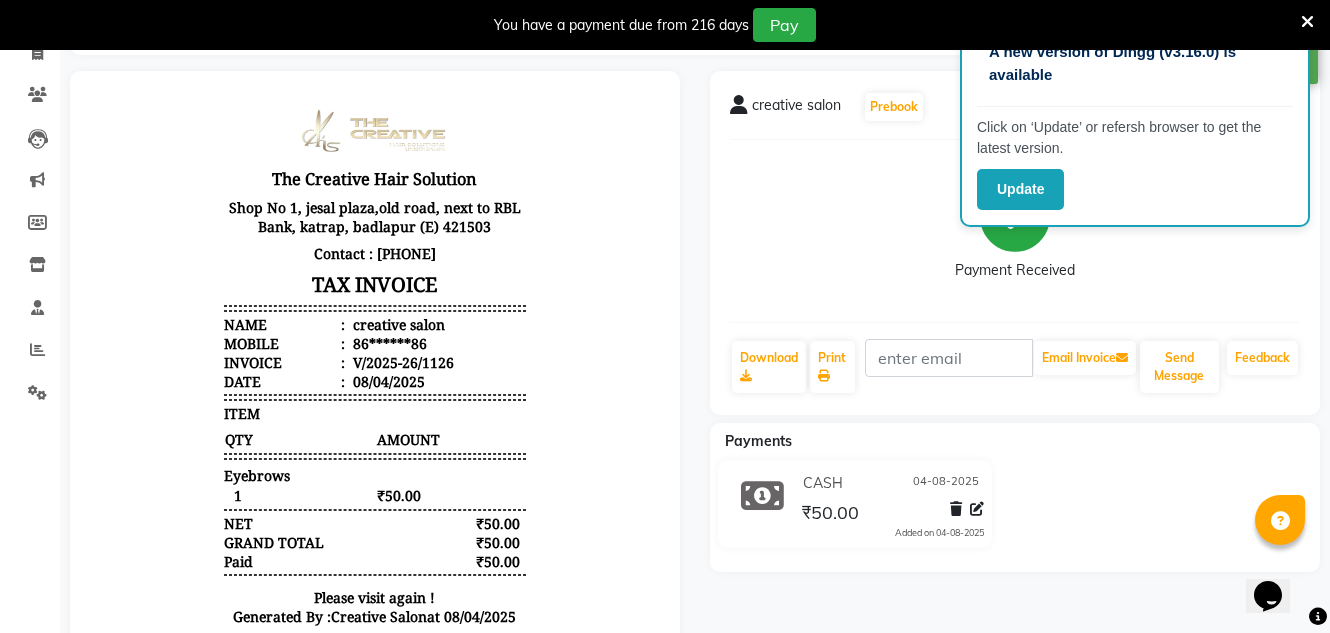 scroll, scrollTop: 0, scrollLeft: 0, axis: both 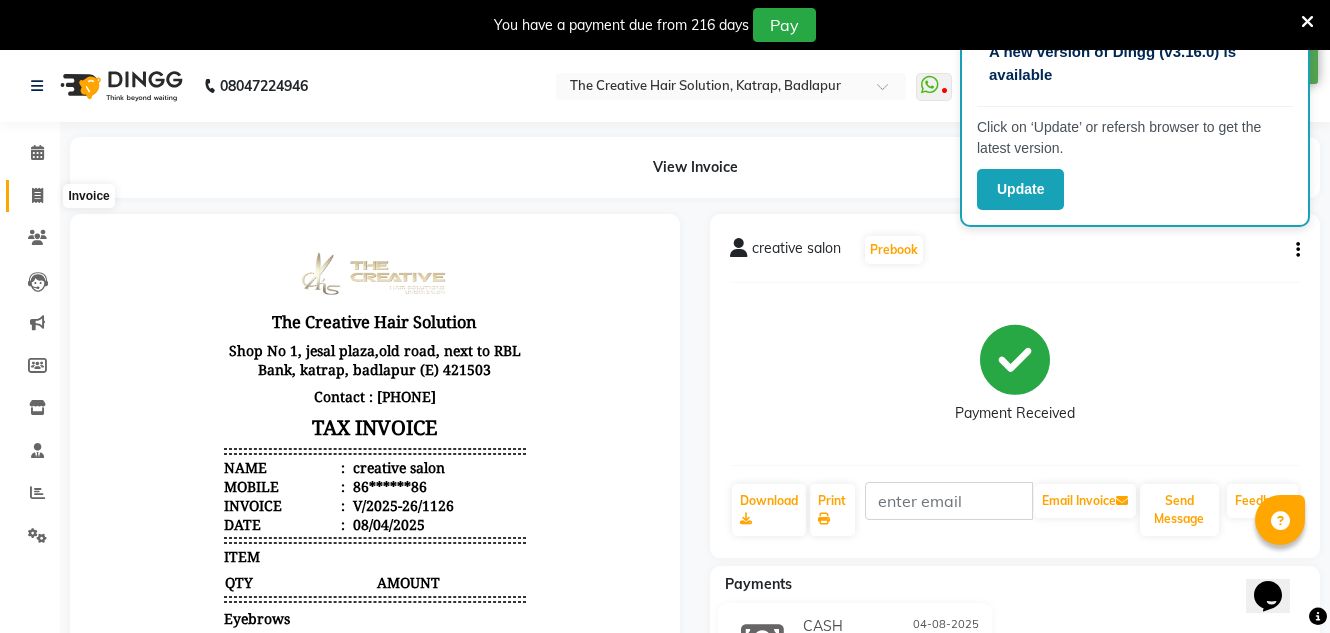 click 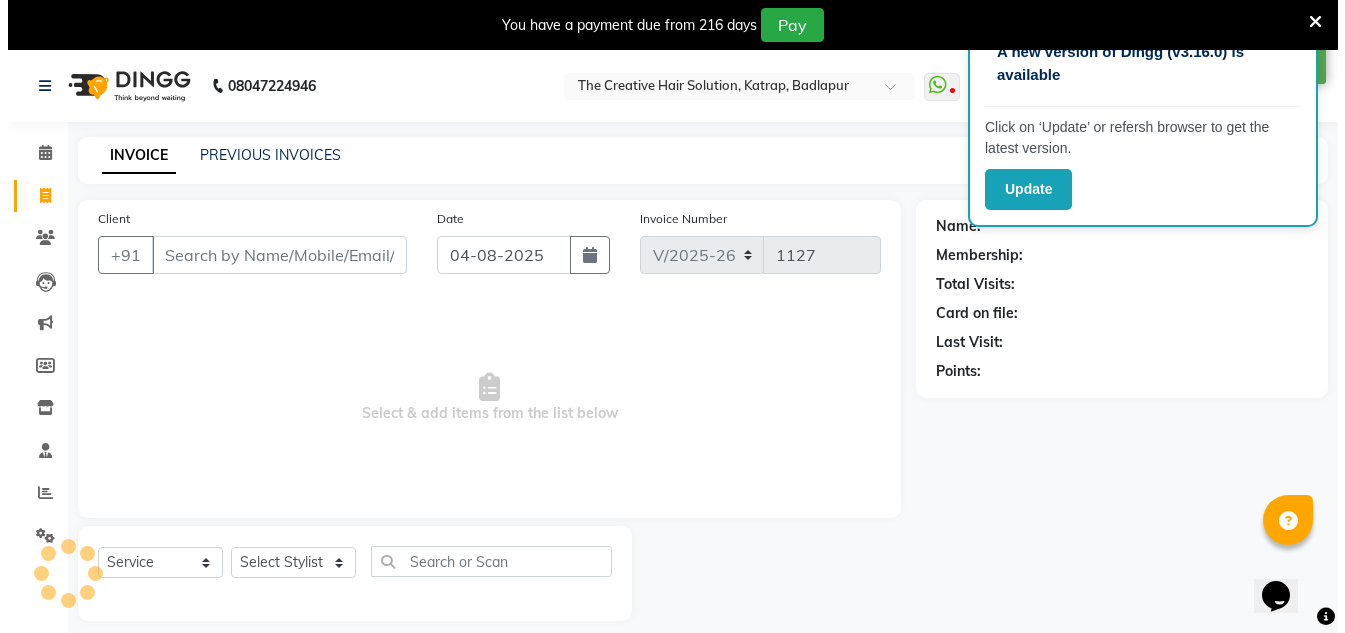scroll, scrollTop: 50, scrollLeft: 0, axis: vertical 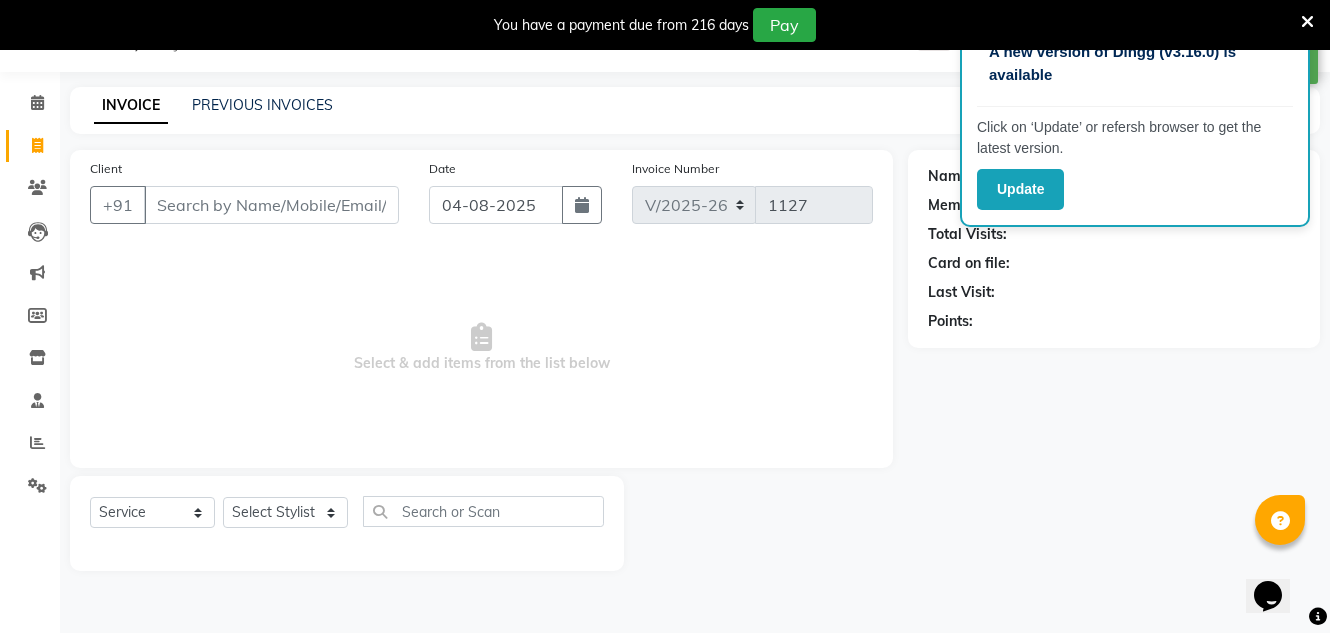 click on "Client" at bounding box center [271, 205] 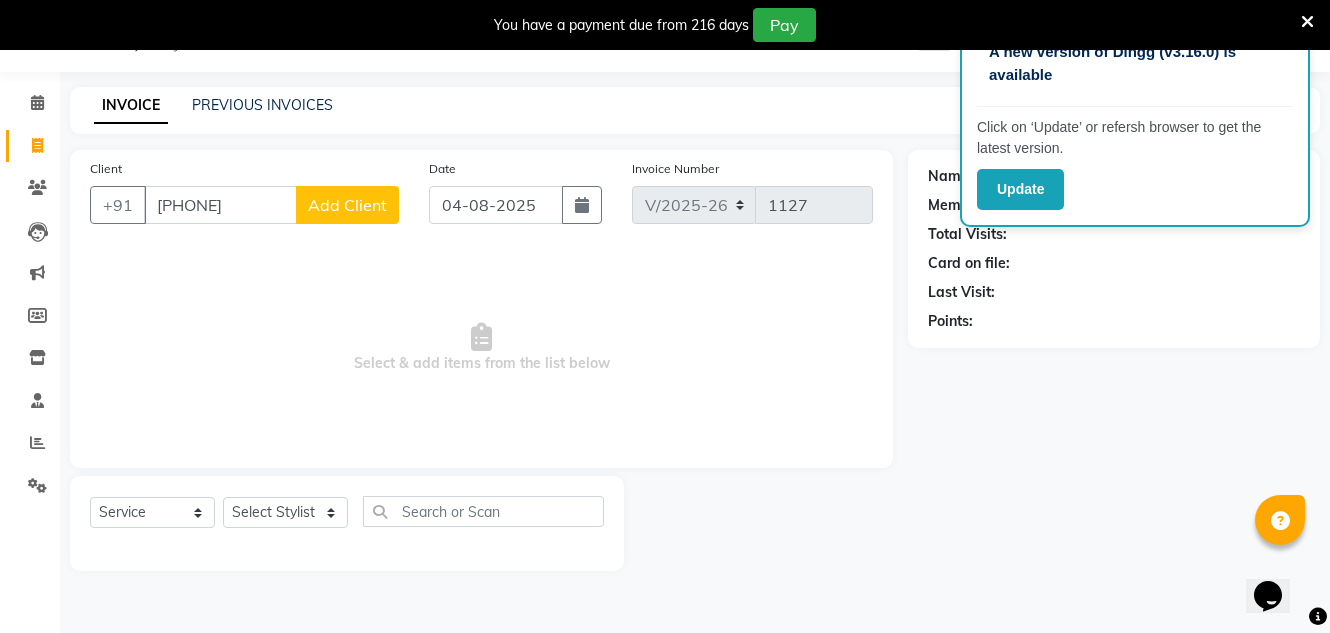 type on "89996022010" 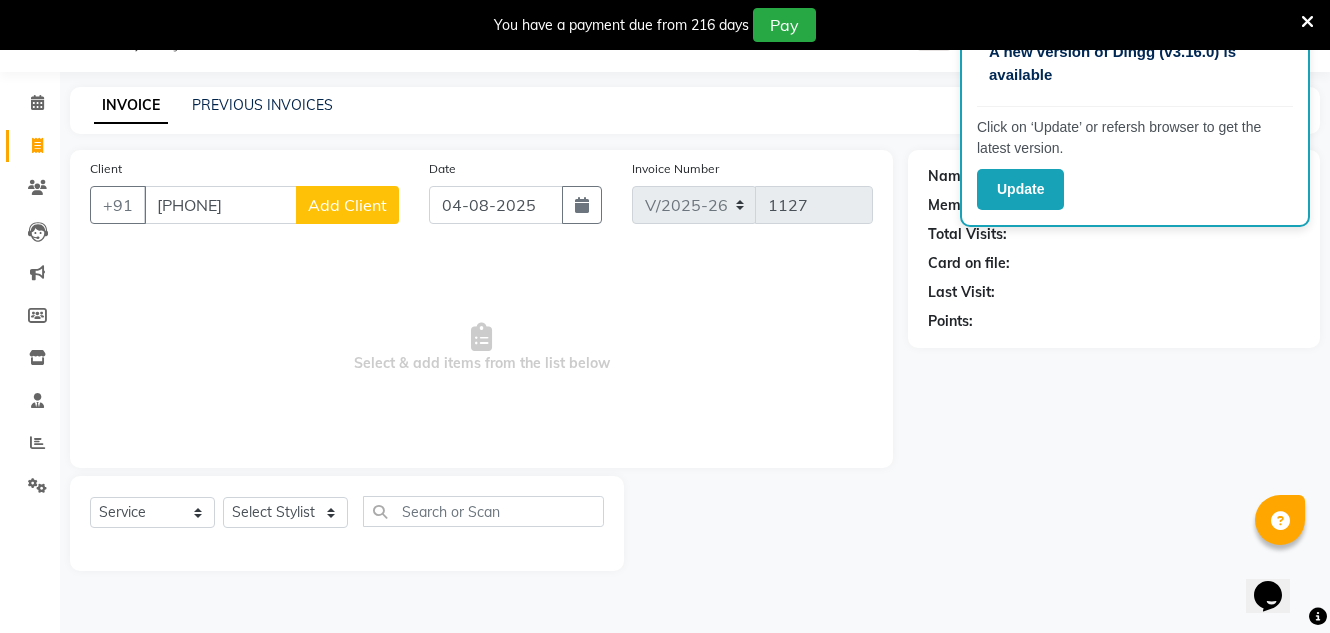 click on "Add Client" 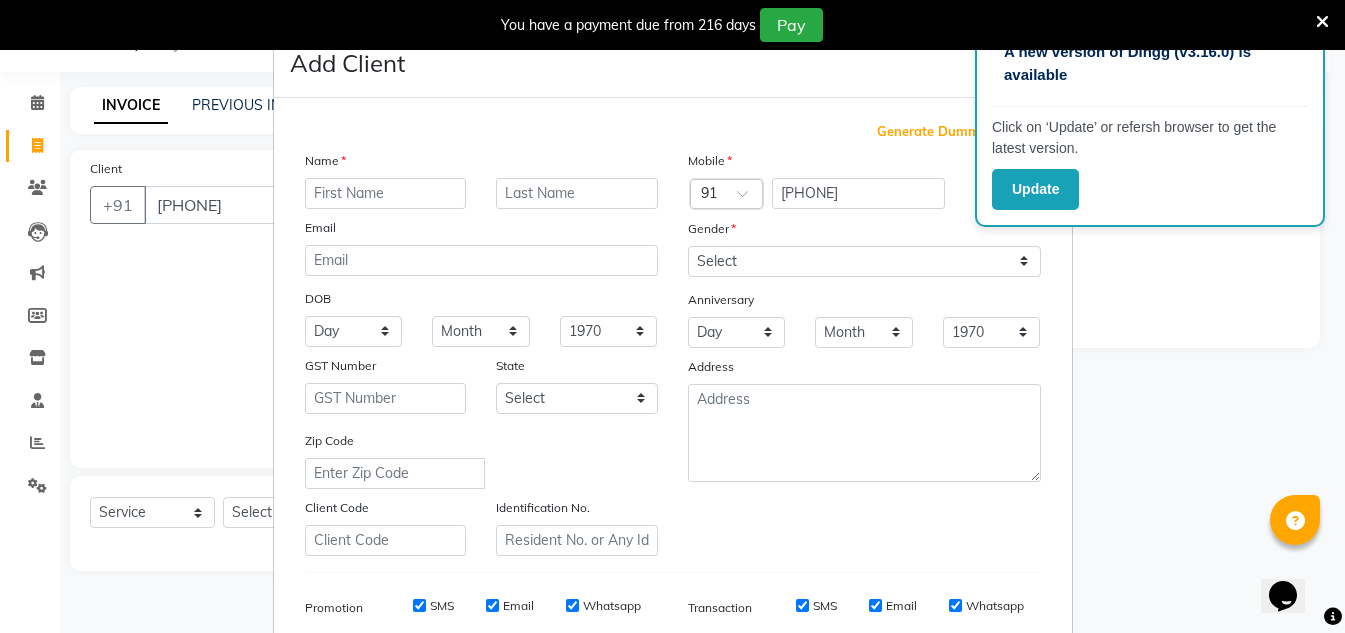 click at bounding box center (386, 193) 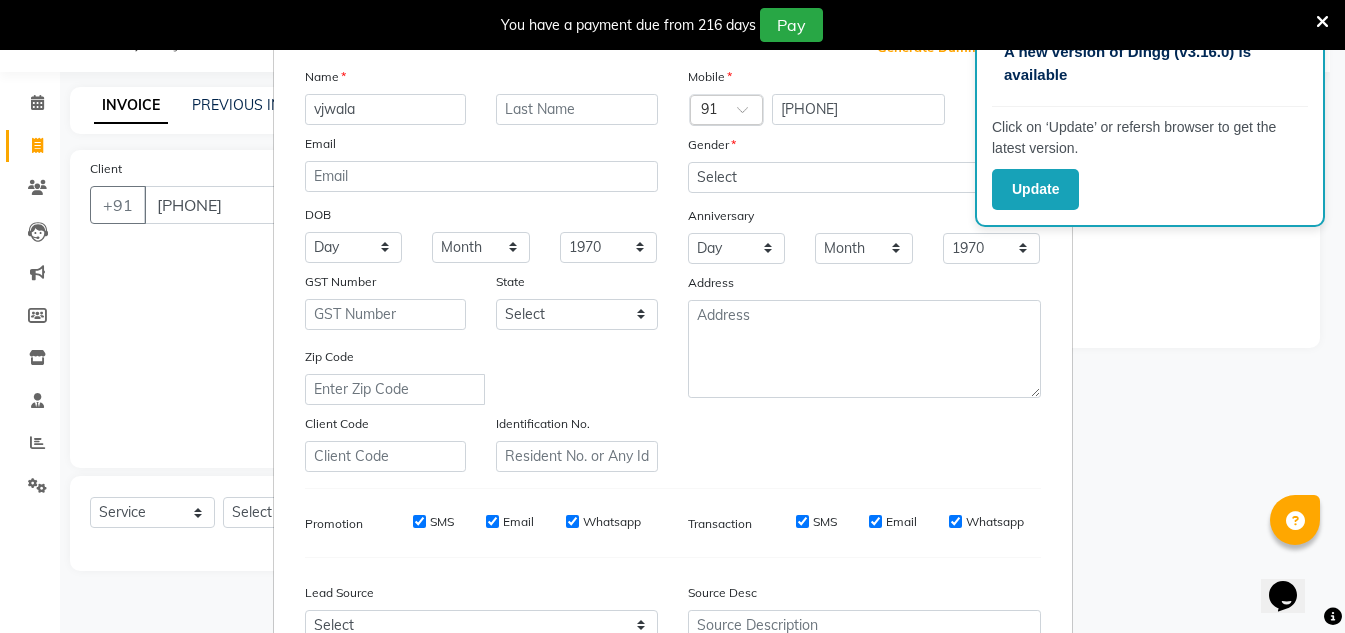 scroll, scrollTop: 0, scrollLeft: 0, axis: both 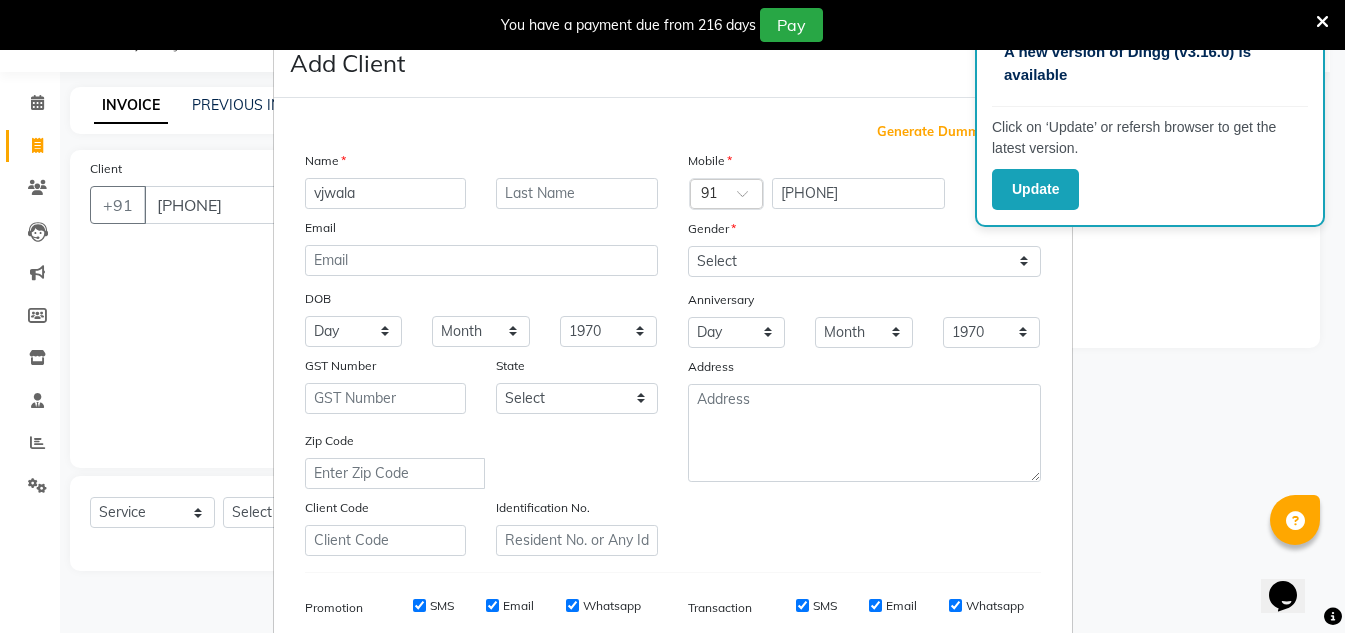 type on "vjwala" 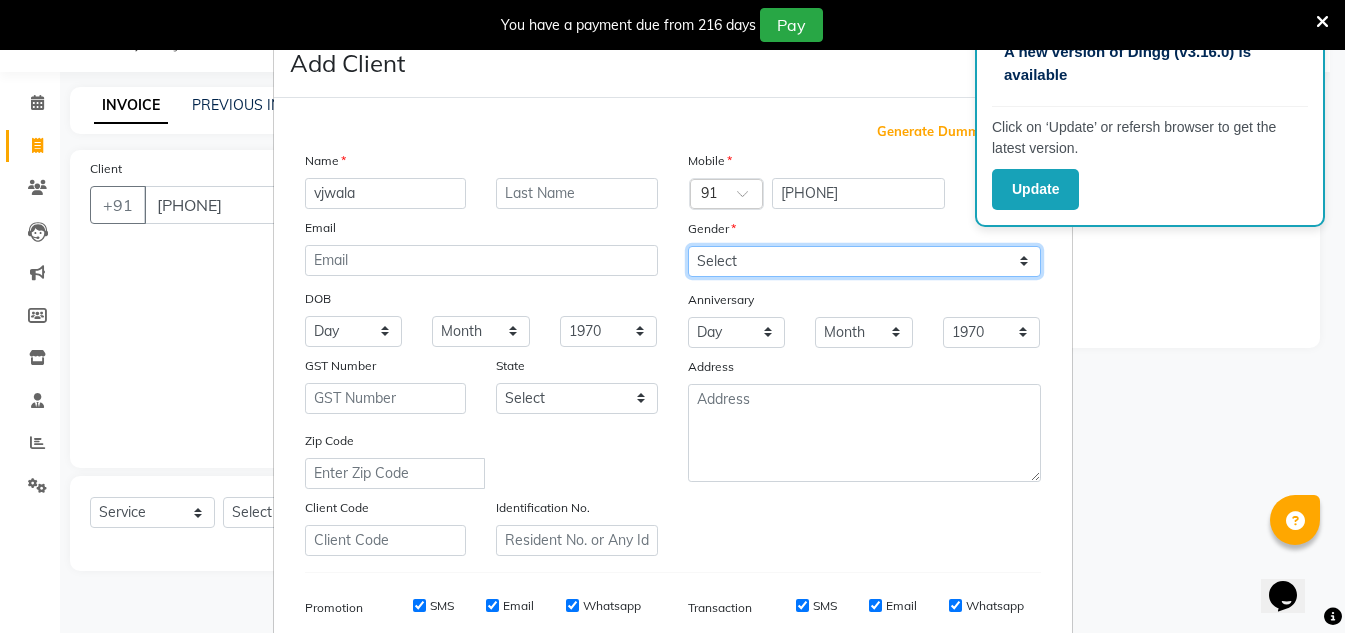 click on "Select Male Female Other Prefer Not To Say" at bounding box center [864, 261] 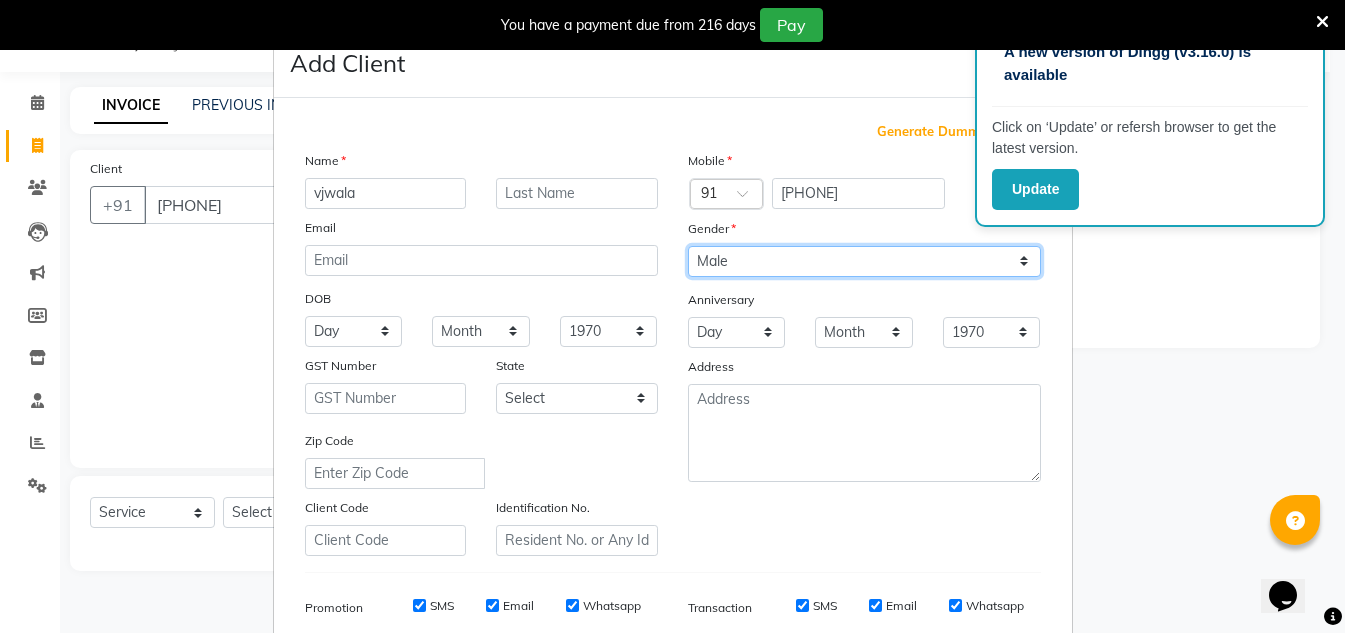 click on "Select Male Female Other Prefer Not To Say" at bounding box center (864, 261) 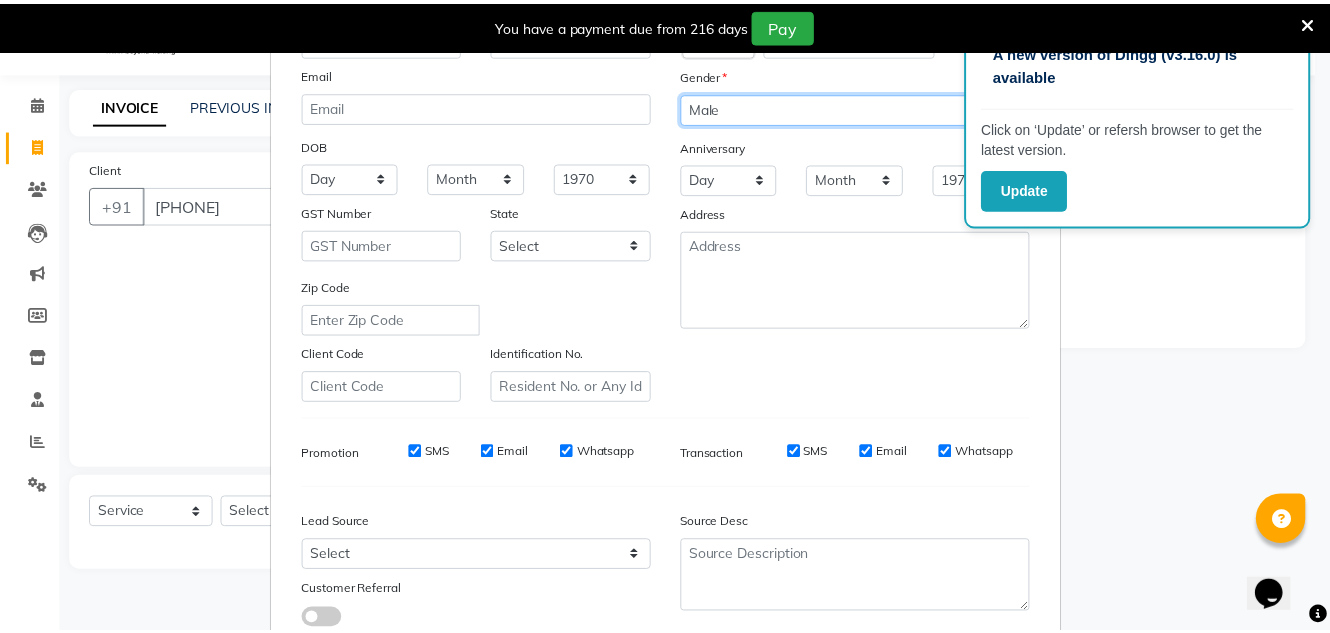 scroll, scrollTop: 290, scrollLeft: 0, axis: vertical 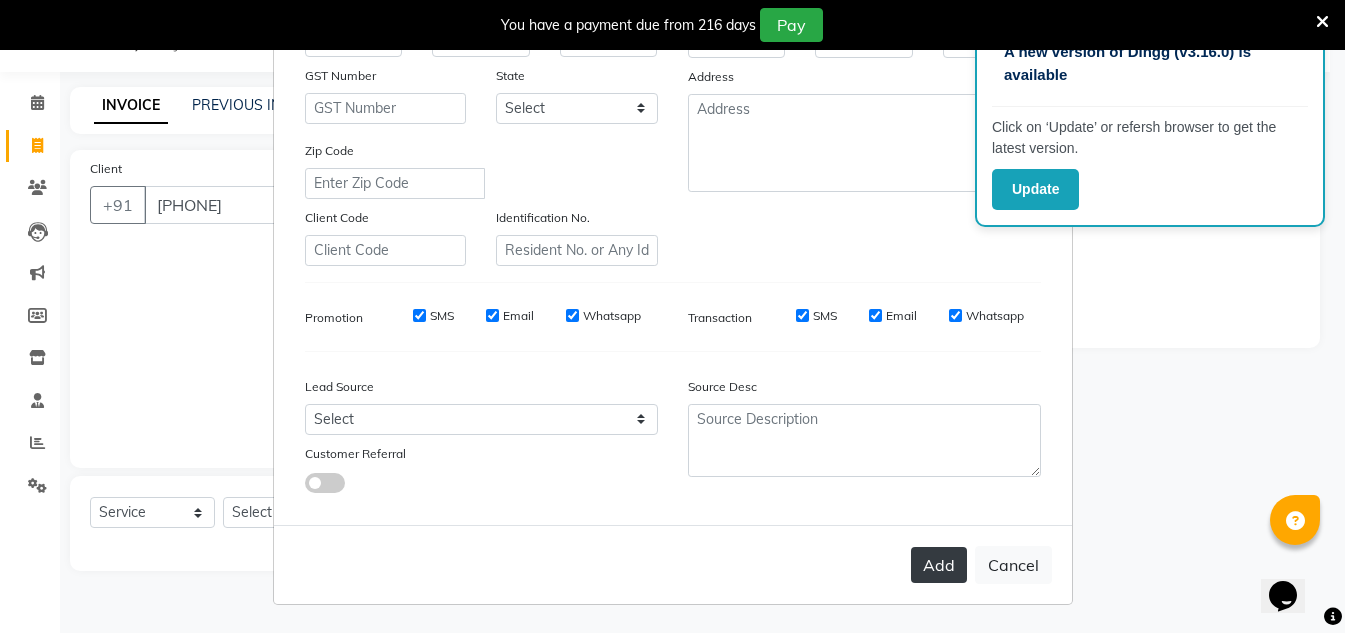 click on "Add" at bounding box center [939, 565] 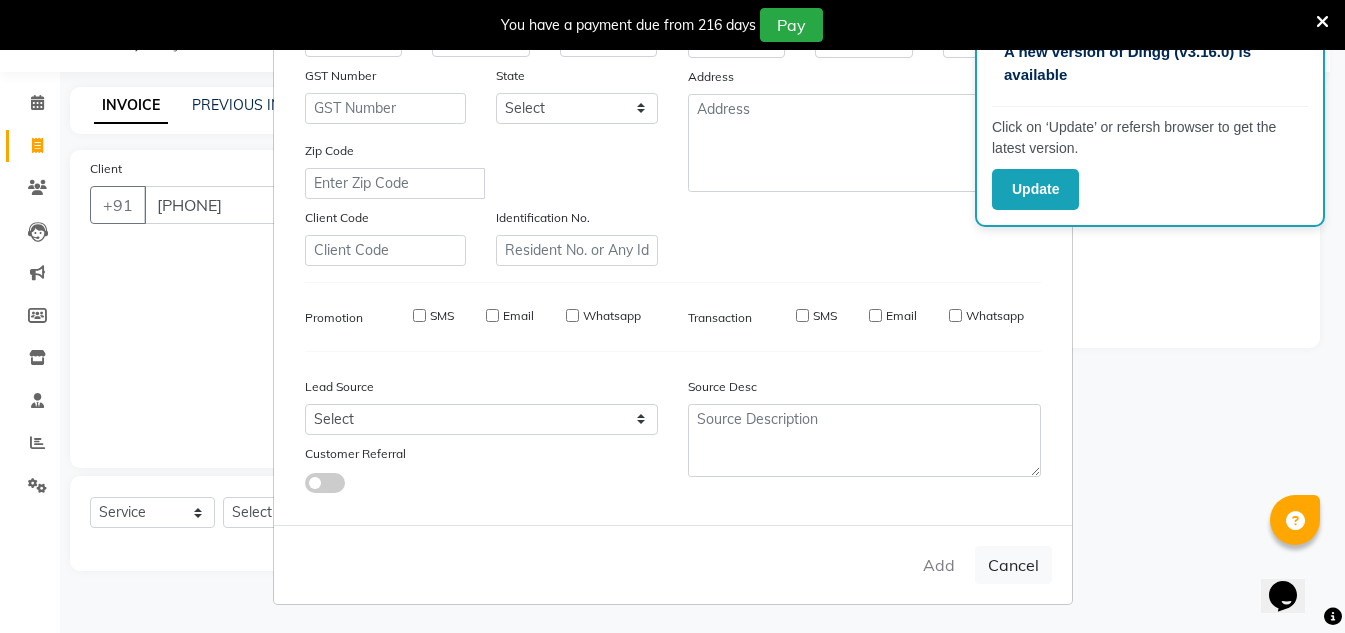 type on "89*******10" 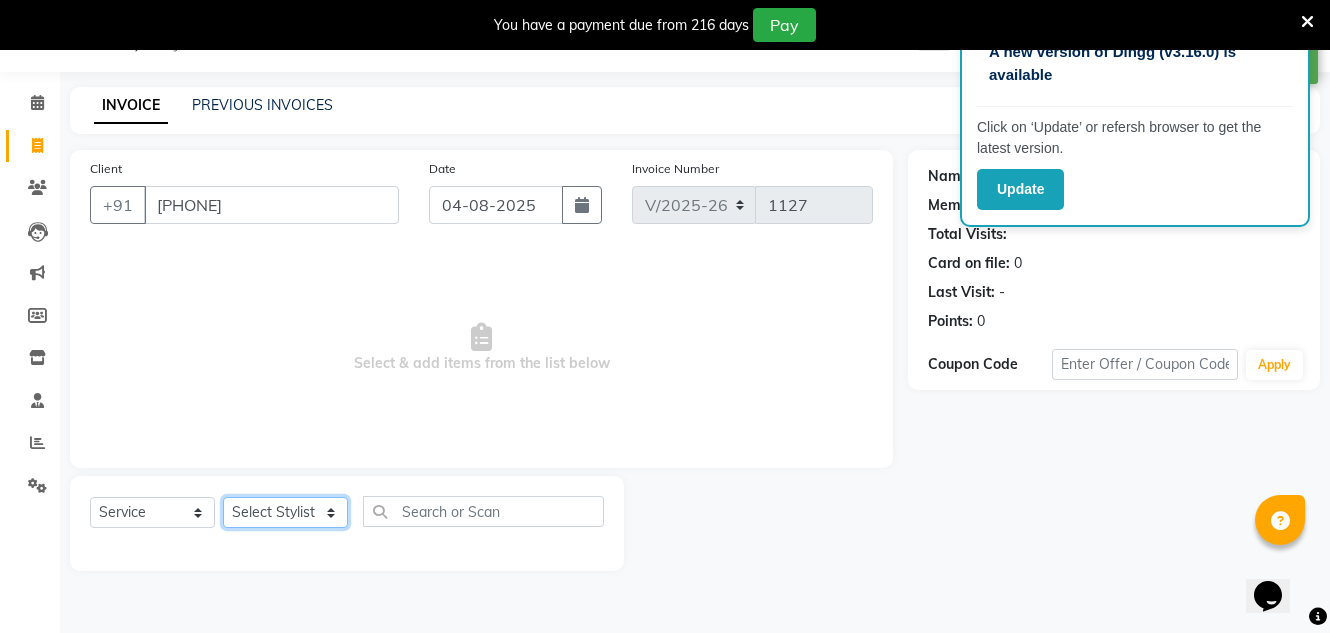 click on "Select Stylist Creative Salon Hashan Kam wali Nisha Payal salman the creative" 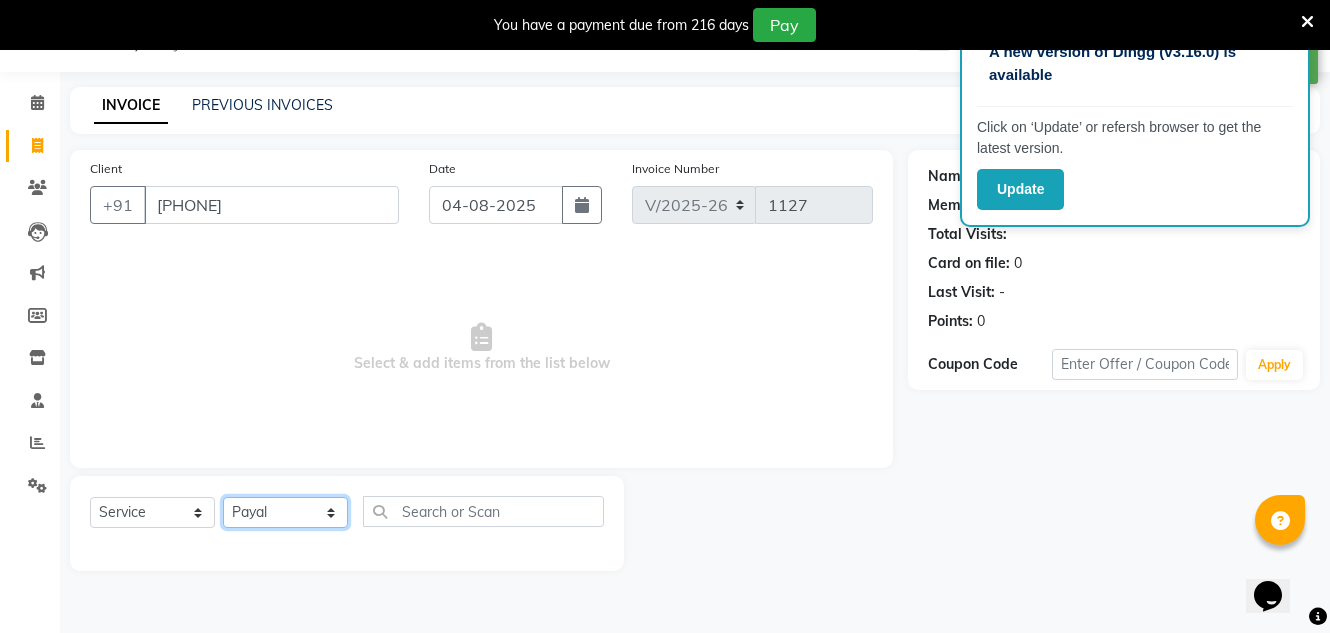click on "Select Stylist Creative Salon Hashan Kam wali Nisha Payal salman the creative" 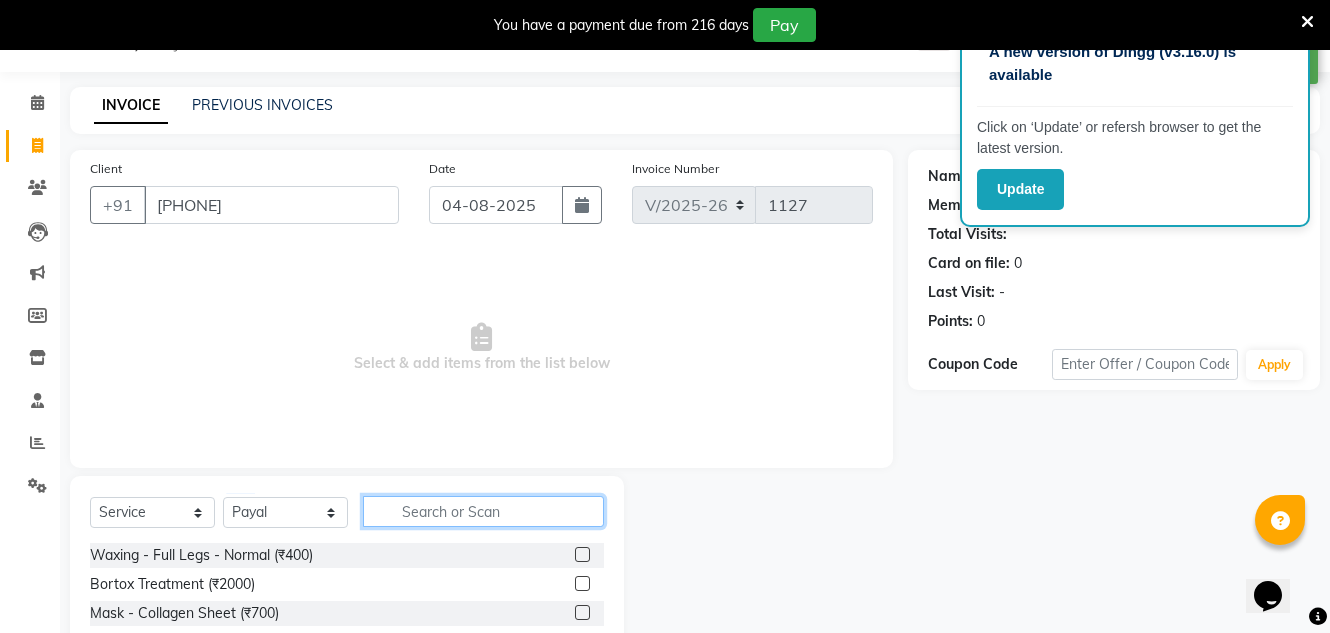 click 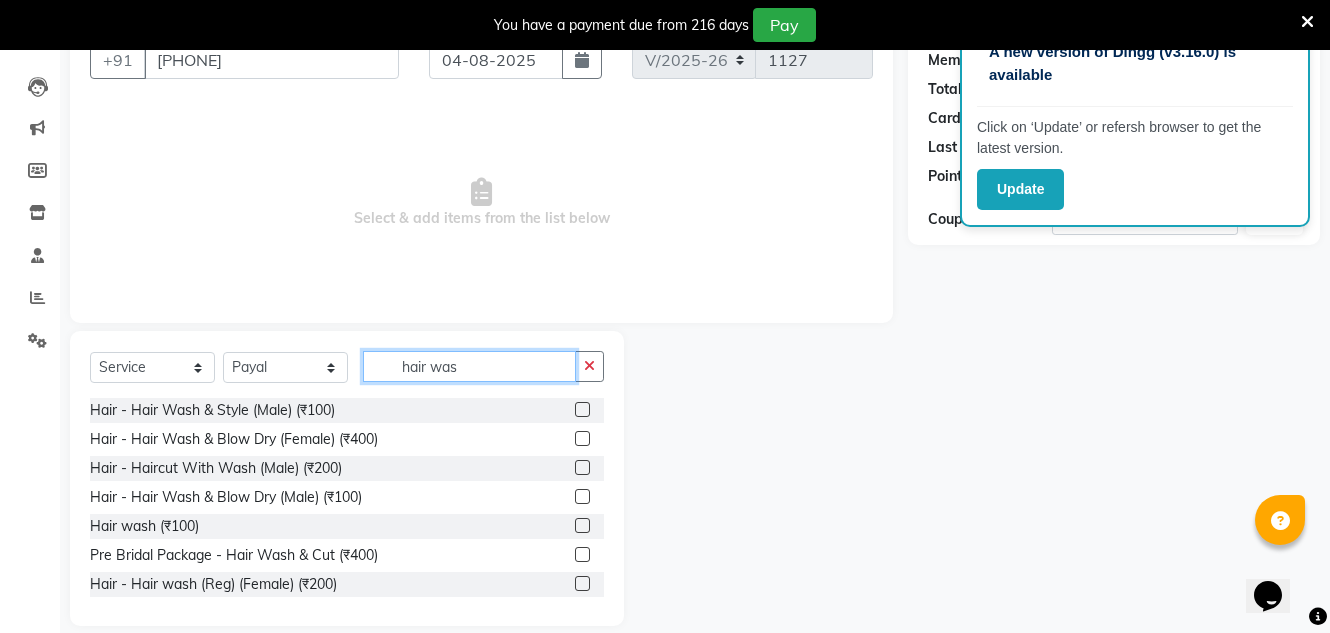 scroll, scrollTop: 218, scrollLeft: 0, axis: vertical 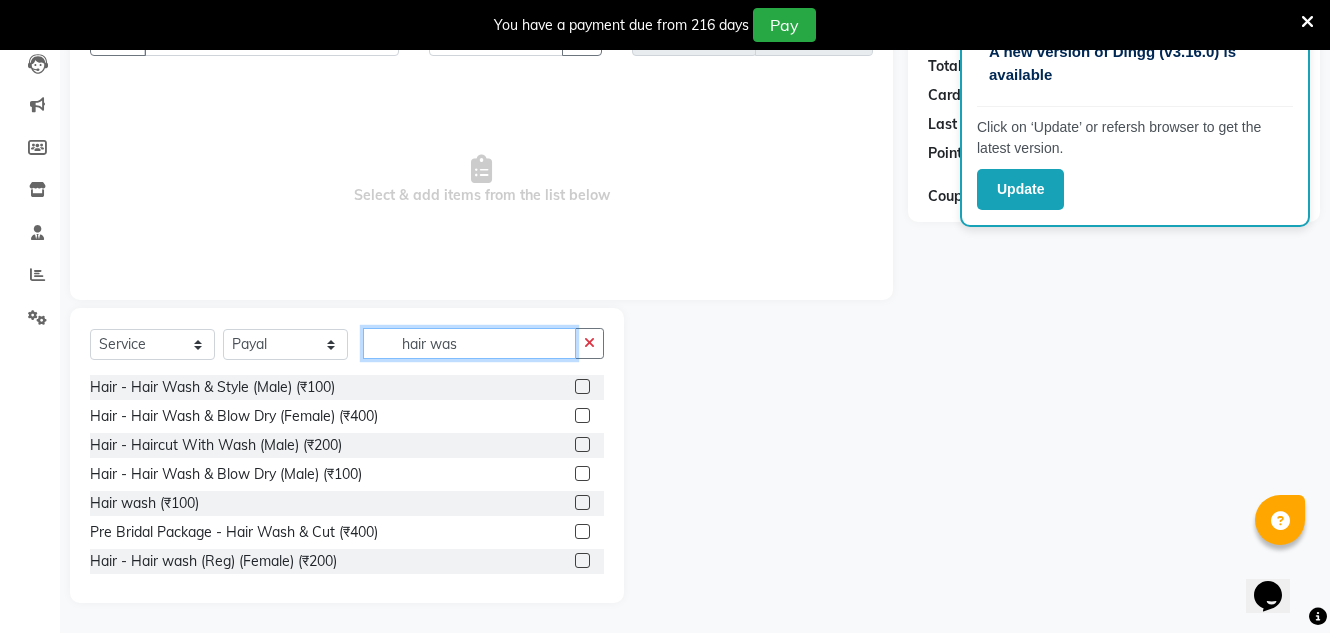 type on "hair was" 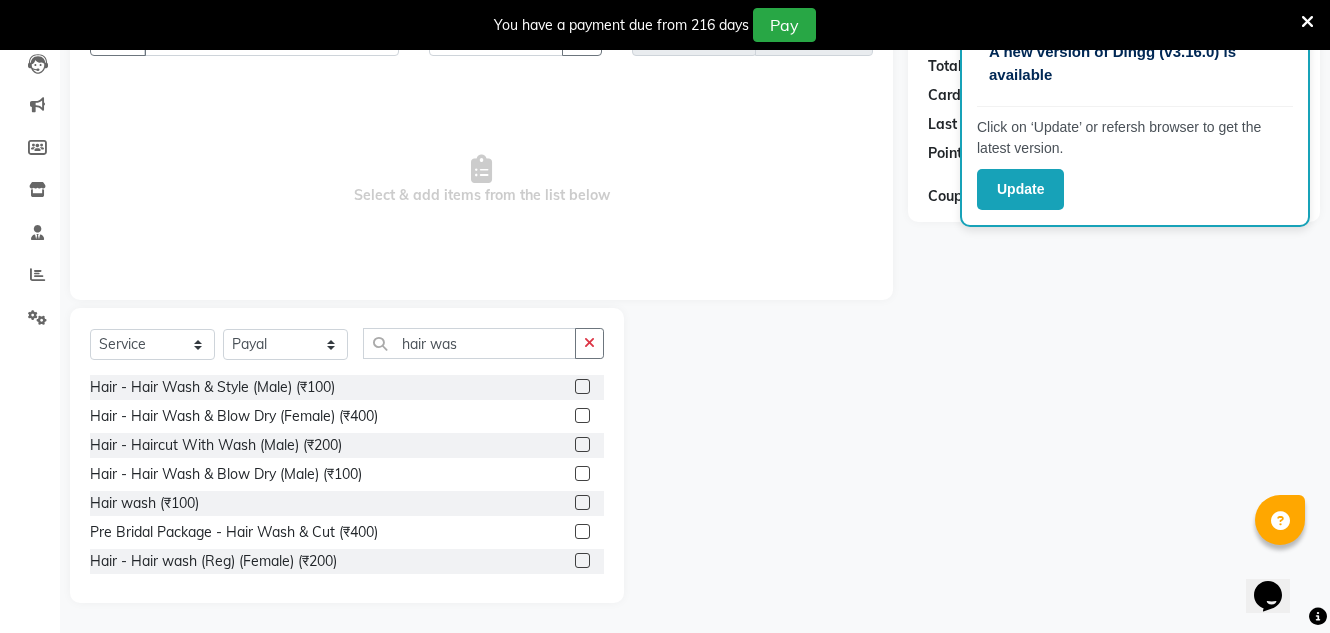 click 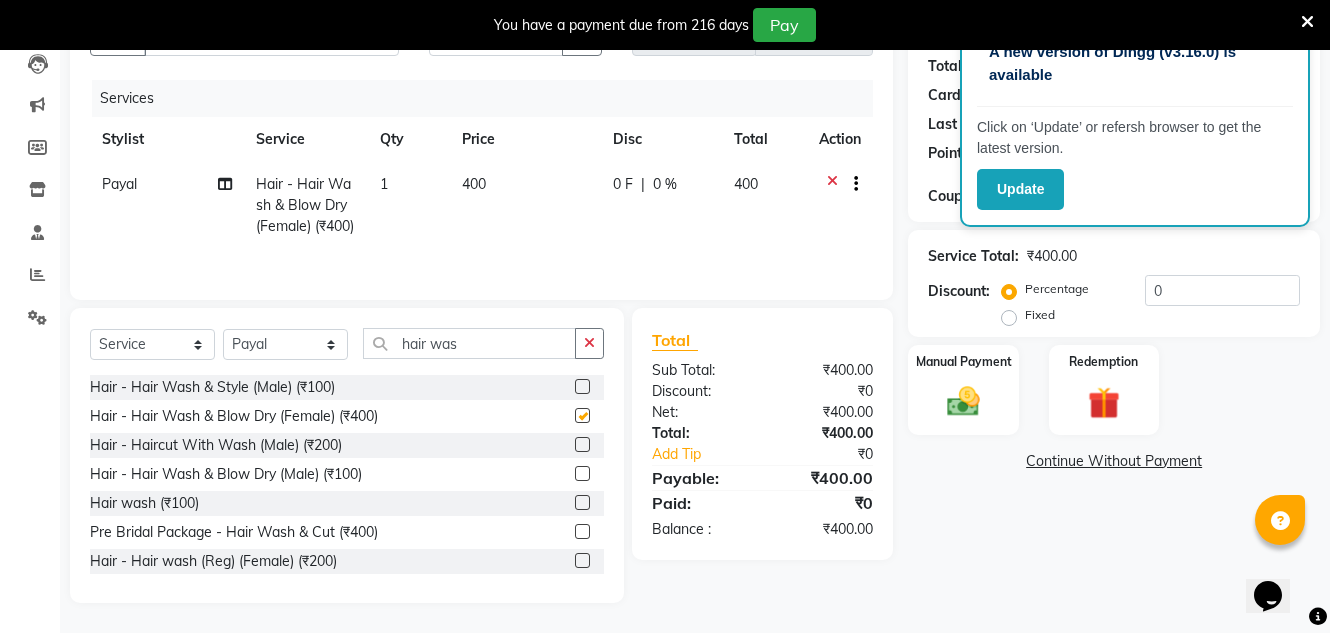 checkbox on "false" 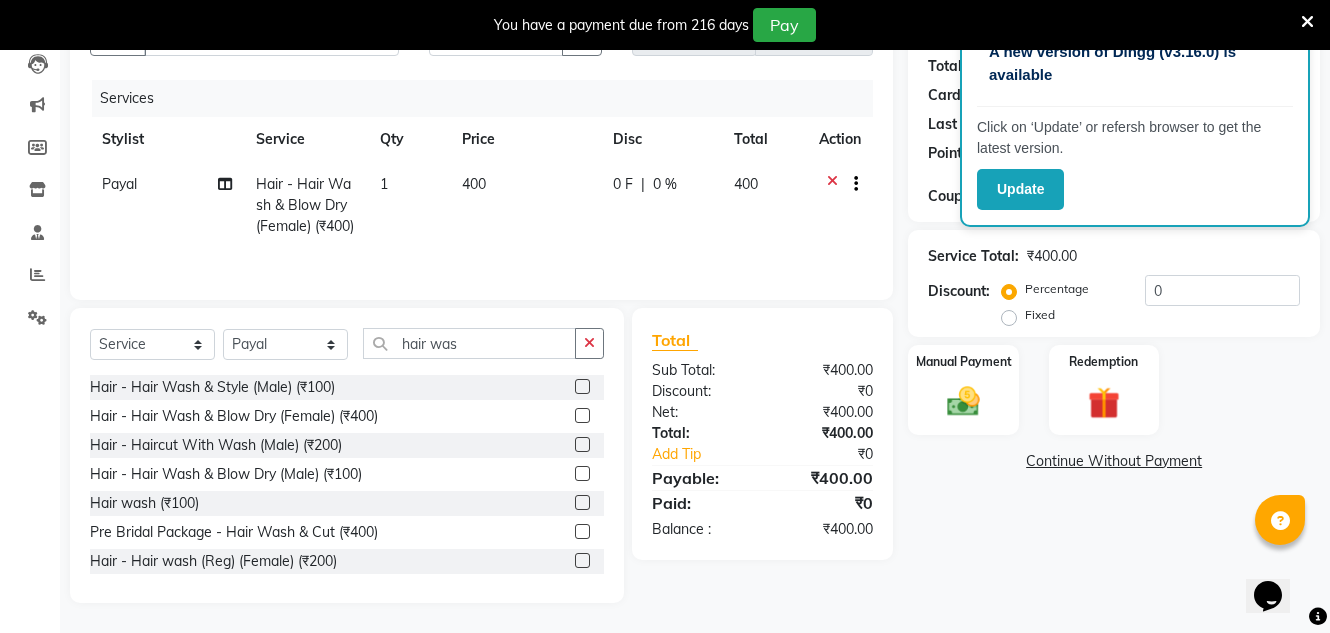 click on "400" 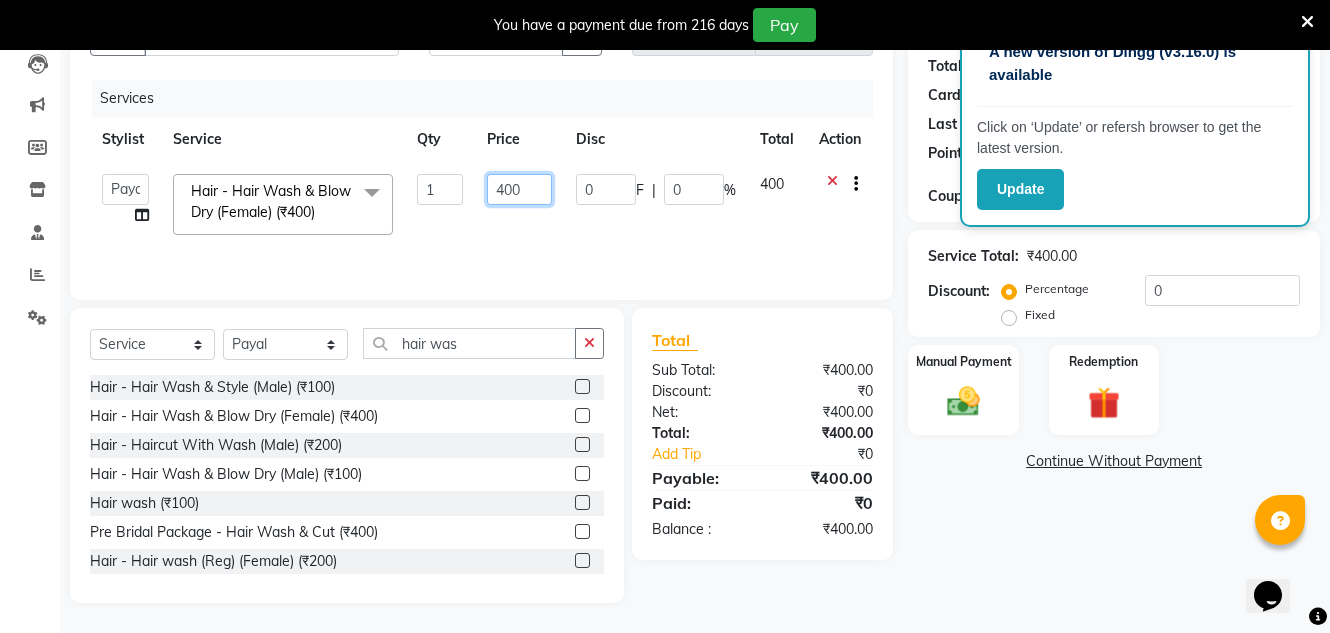 click on "400" 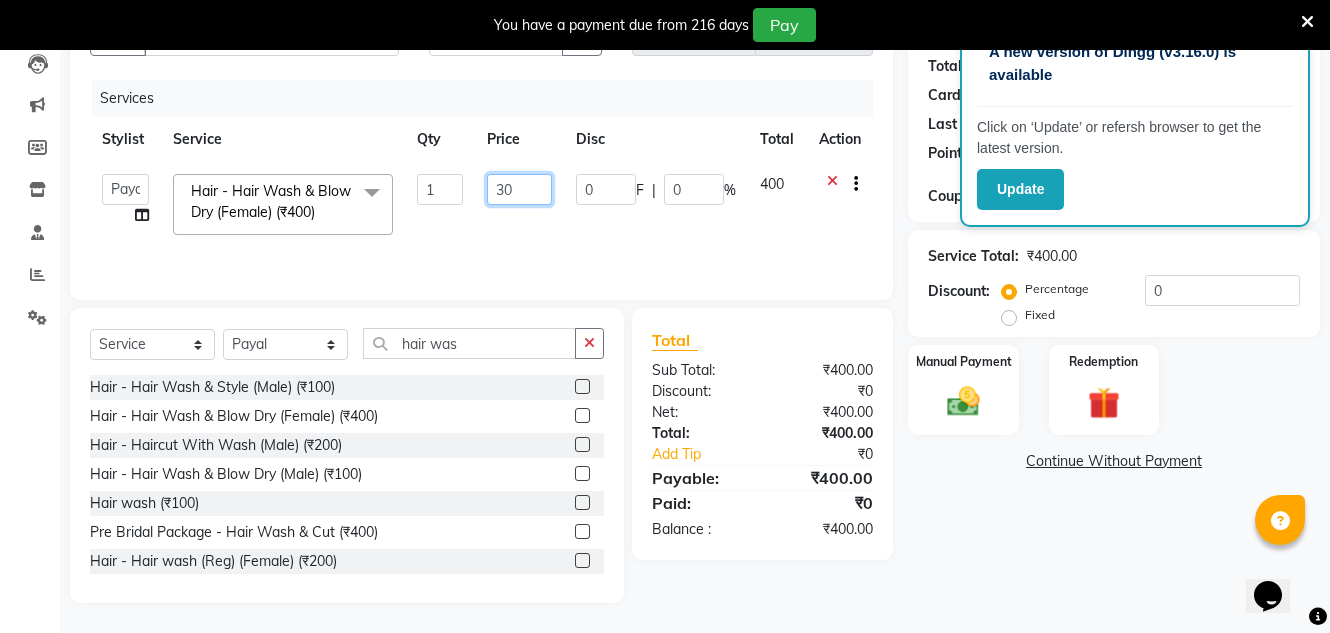 type on "350" 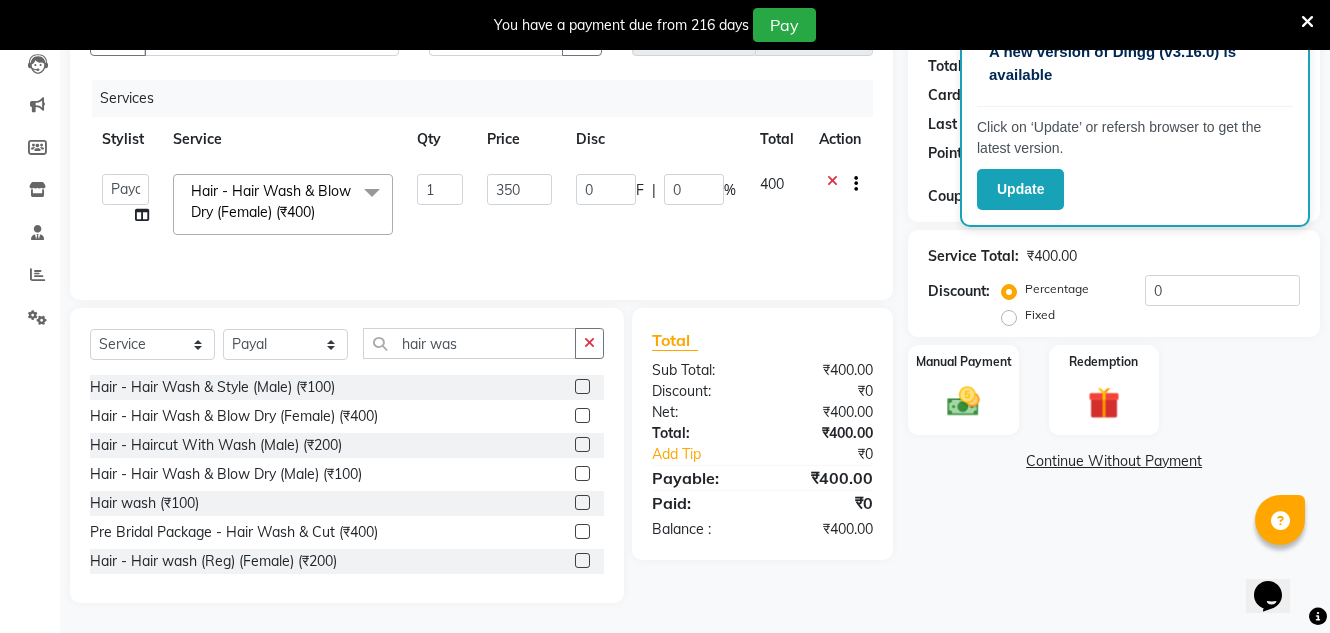click on "Total Sub Total: ₹400.00 Discount: ₹0 Net: ₹400.00 Total: ₹400.00 Add Tip ₹0 Payable: ₹400.00 Paid: ₹0 Balance   : ₹400.00" 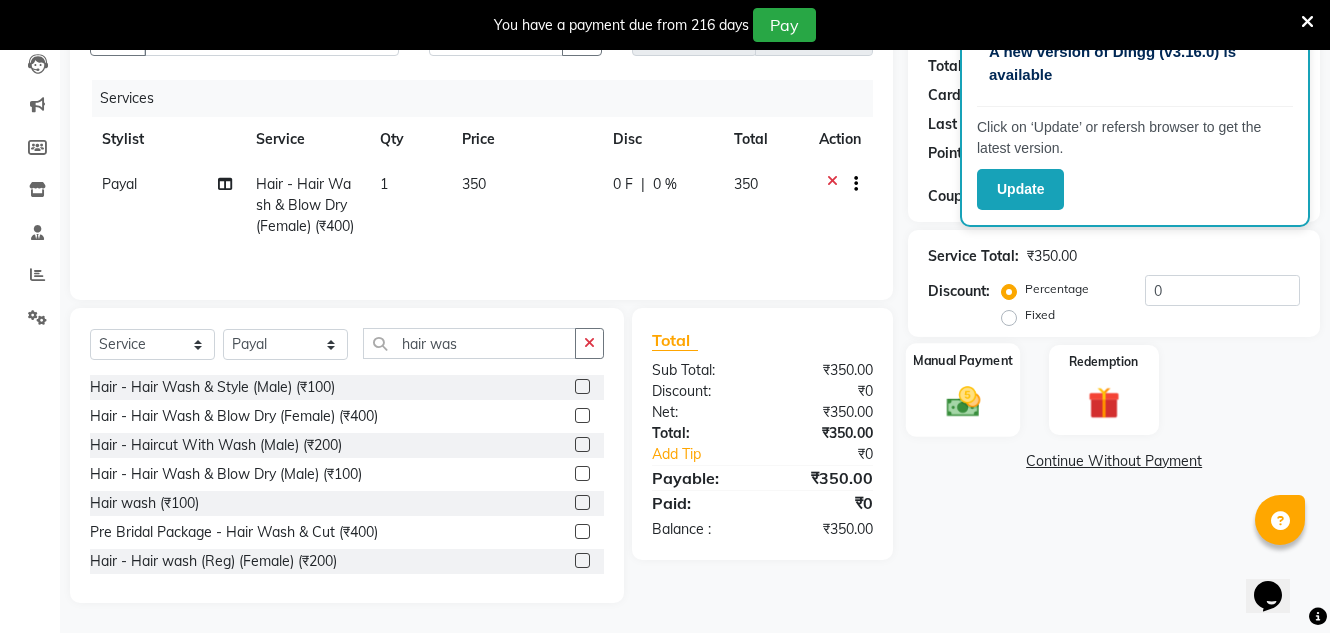 click 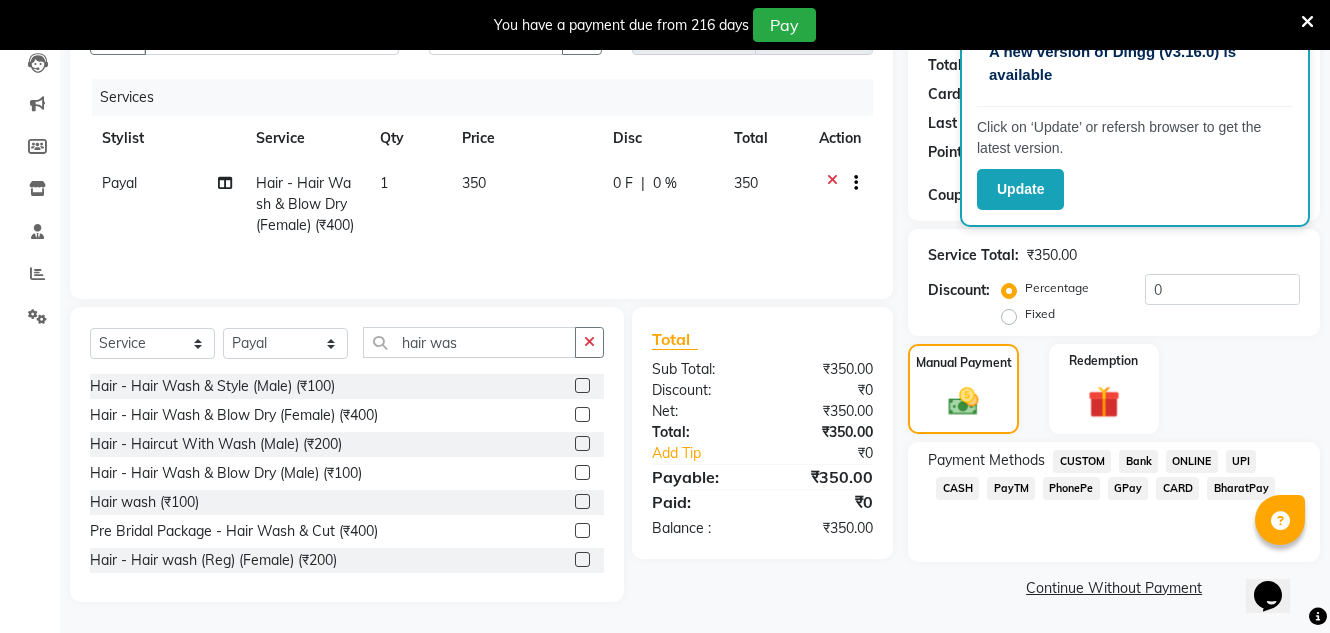 scroll, scrollTop: 239, scrollLeft: 0, axis: vertical 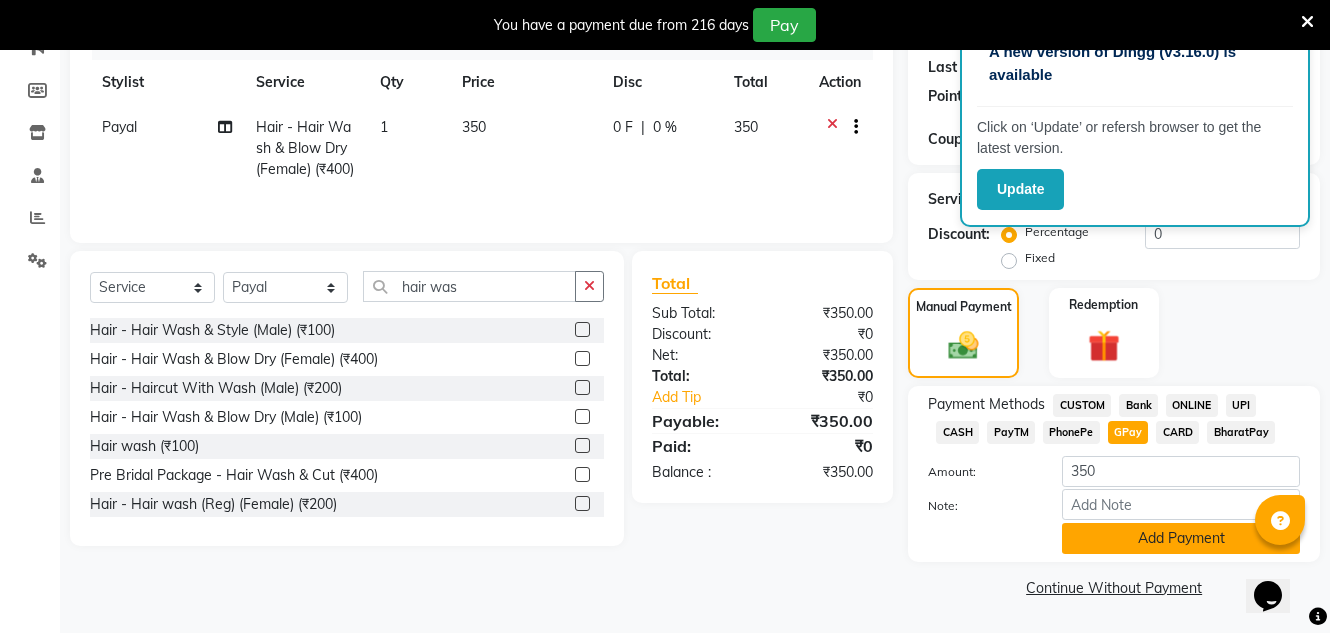 click on "Add Payment" 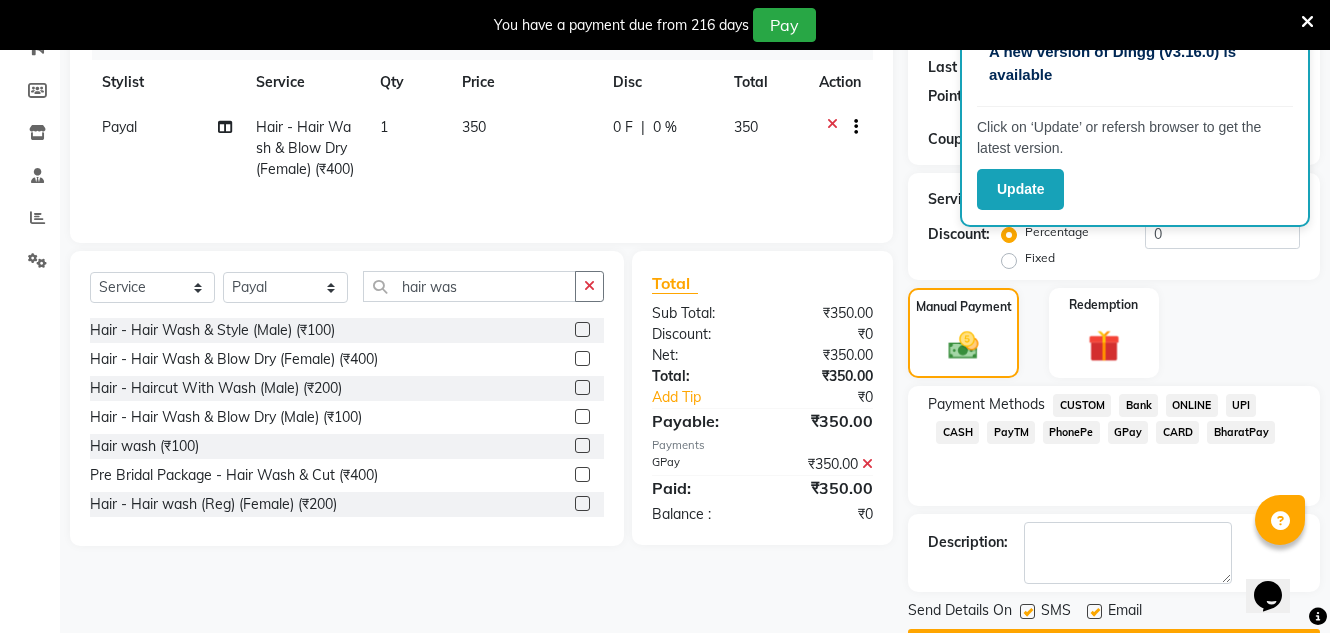 scroll, scrollTop: 332, scrollLeft: 0, axis: vertical 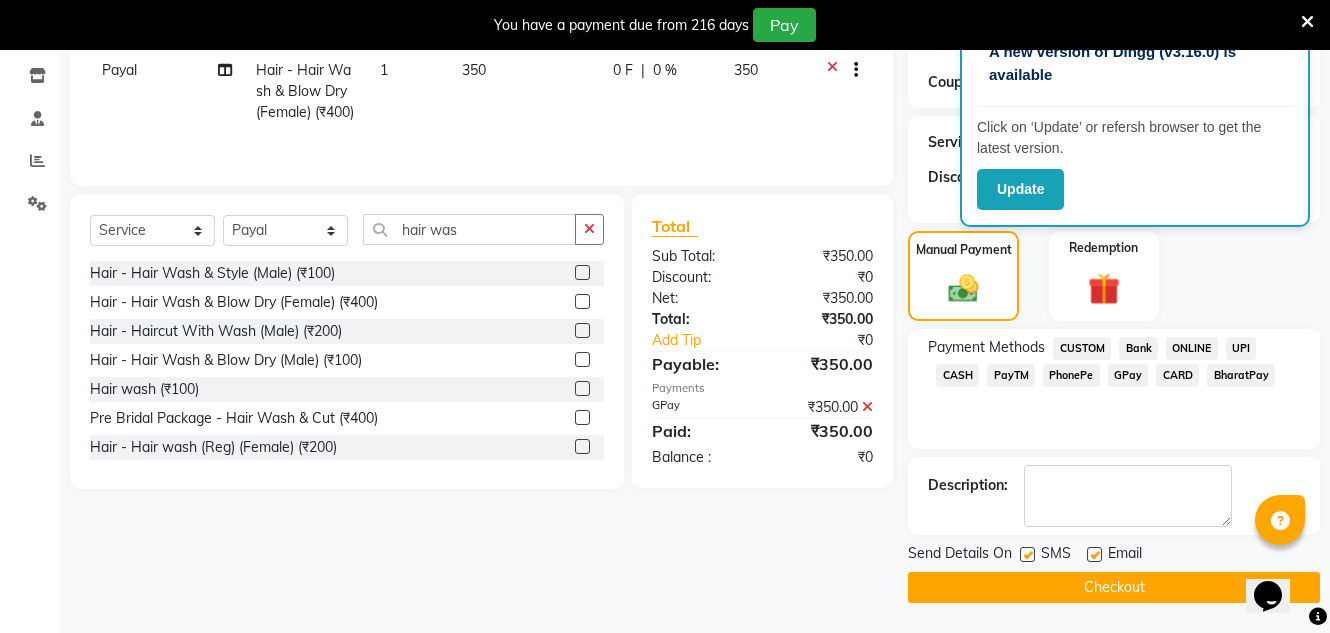 click 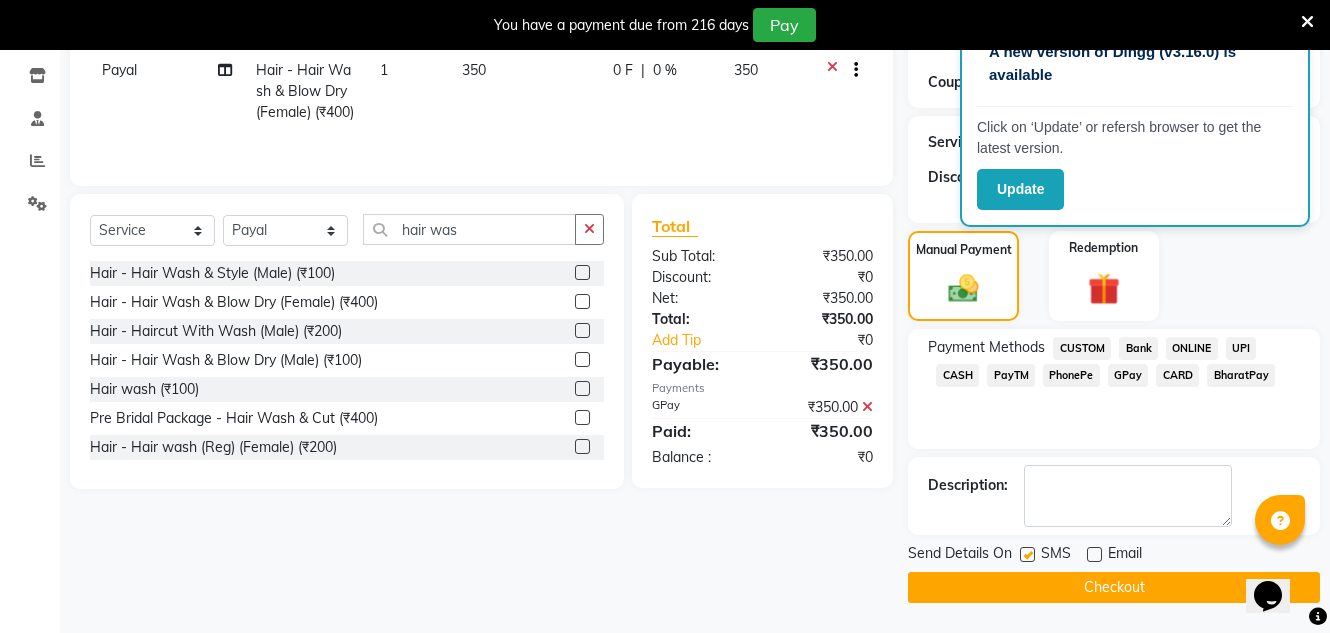 click on "Checkout" 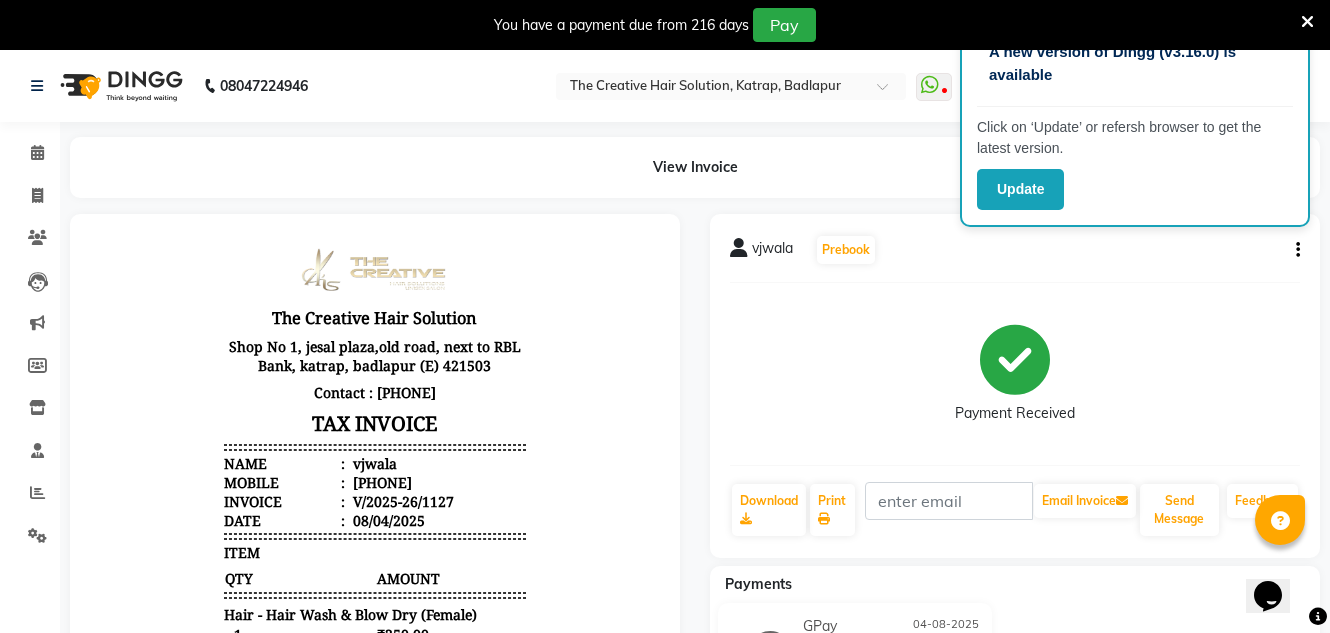 scroll, scrollTop: 0, scrollLeft: 0, axis: both 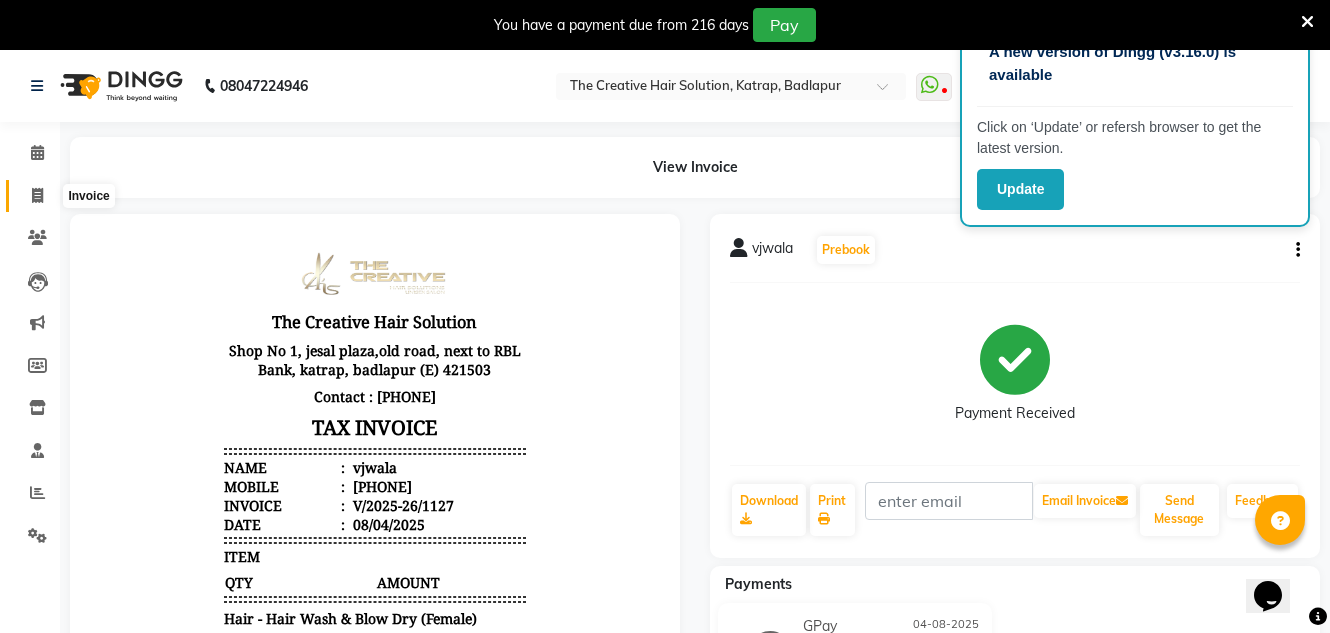 click 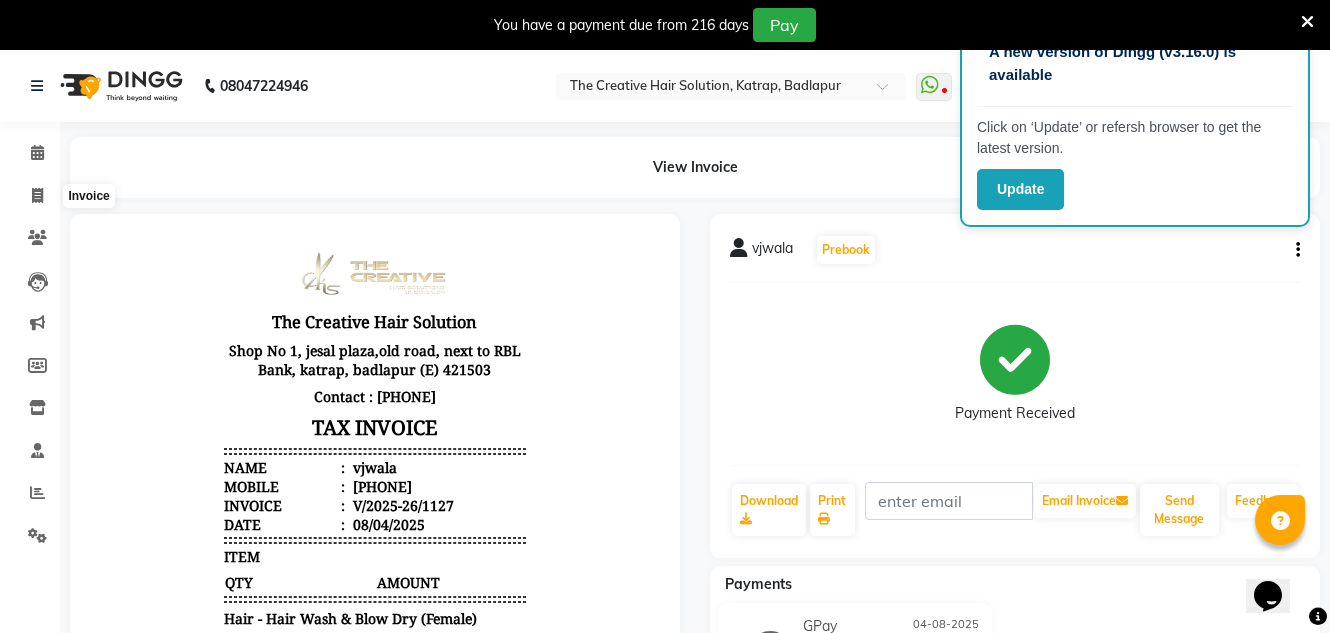 select on "527" 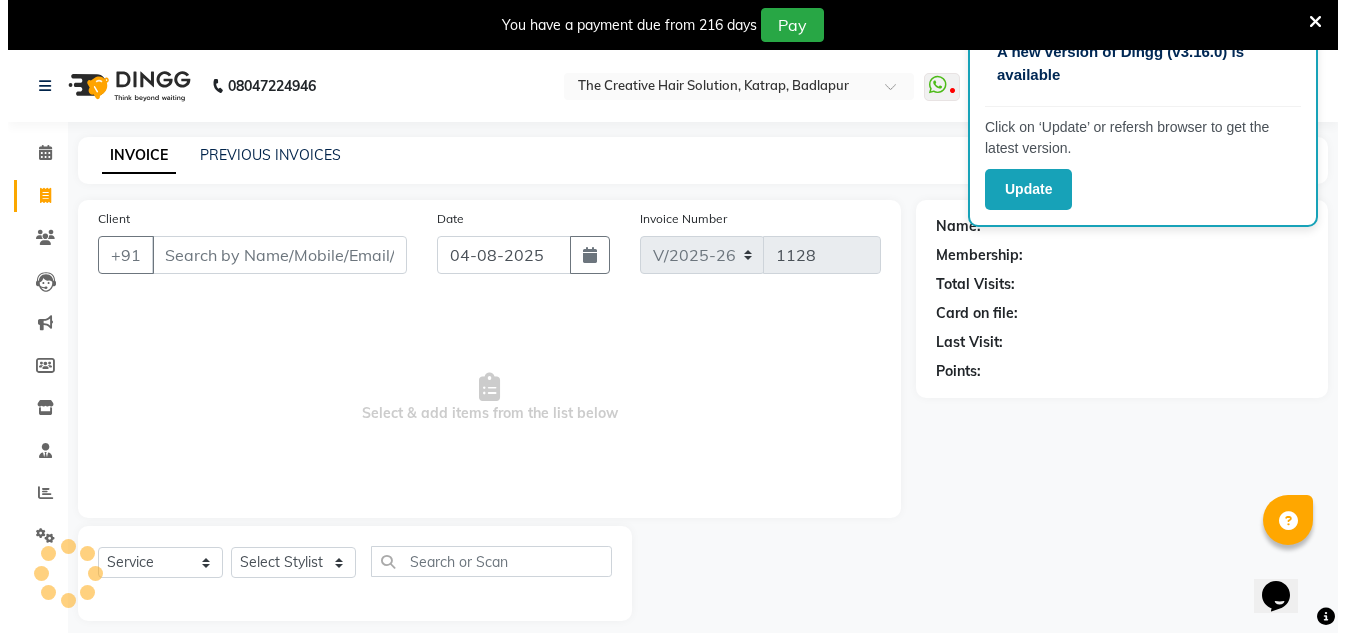scroll, scrollTop: 50, scrollLeft: 0, axis: vertical 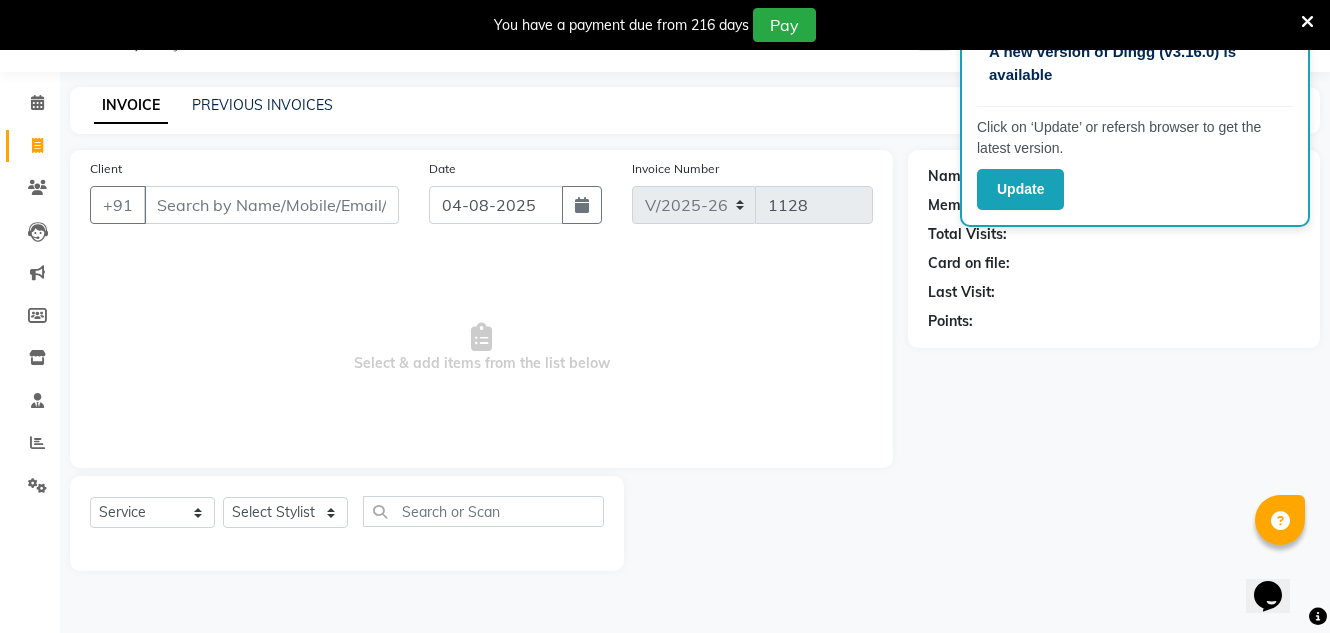 click on "Client" at bounding box center [271, 205] 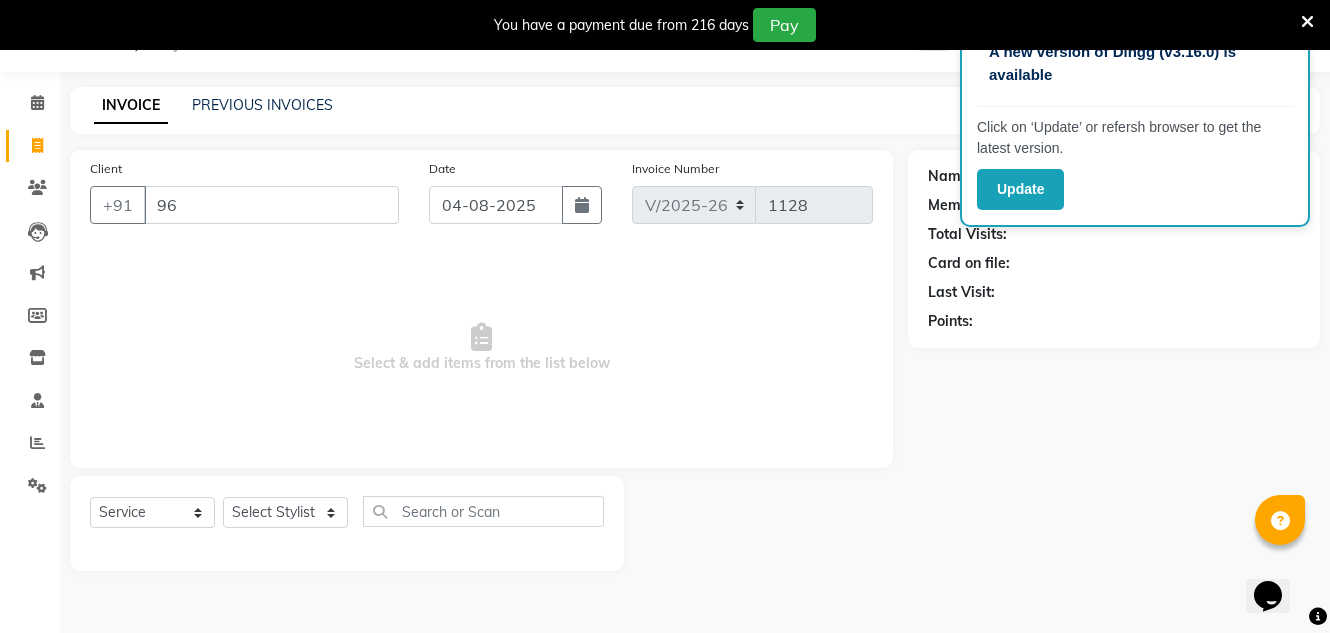 type on "9" 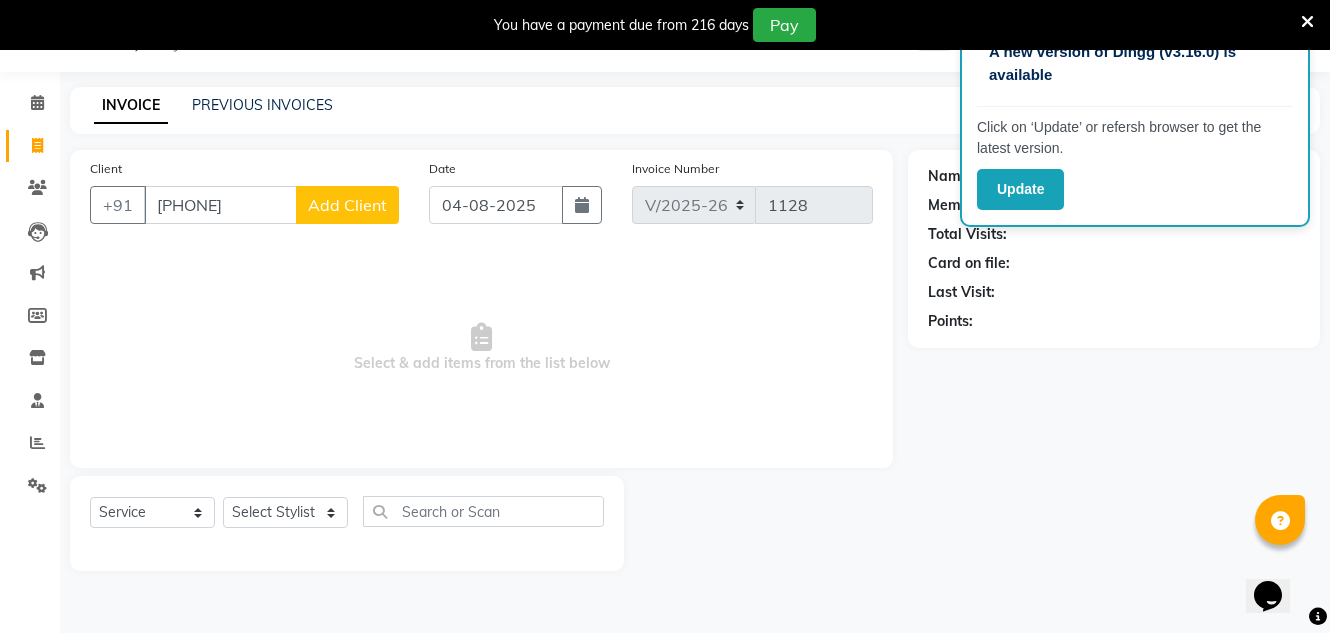 type on "8552094364" 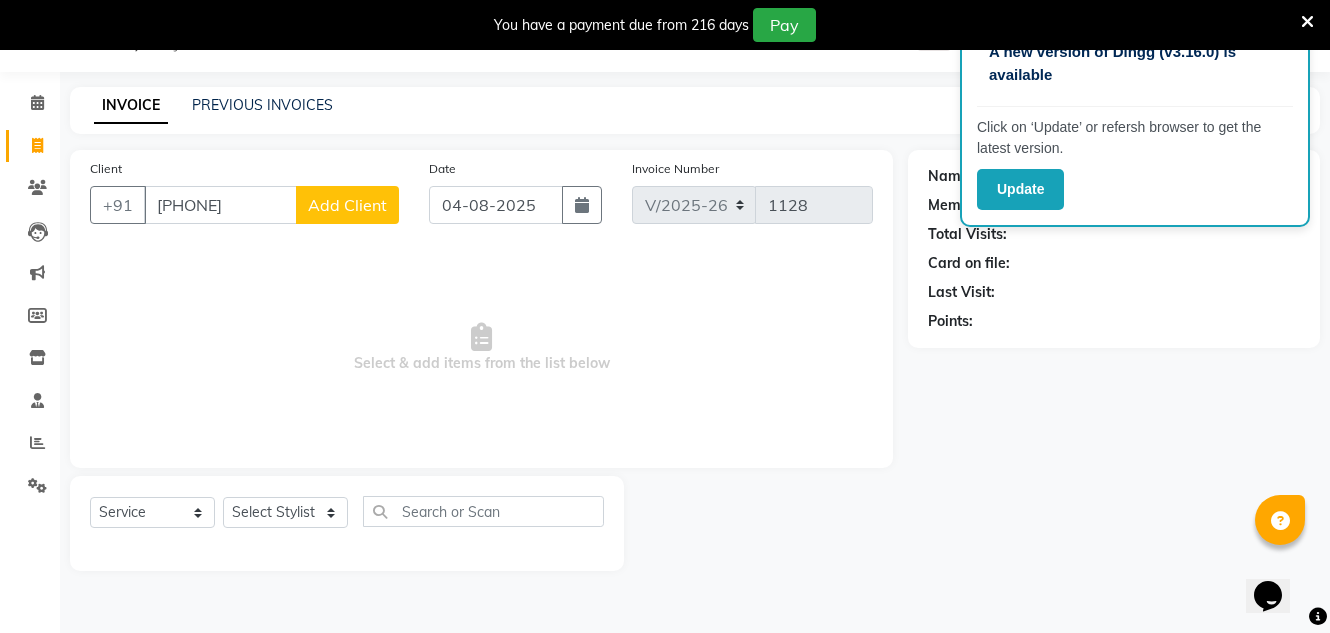click on "Add Client" 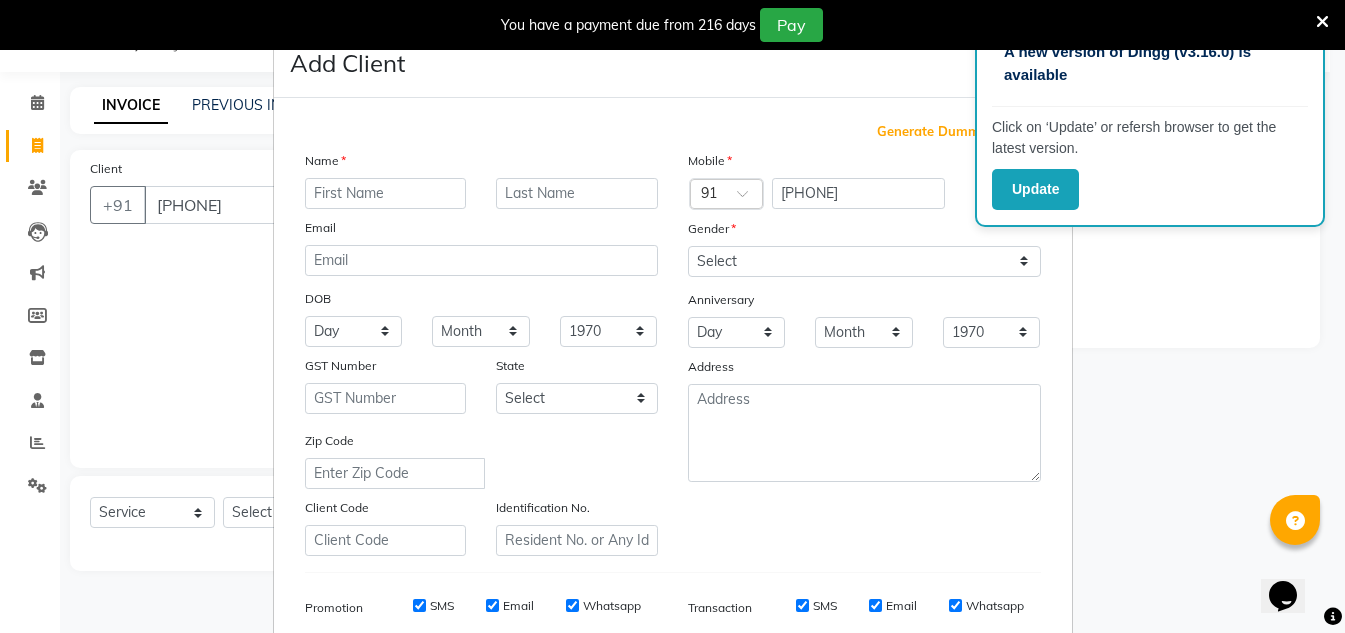 click at bounding box center (386, 193) 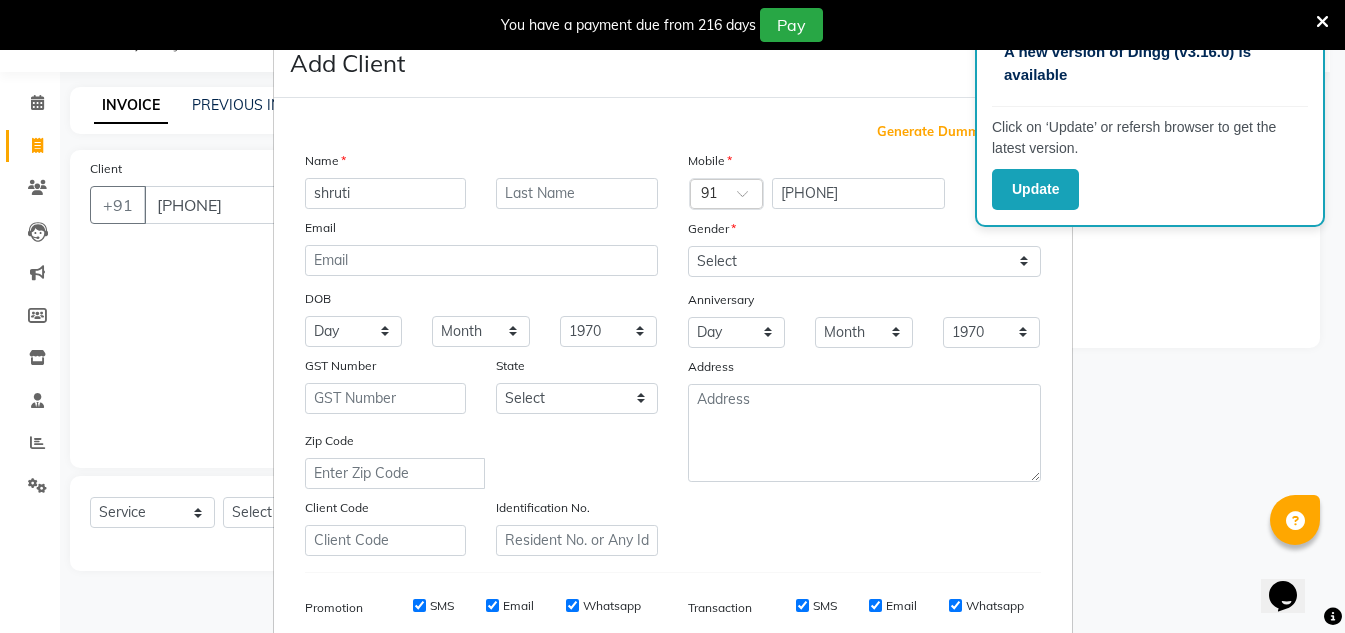 type on "shruti" 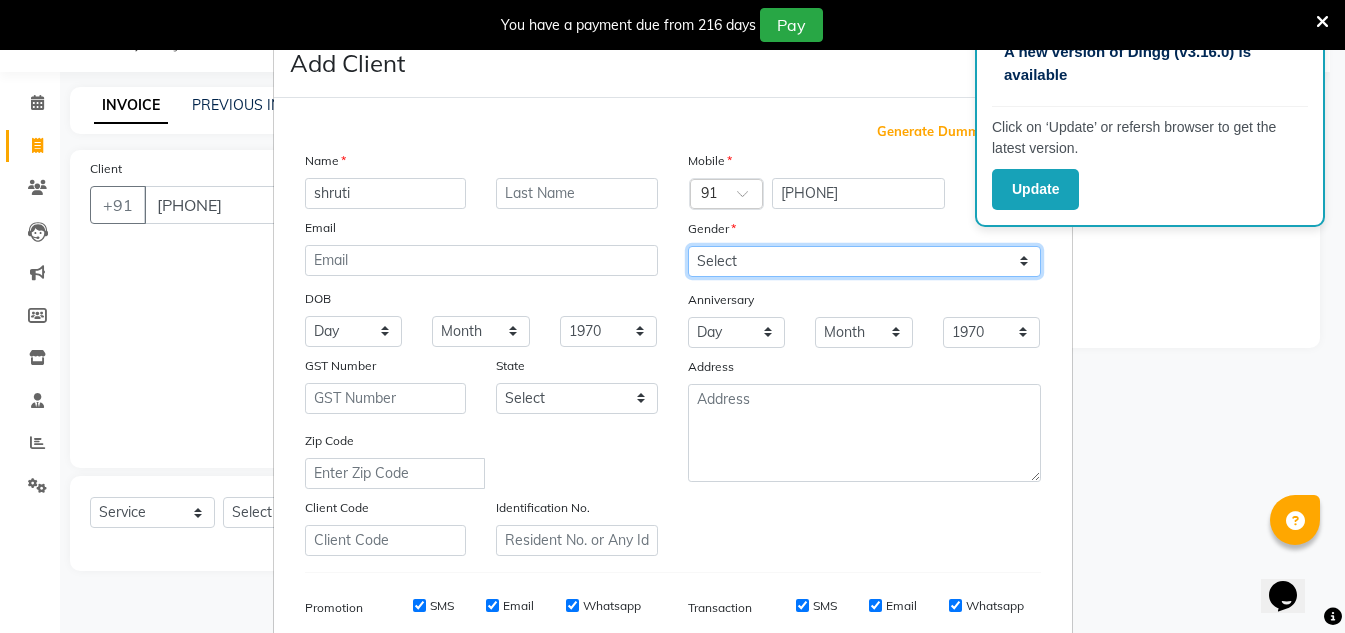 click on "Select Male Female Other Prefer Not To Say" at bounding box center (864, 261) 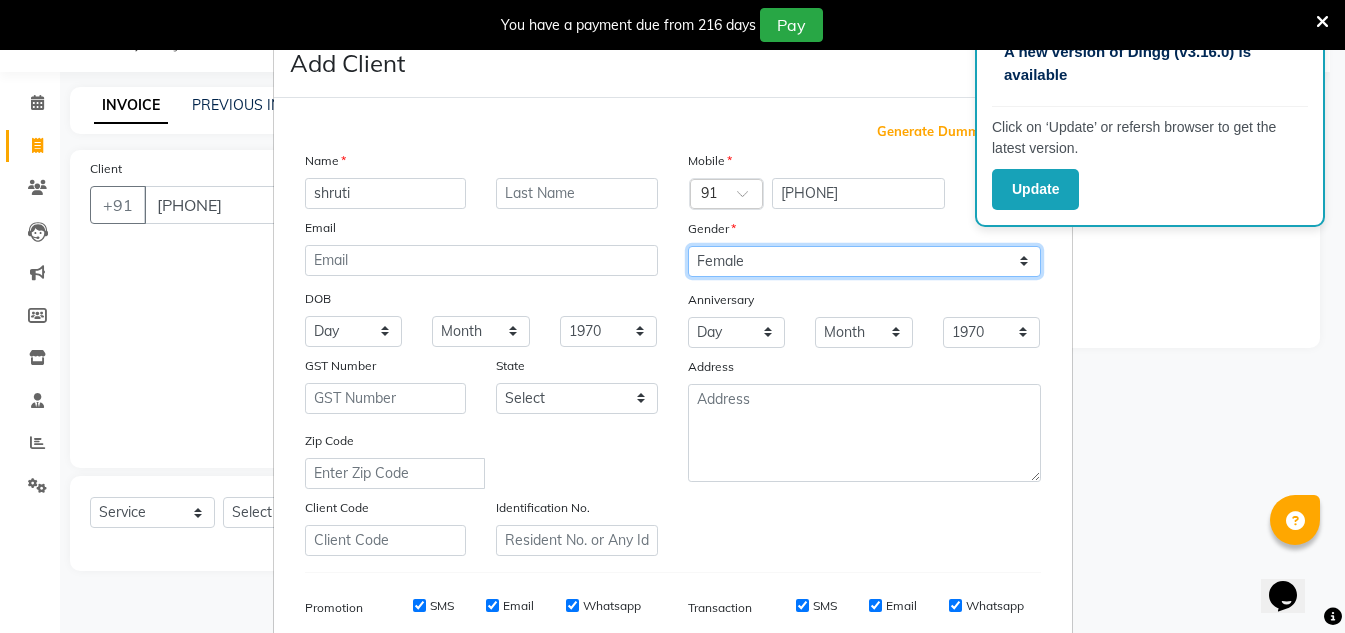 click on "Select Male Female Other Prefer Not To Say" at bounding box center (864, 261) 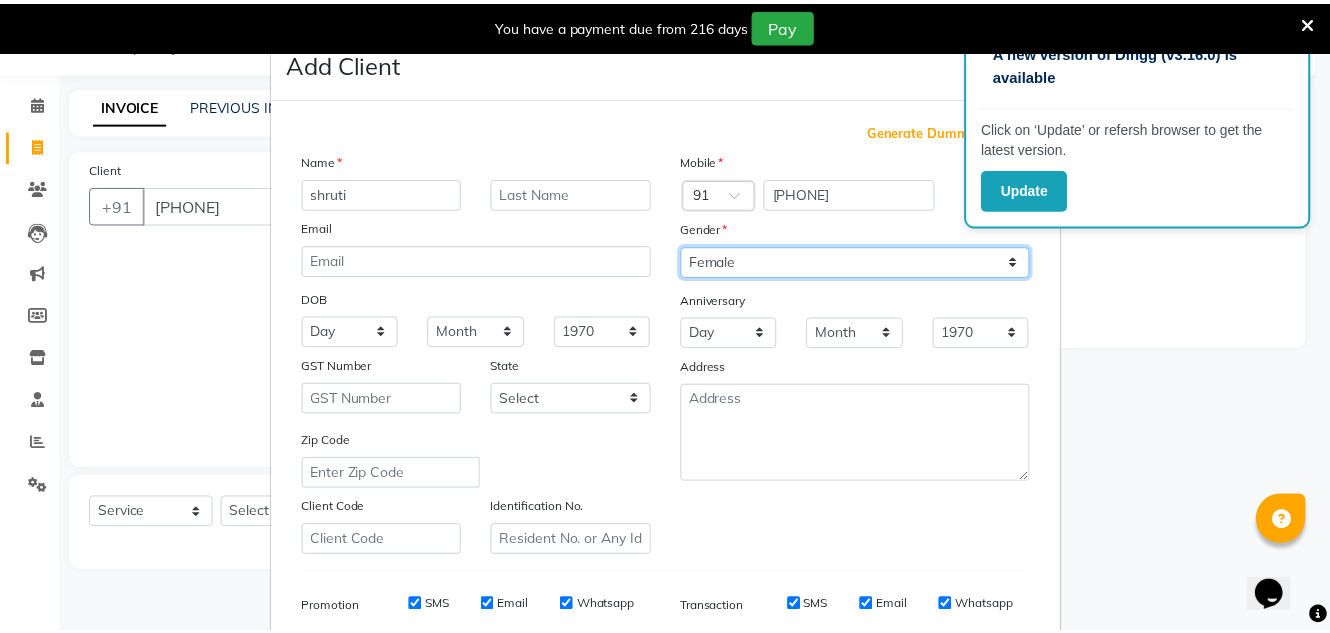 scroll, scrollTop: 290, scrollLeft: 0, axis: vertical 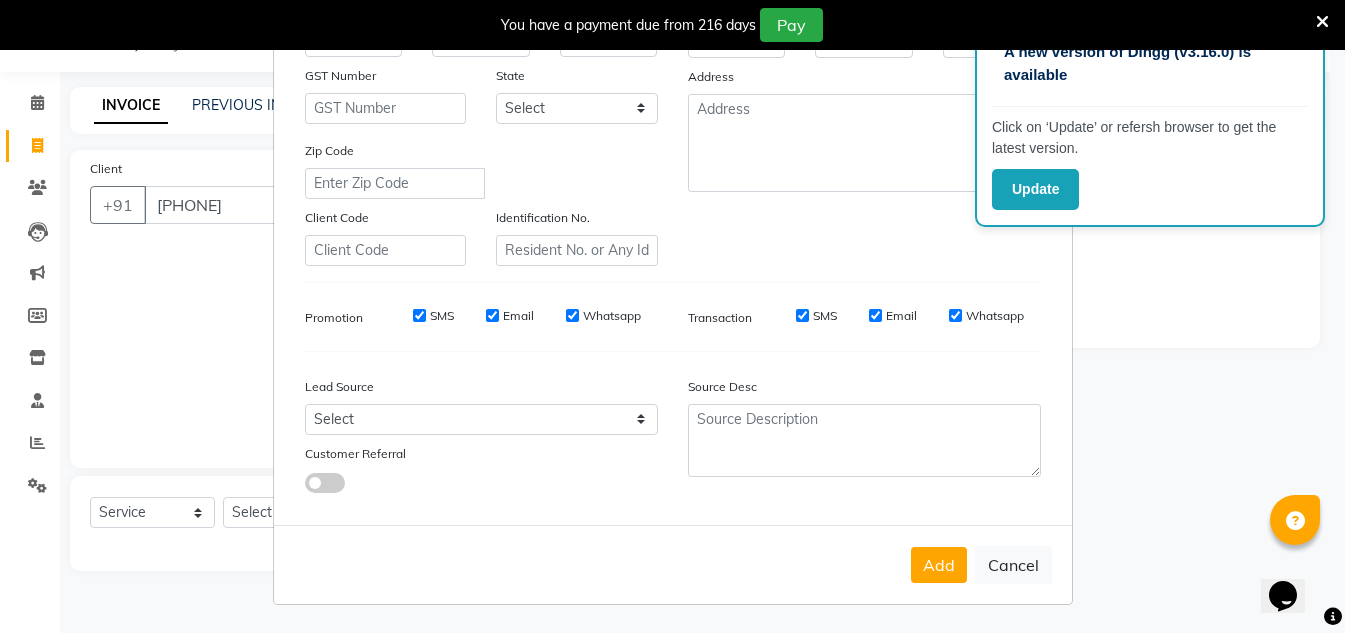 click on "Add" at bounding box center (939, 565) 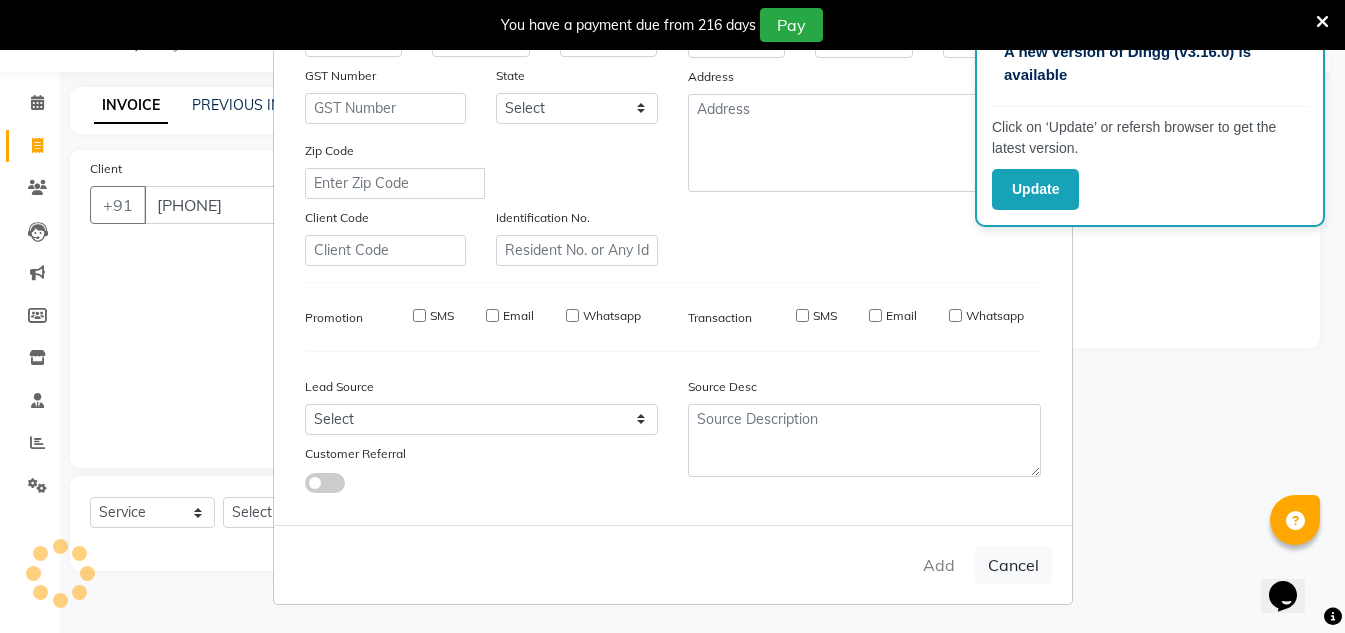 type on "85******64" 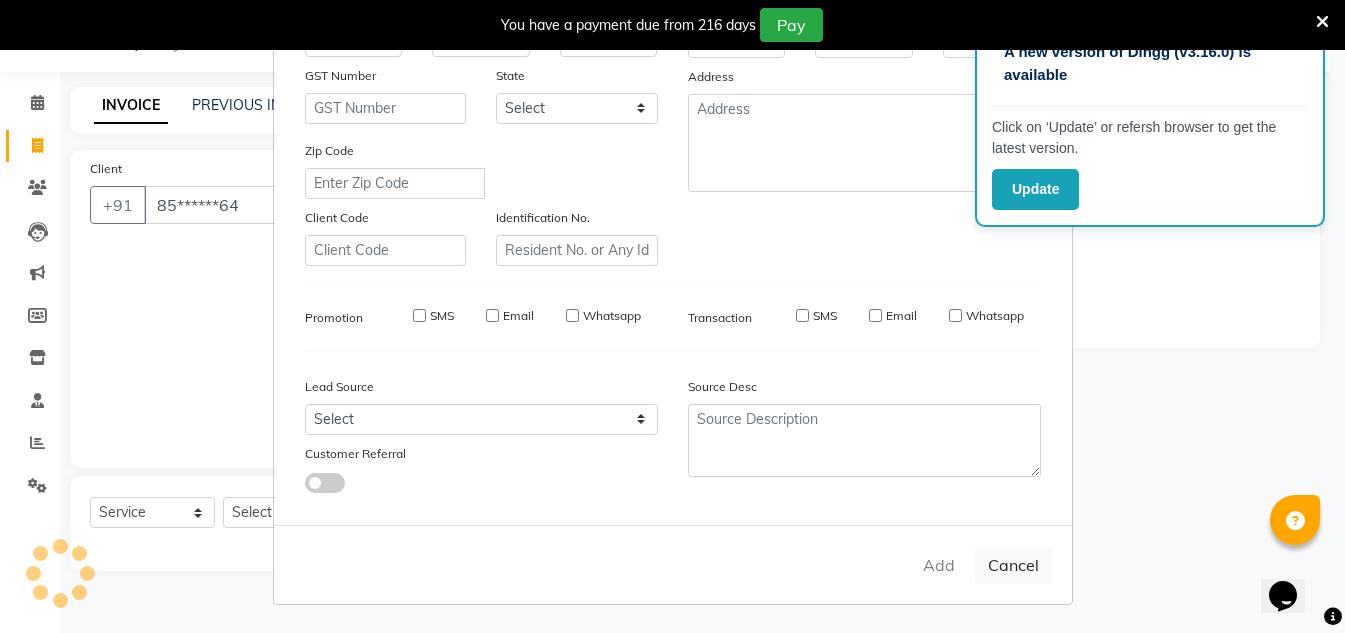 select 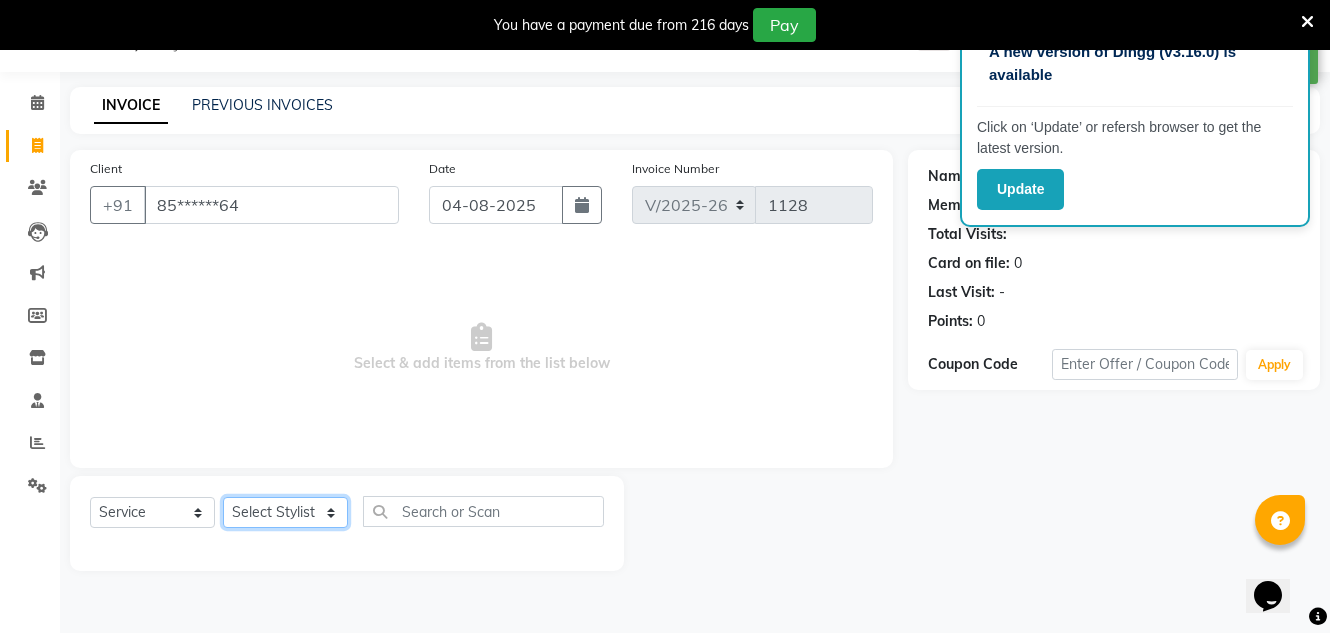 click on "Select Stylist Creative Salon Hashan Kam wali Nisha Payal salman the creative" 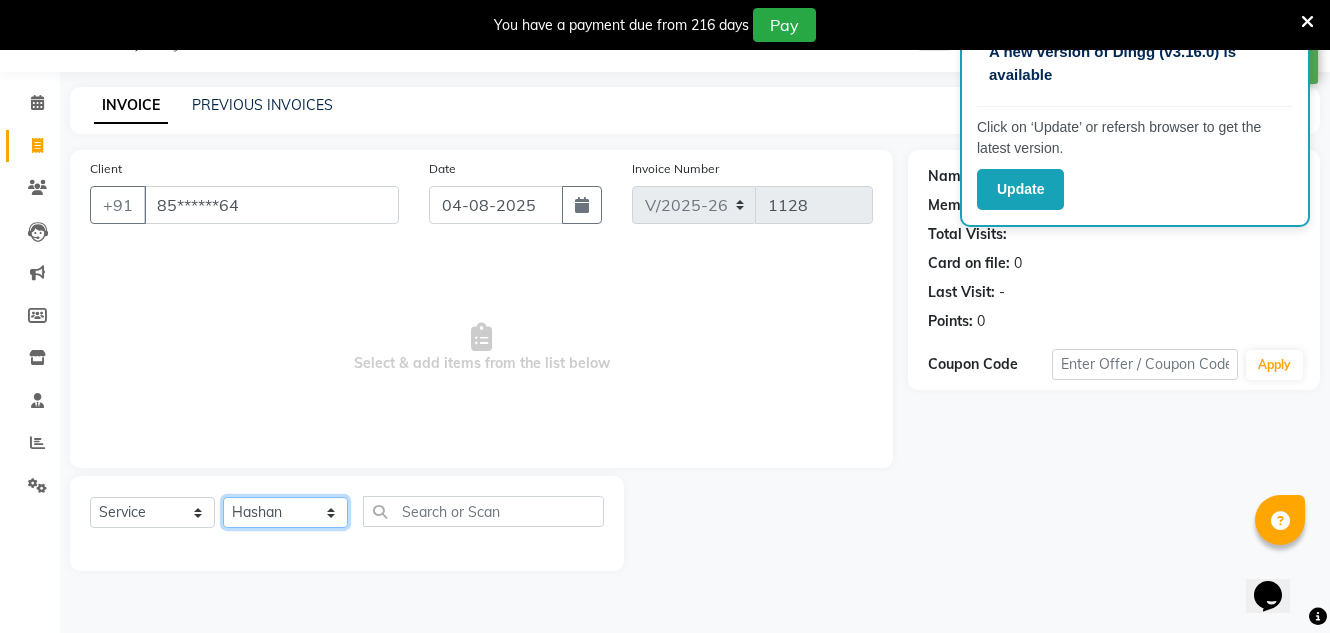 click on "Select Stylist Creative Salon Hashan Kam wali Nisha Payal salman the creative" 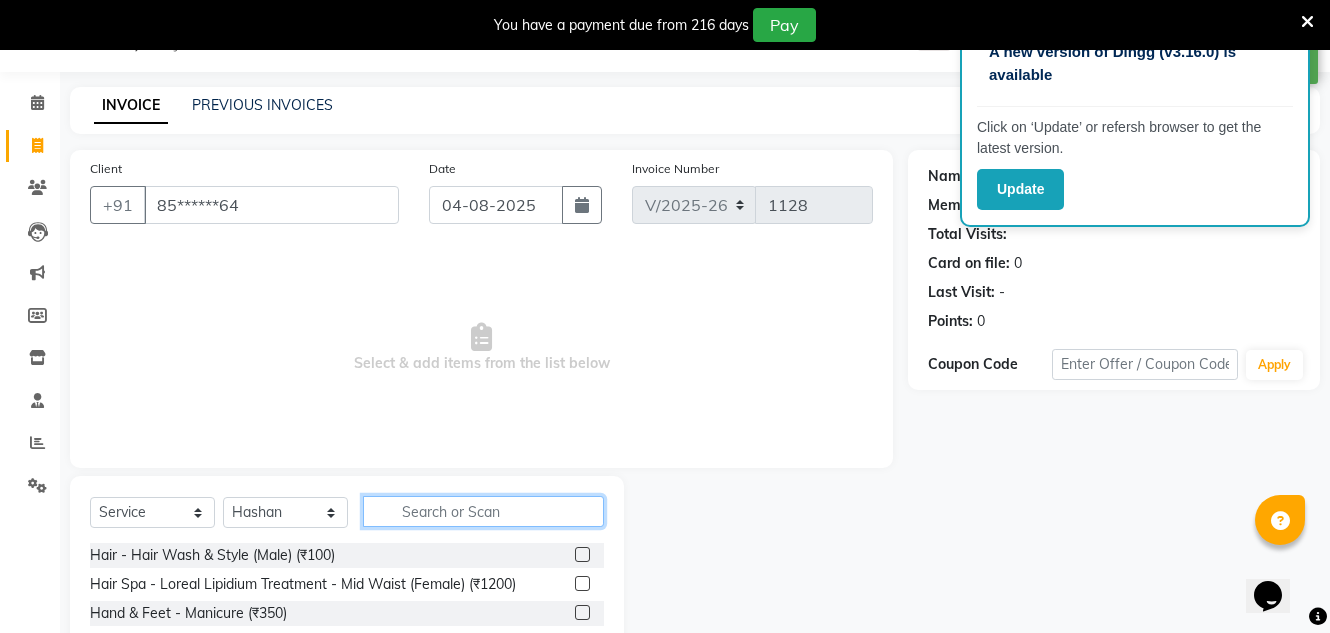 click 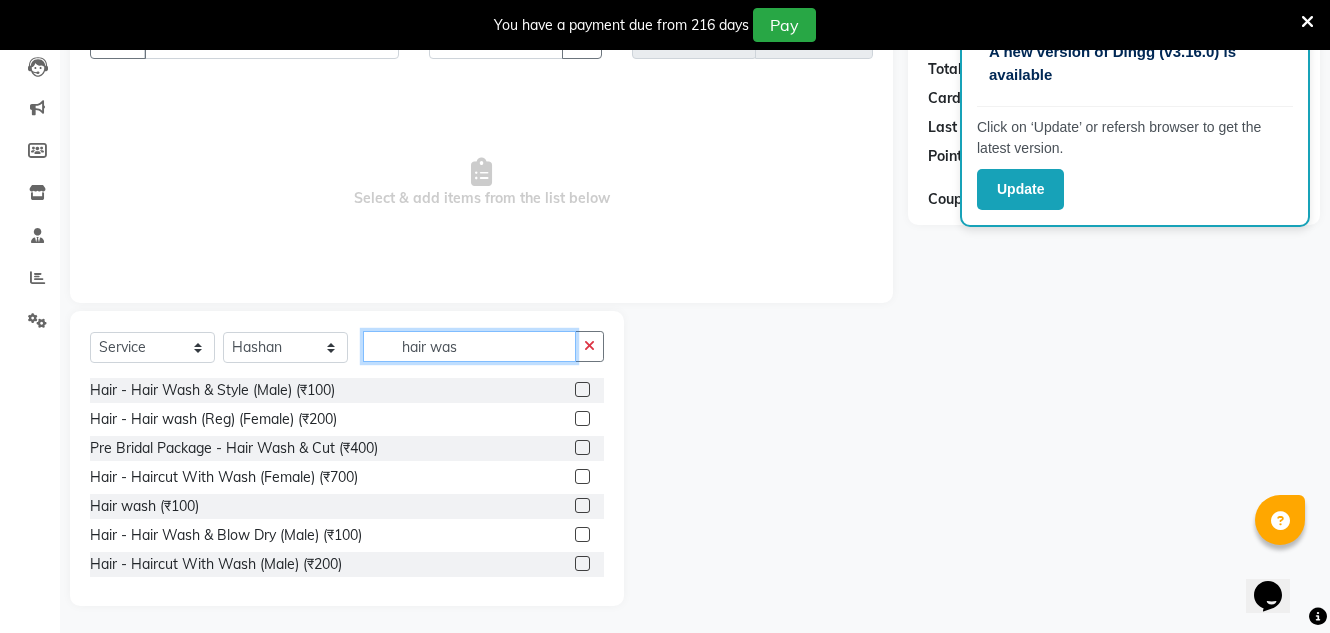 scroll, scrollTop: 218, scrollLeft: 0, axis: vertical 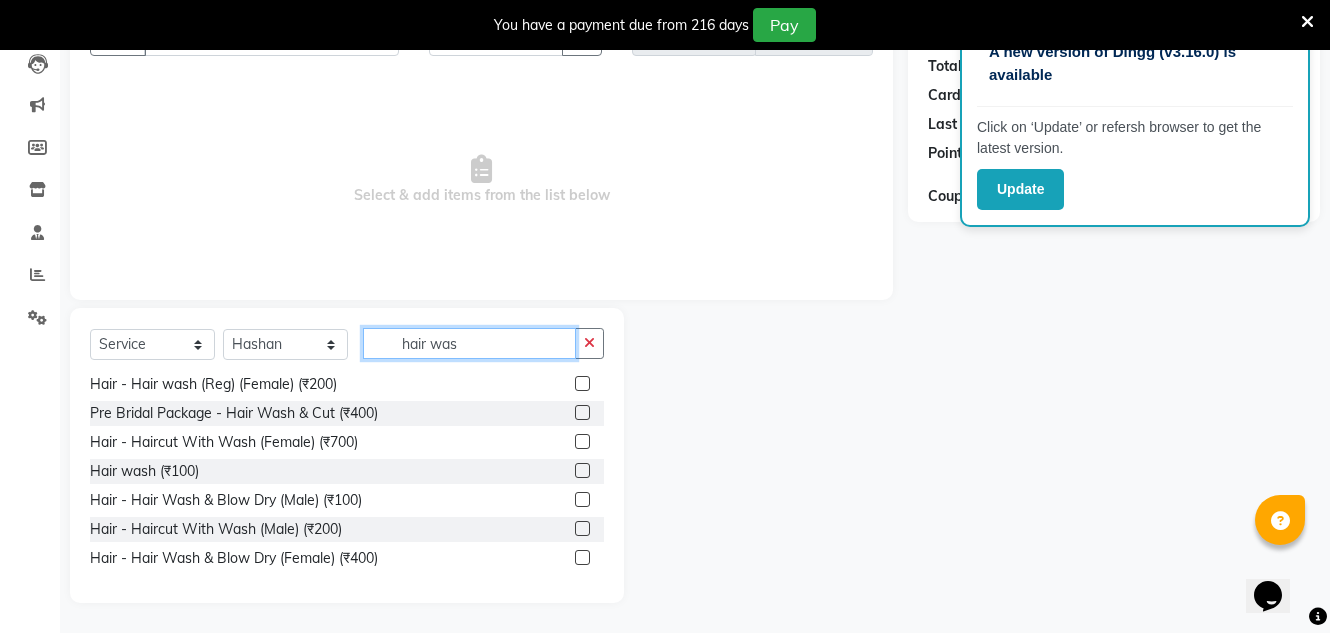 type on "hair was" 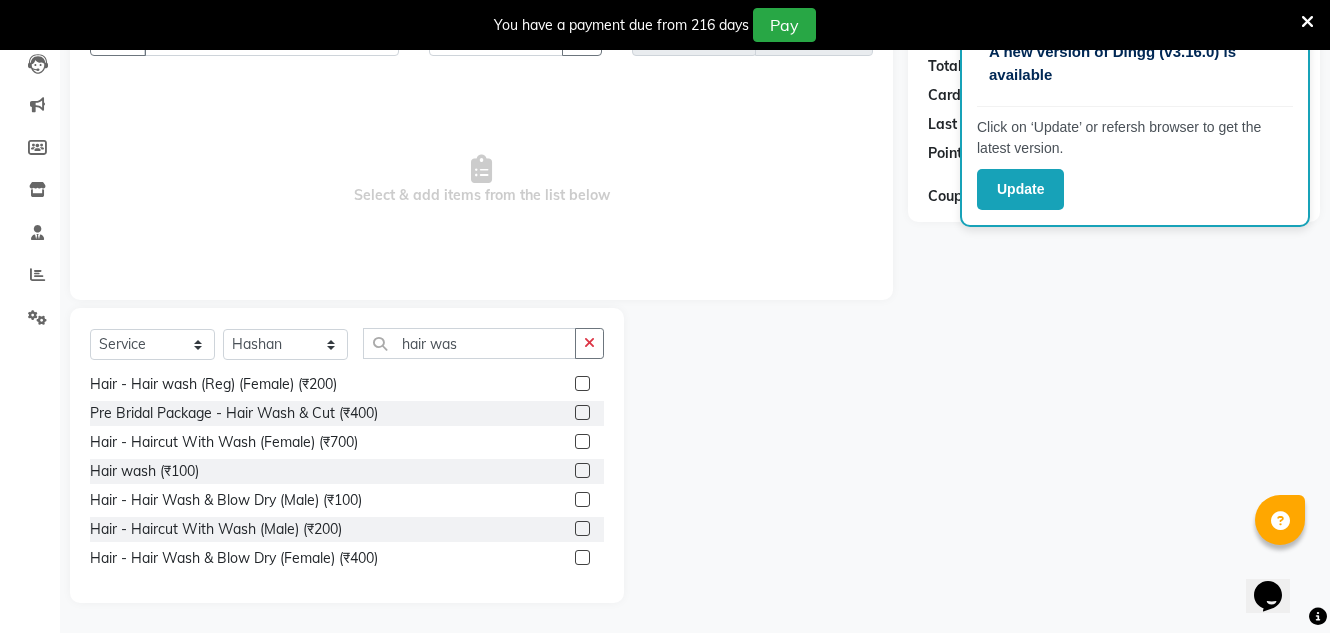 click 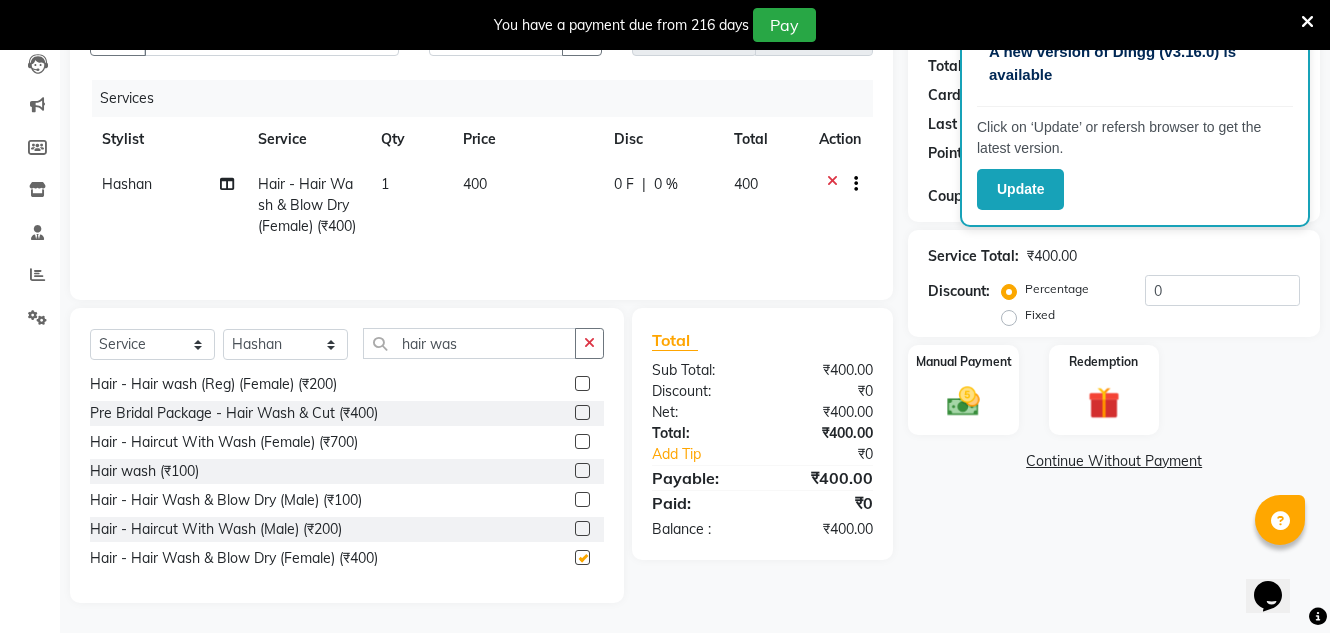 checkbox on "false" 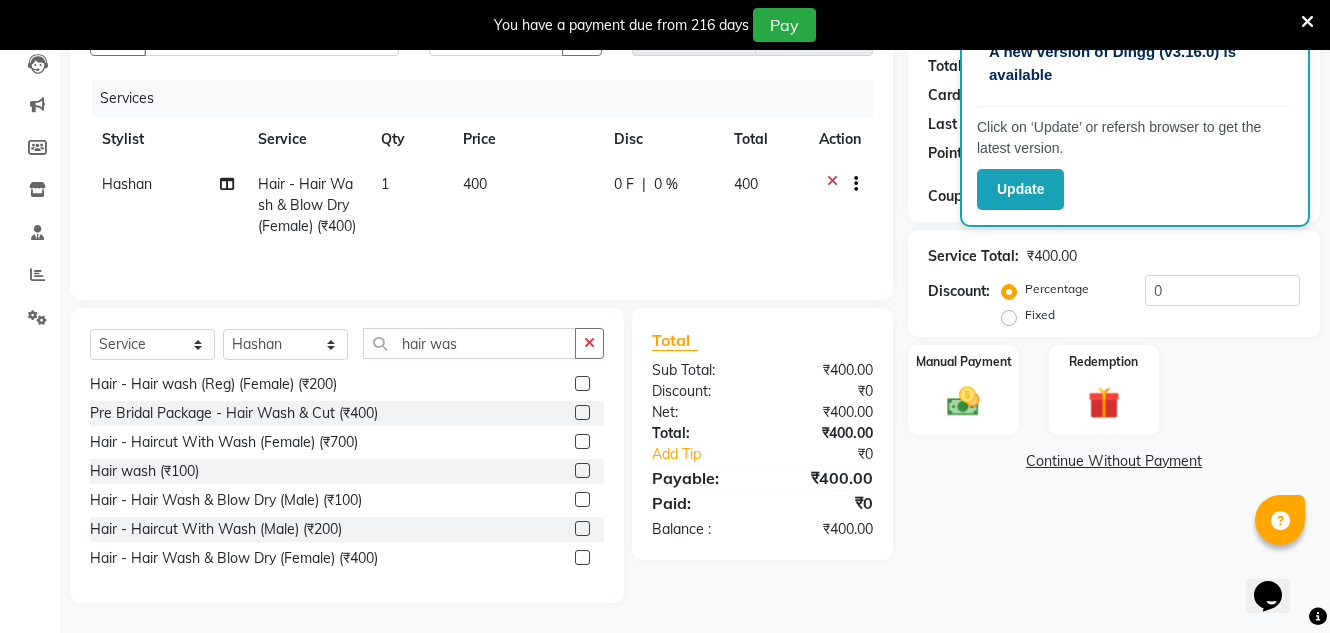 click on "400" 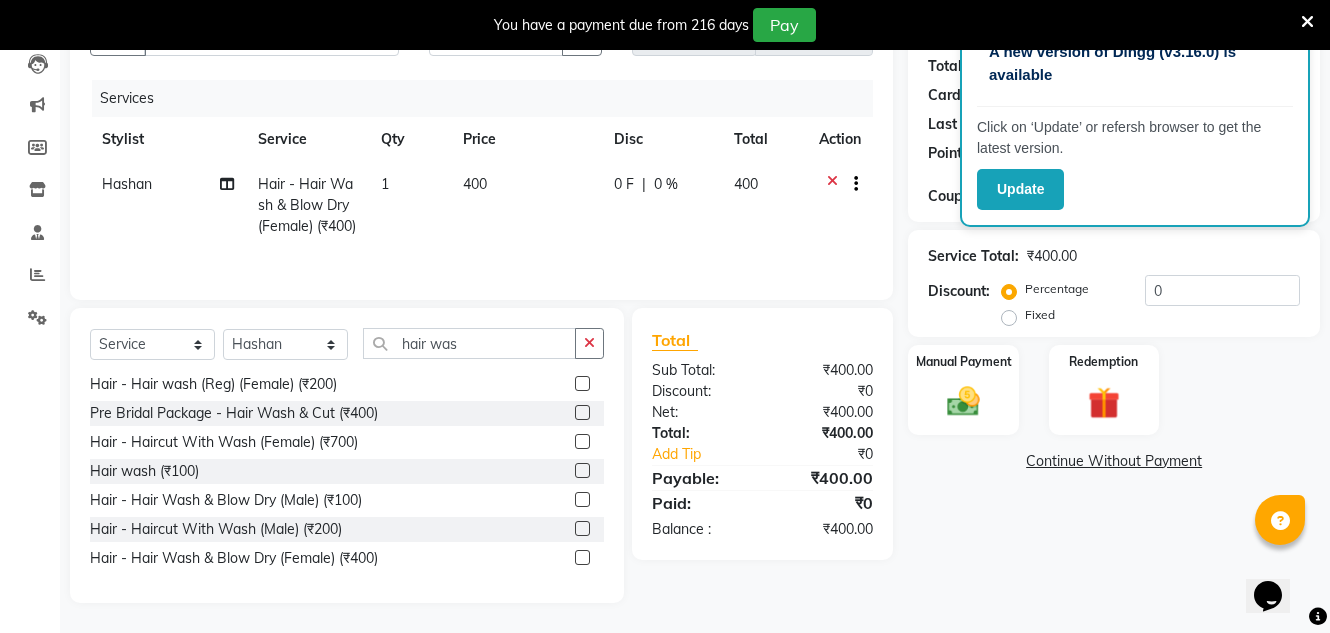 select on "10933" 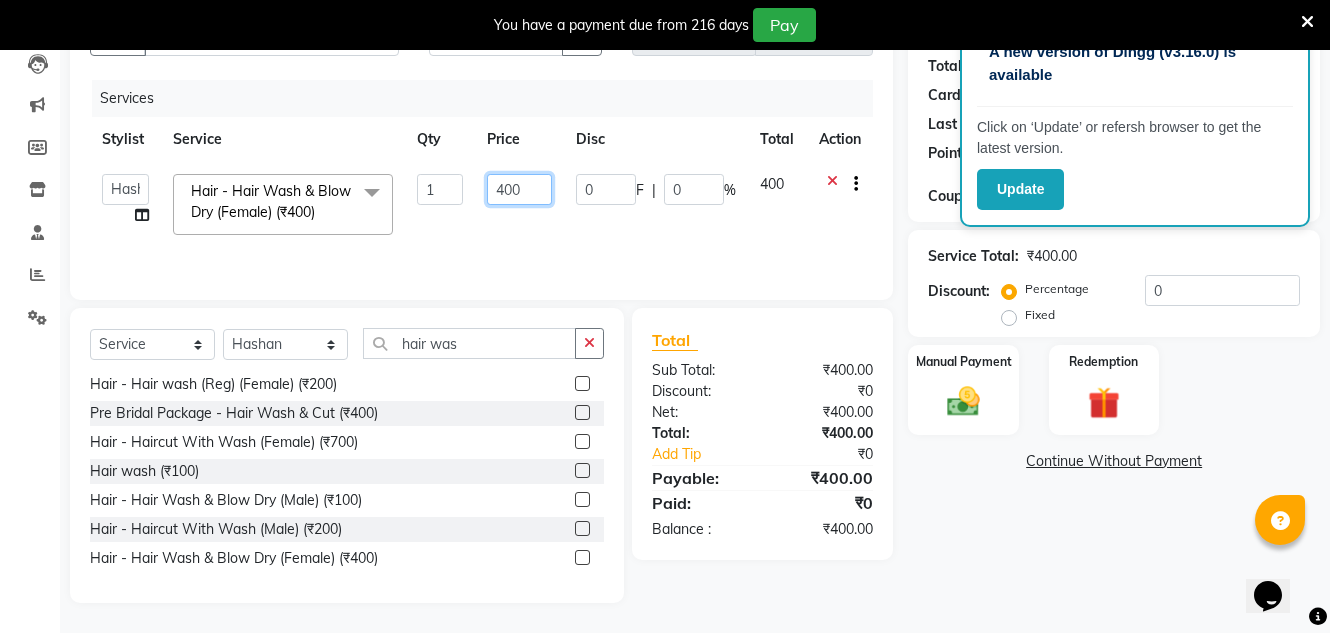 click on "400" 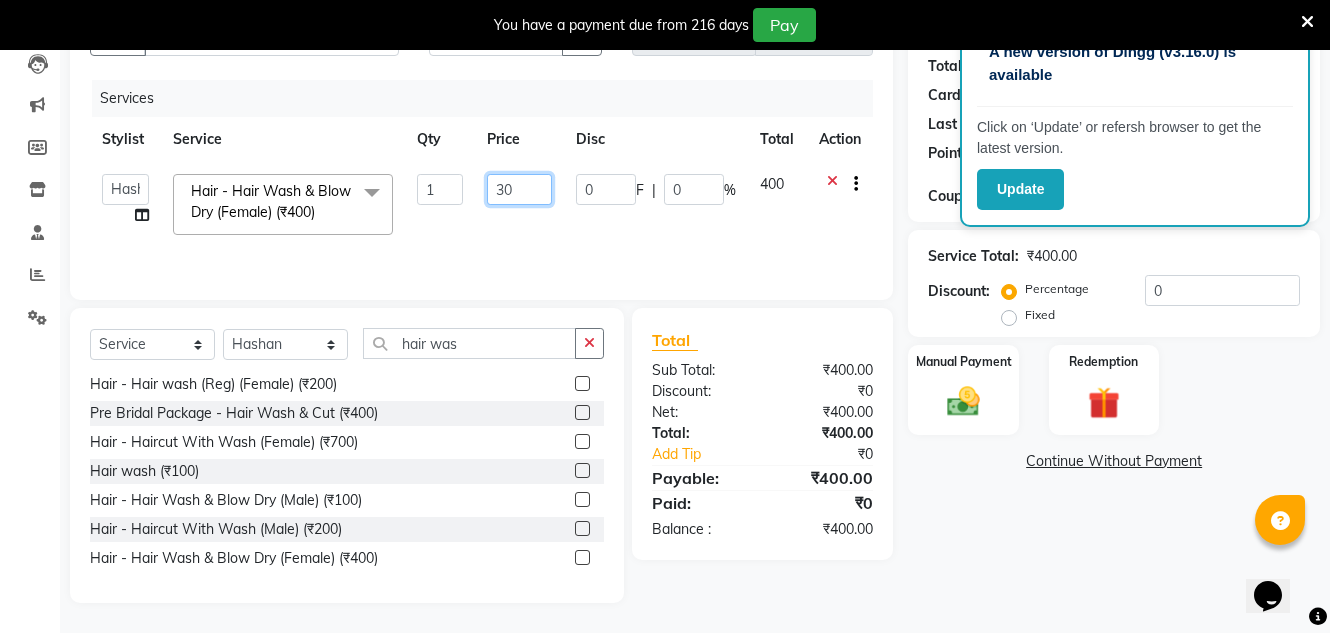 type on "350" 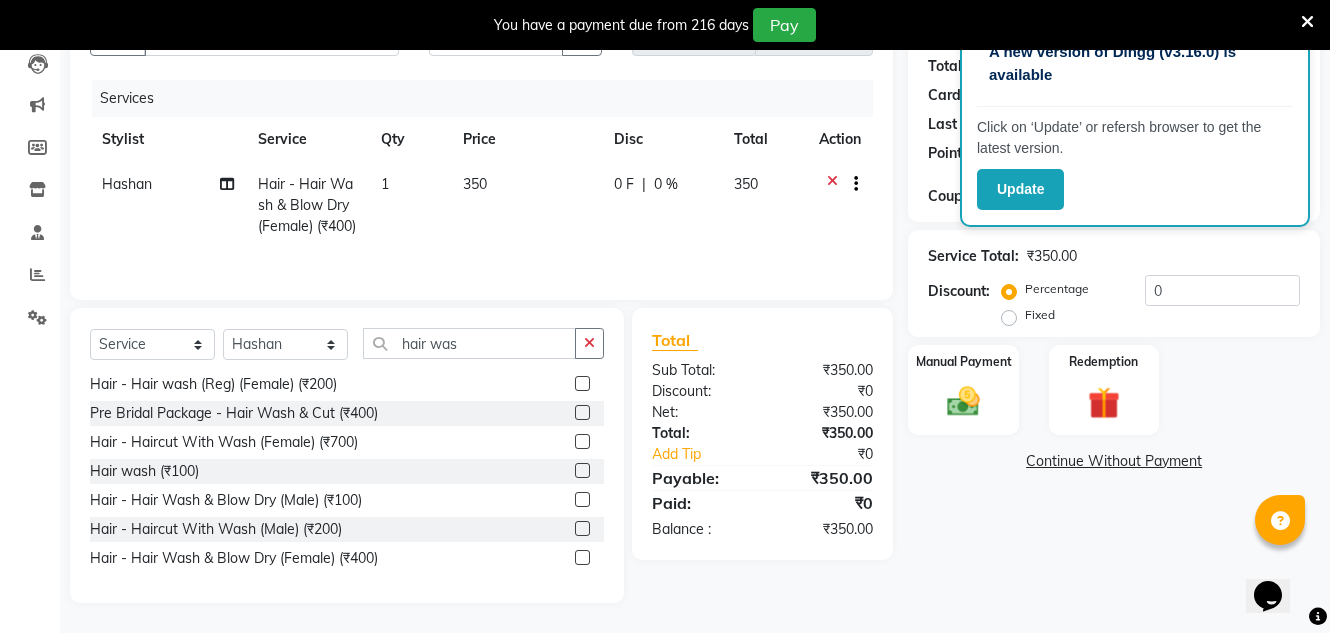 drag, startPoint x: 794, startPoint y: 411, endPoint x: 858, endPoint y: 408, distance: 64.070274 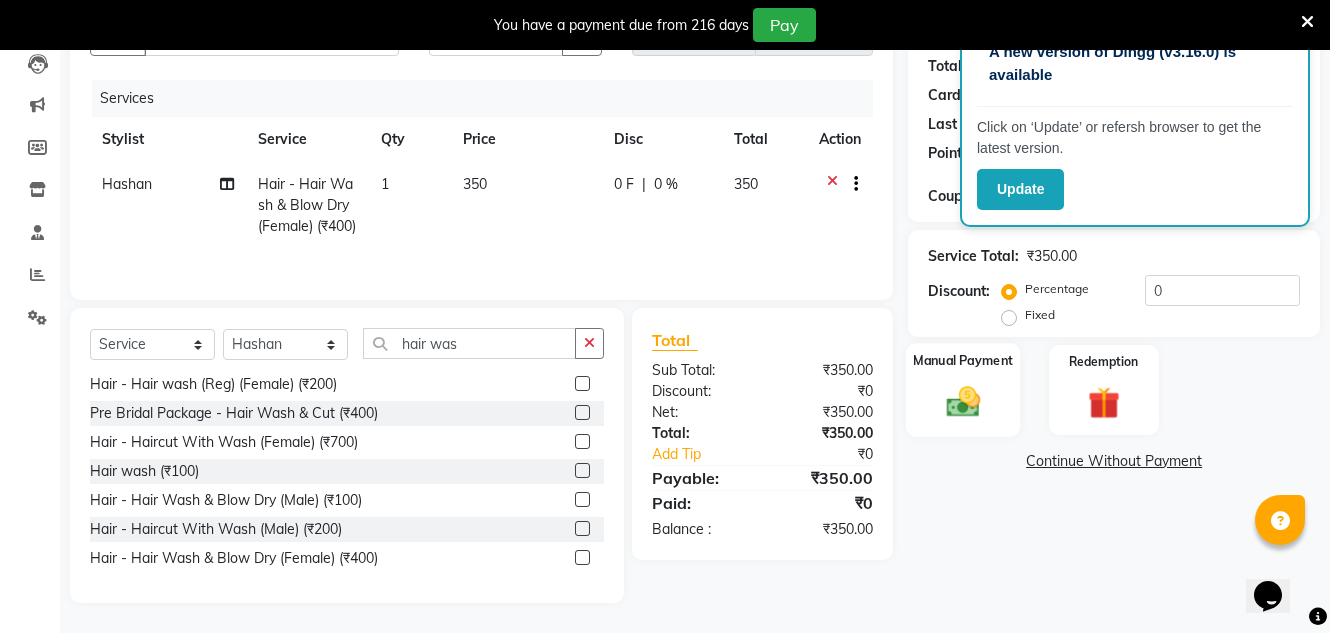 click 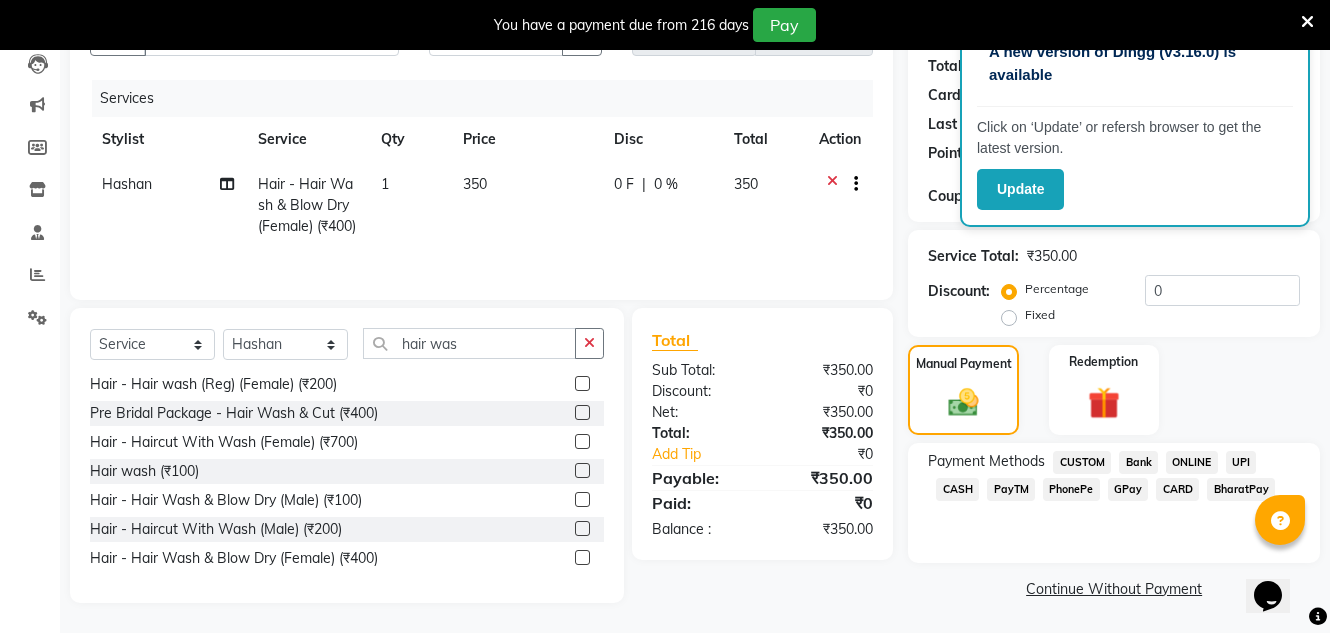 click on "GPay" 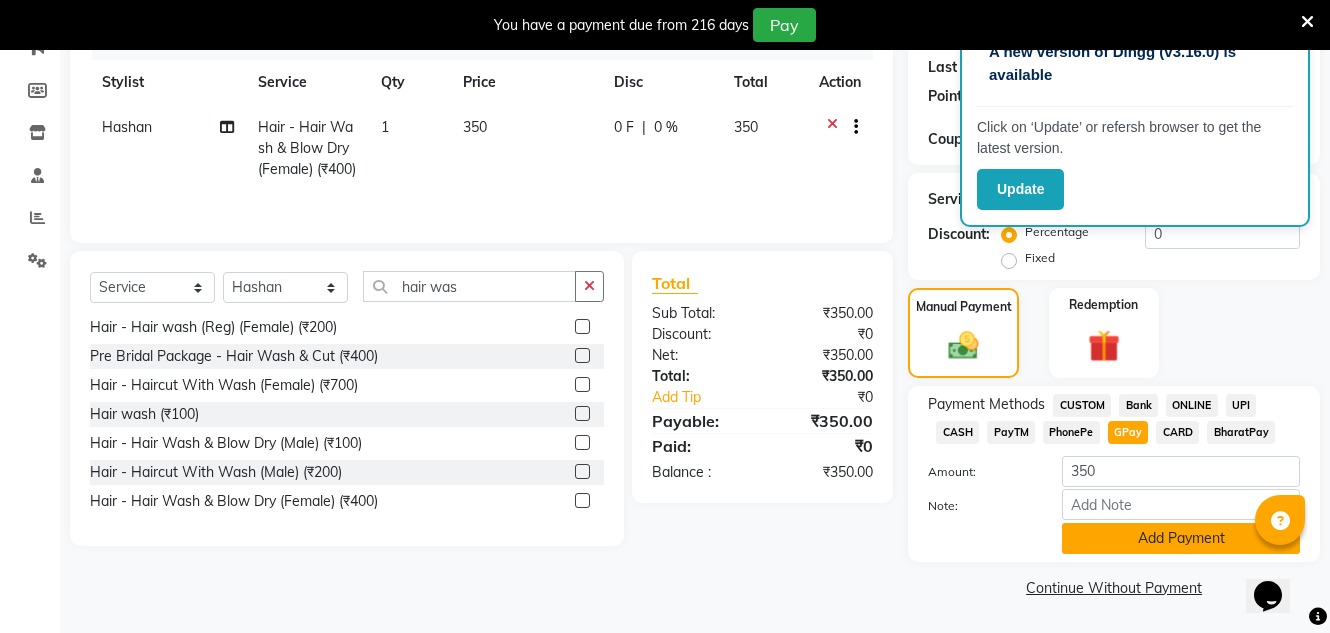 click on "Add Payment" 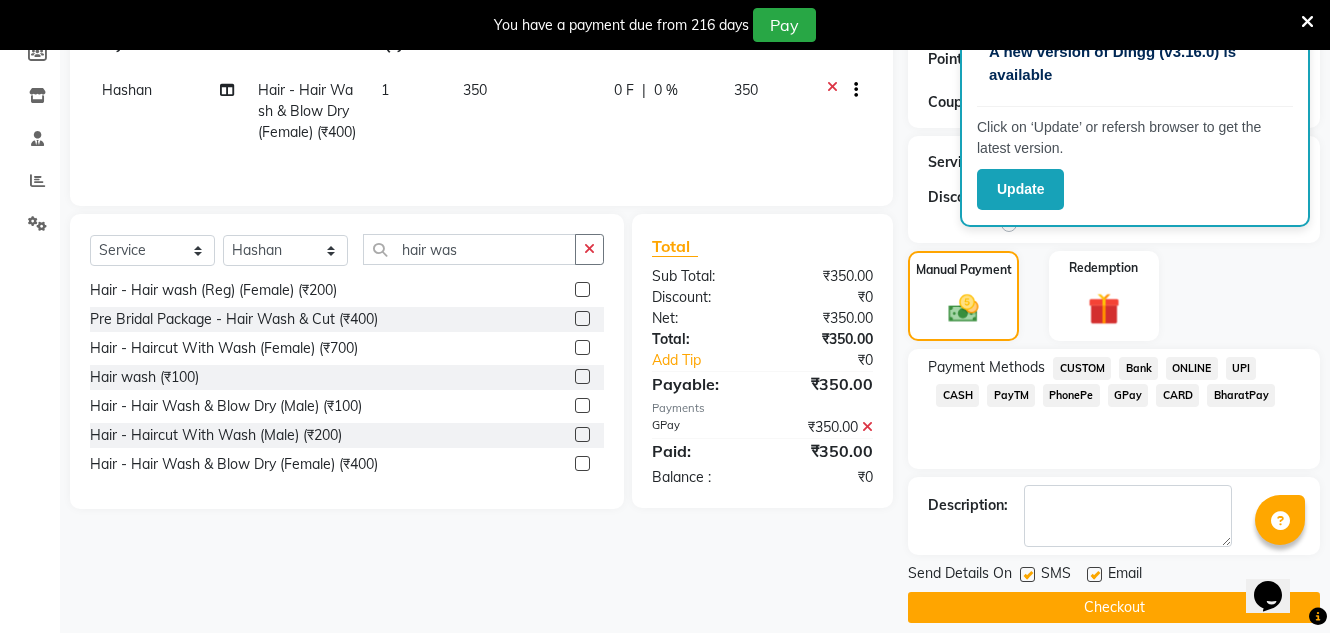 scroll, scrollTop: 332, scrollLeft: 0, axis: vertical 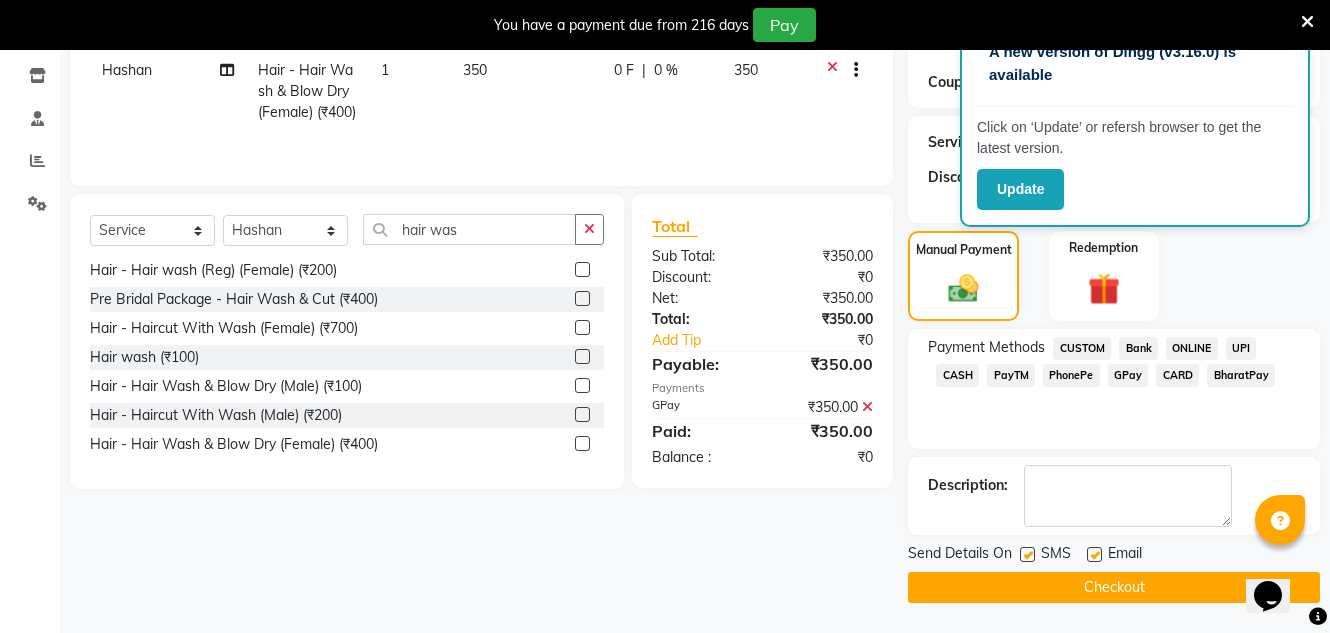 click 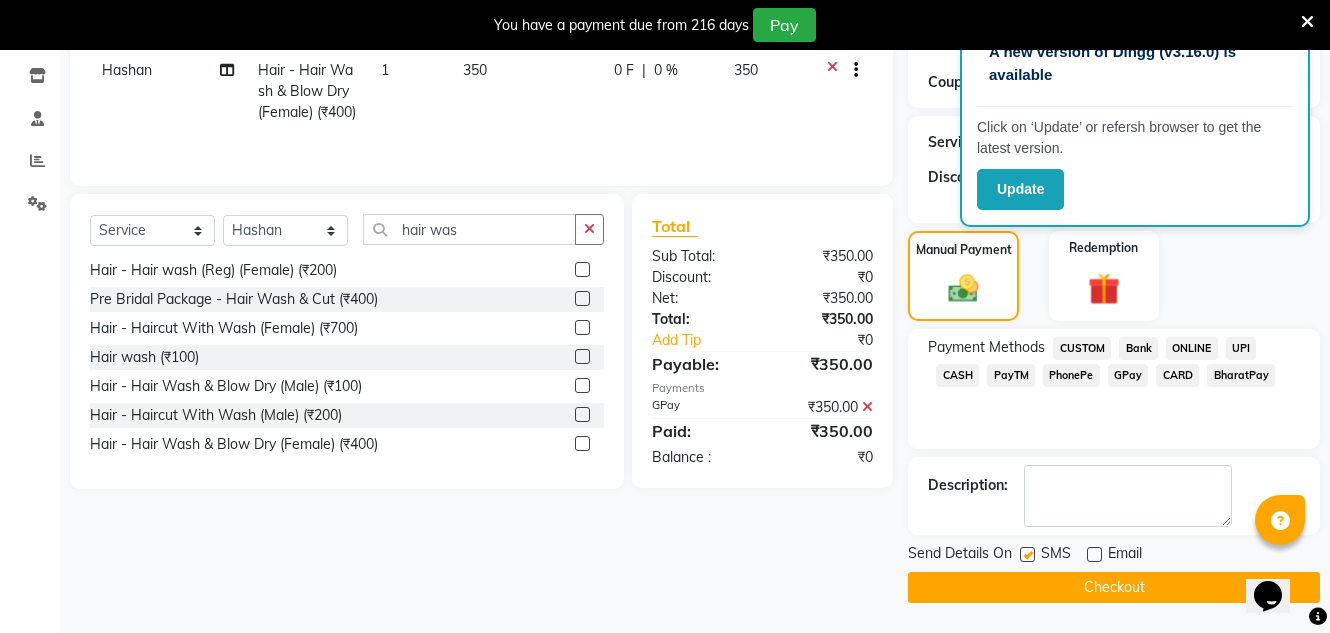 click on "Checkout" 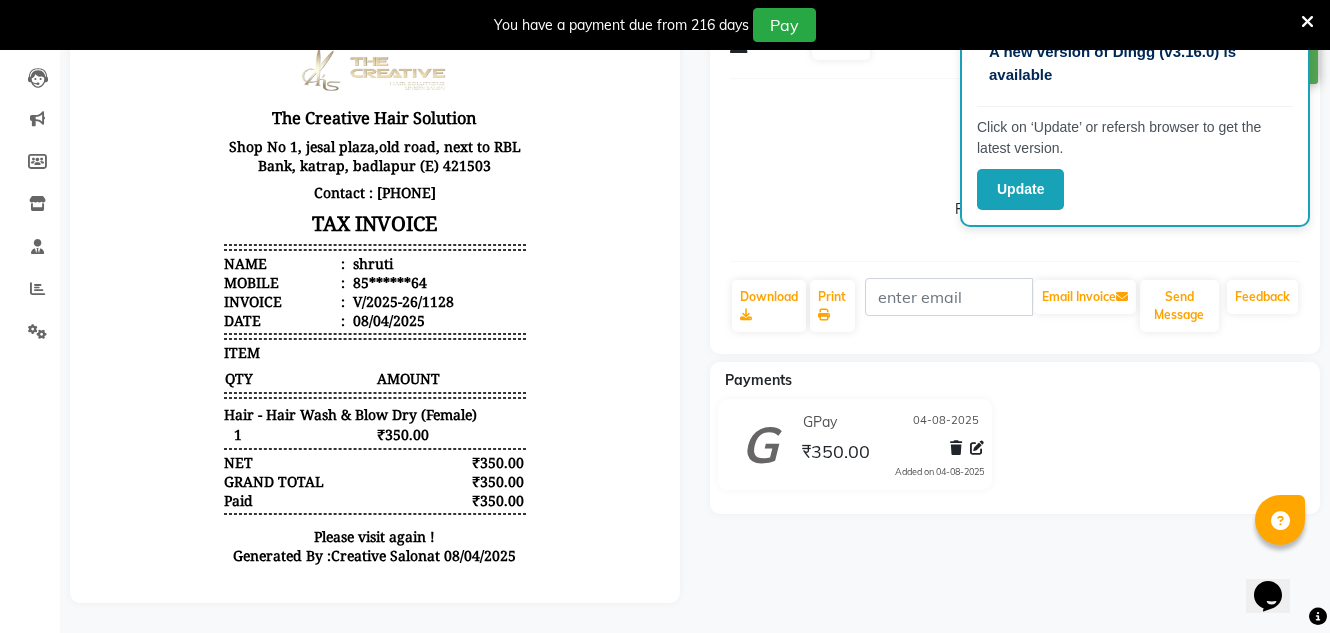 scroll, scrollTop: 0, scrollLeft: 0, axis: both 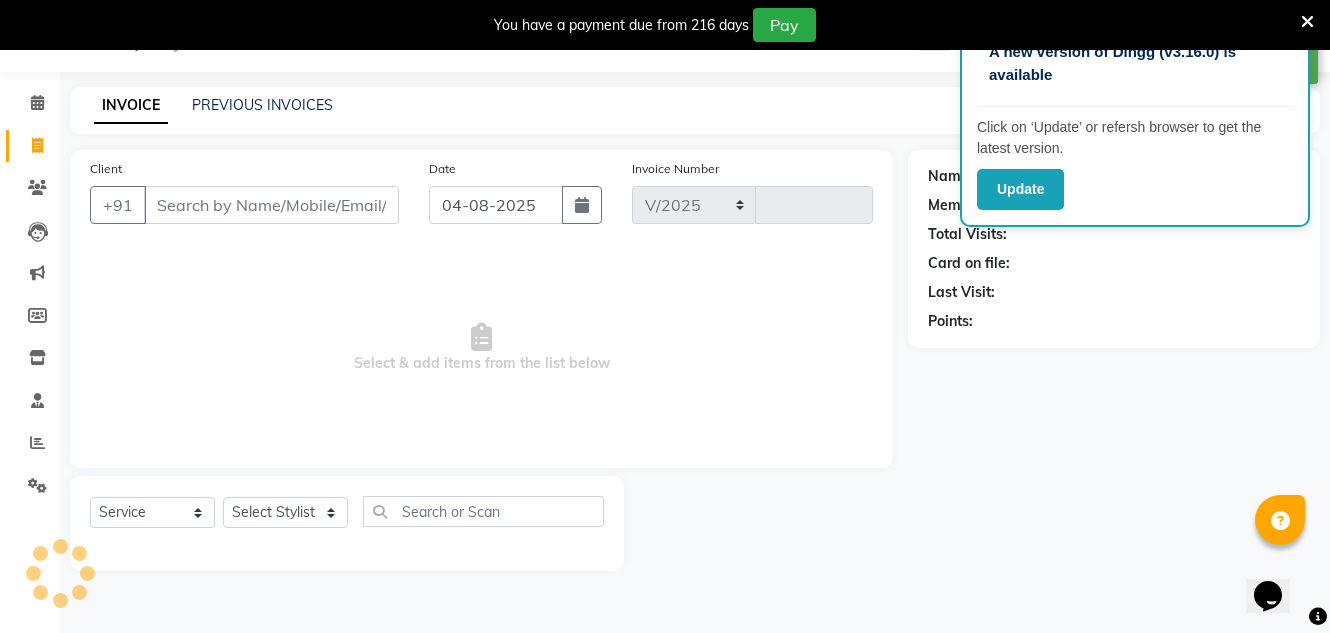 select on "527" 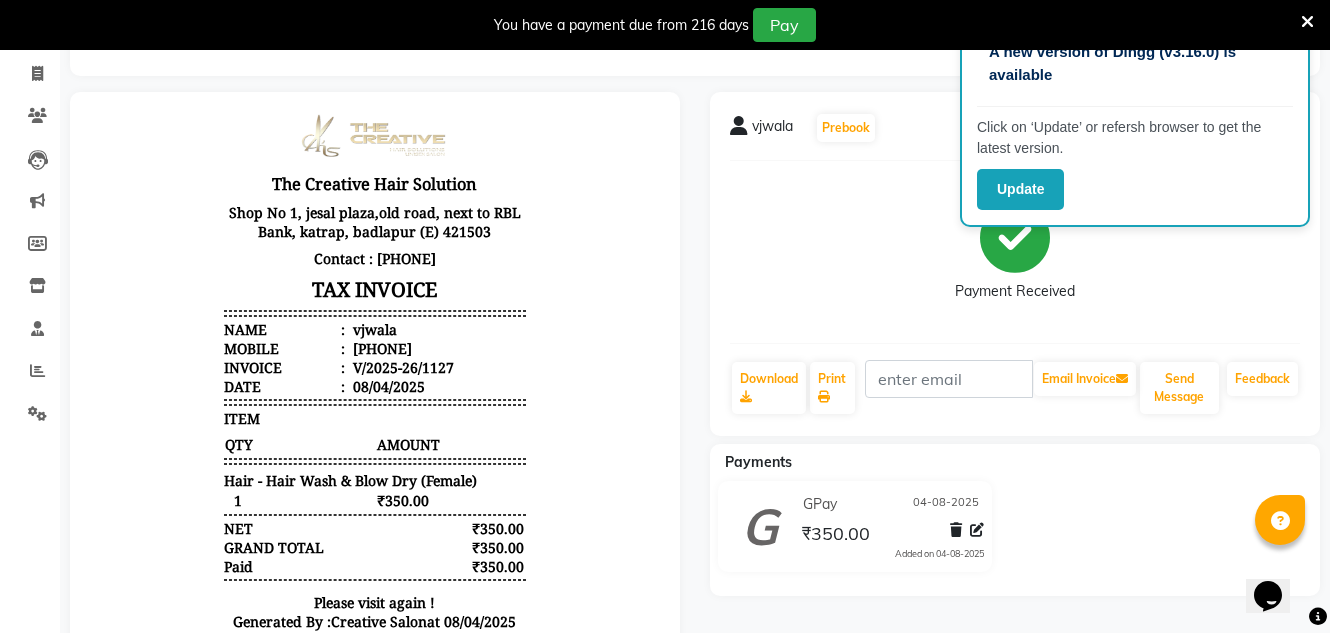 scroll, scrollTop: 219, scrollLeft: 0, axis: vertical 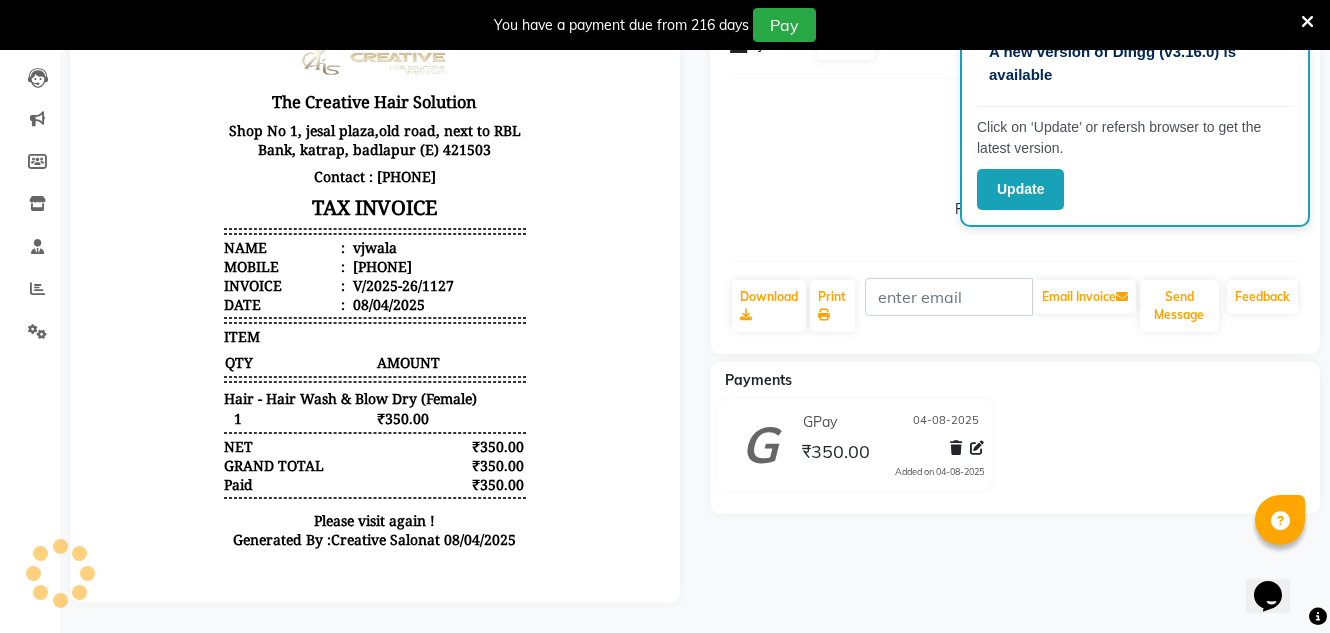 select on "service" 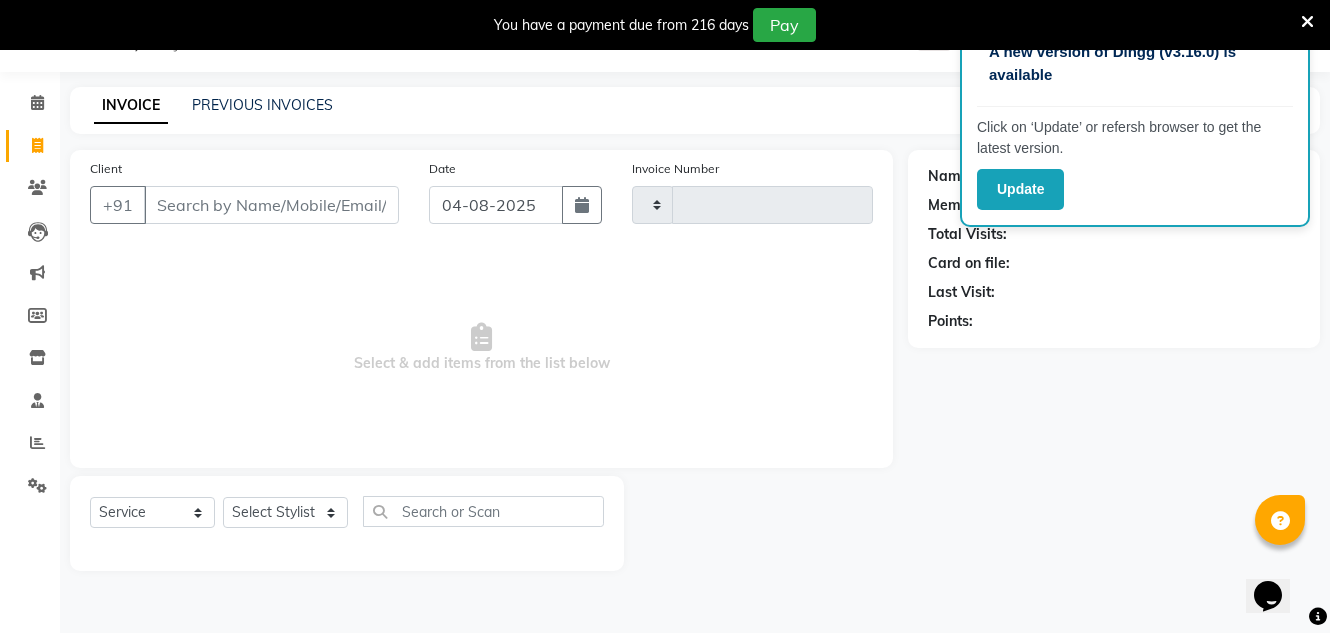 scroll, scrollTop: 50, scrollLeft: 0, axis: vertical 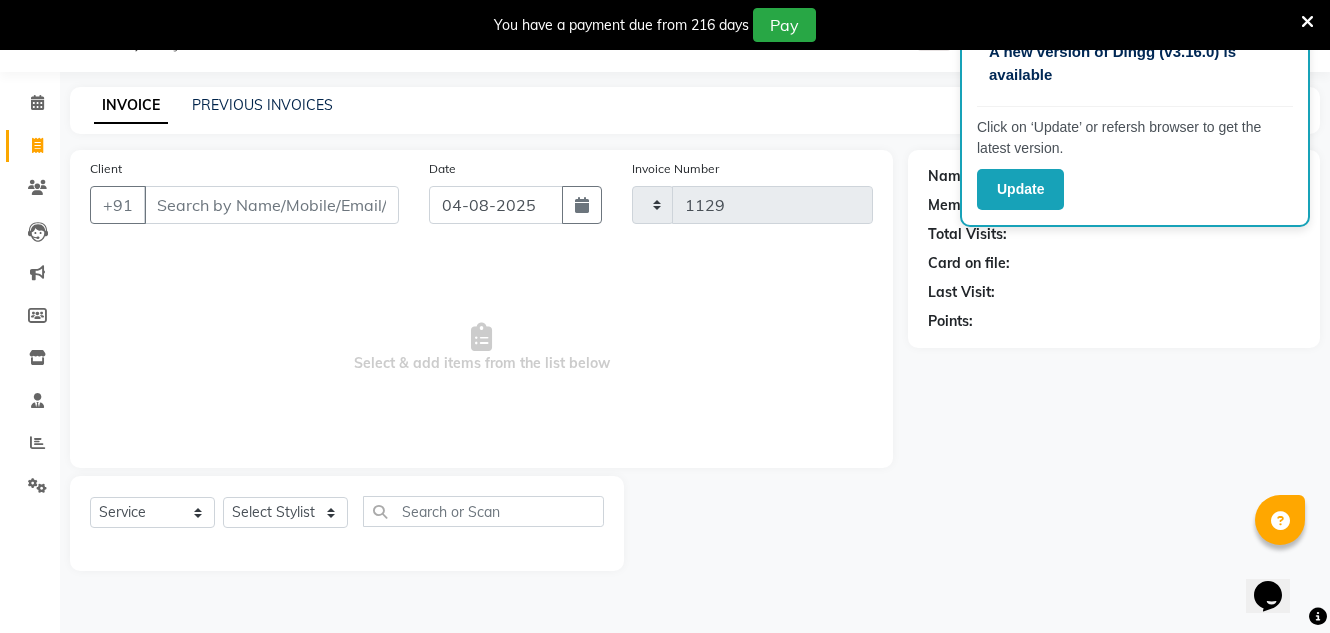 select on "527" 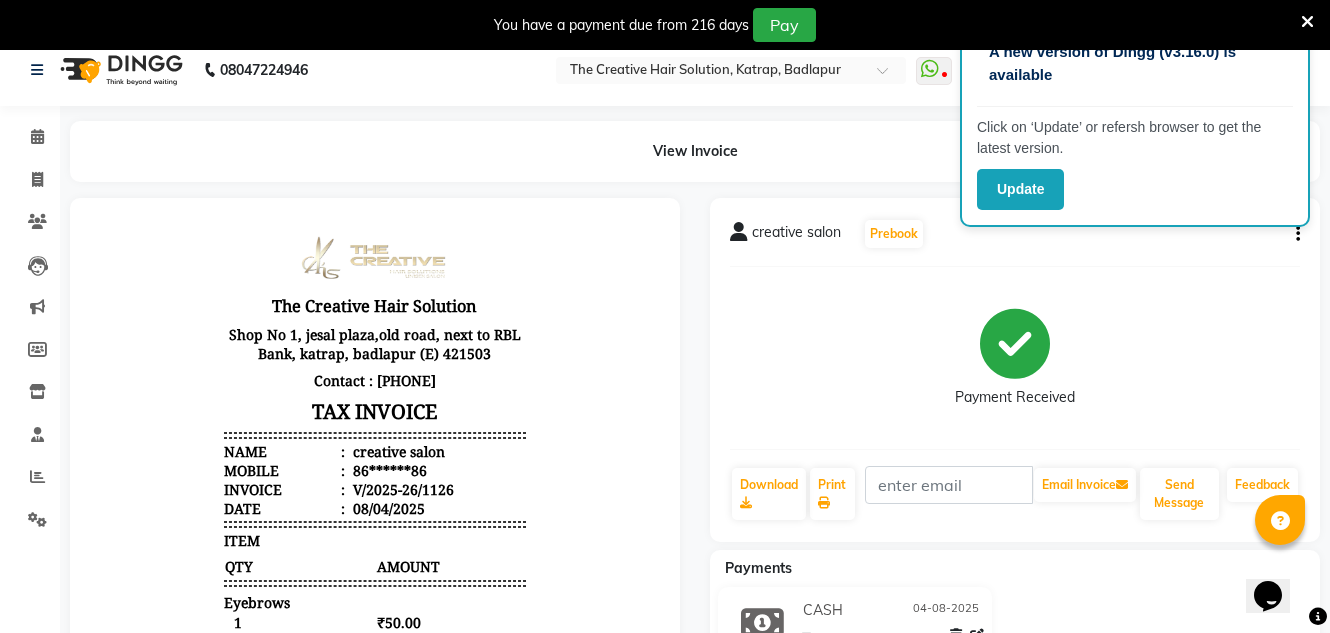 scroll, scrollTop: 0, scrollLeft: 0, axis: both 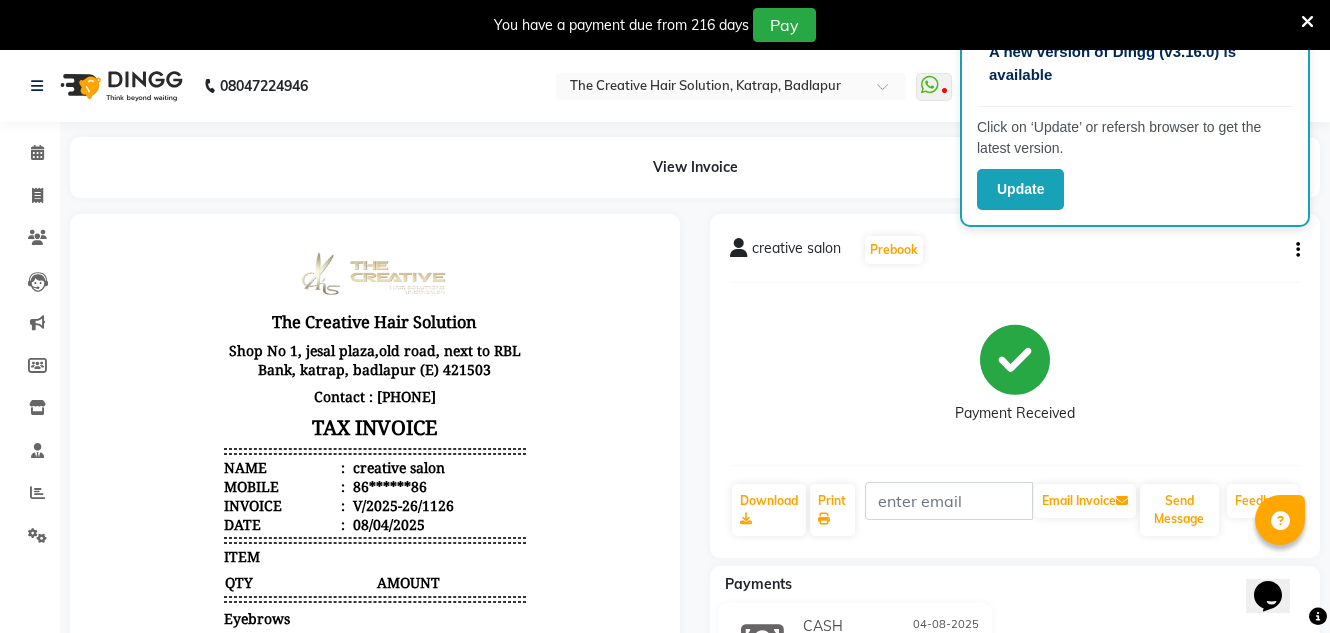 select on "527" 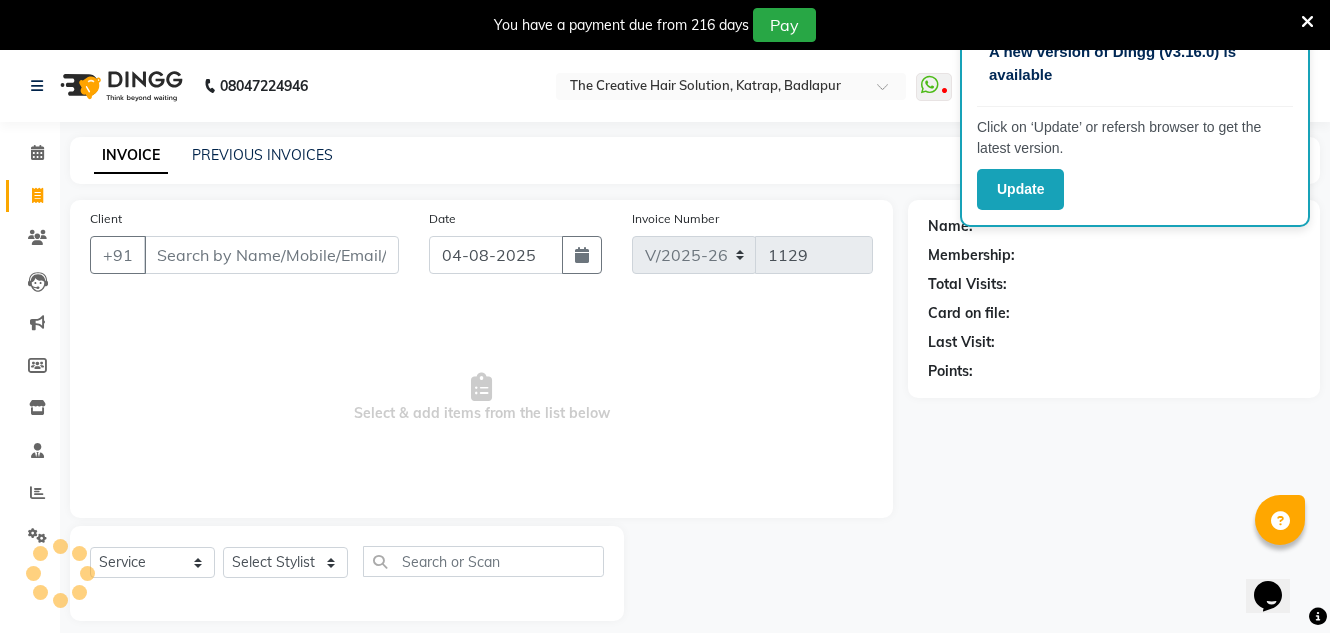 scroll, scrollTop: 50, scrollLeft: 0, axis: vertical 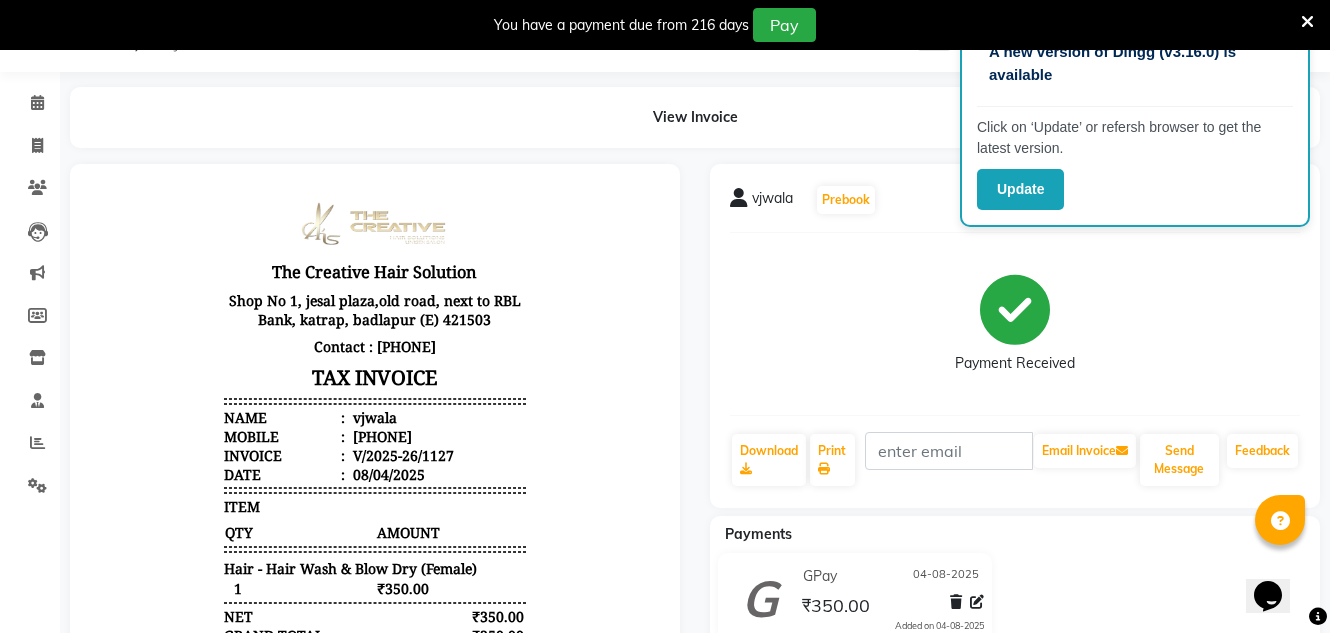 select on "527" 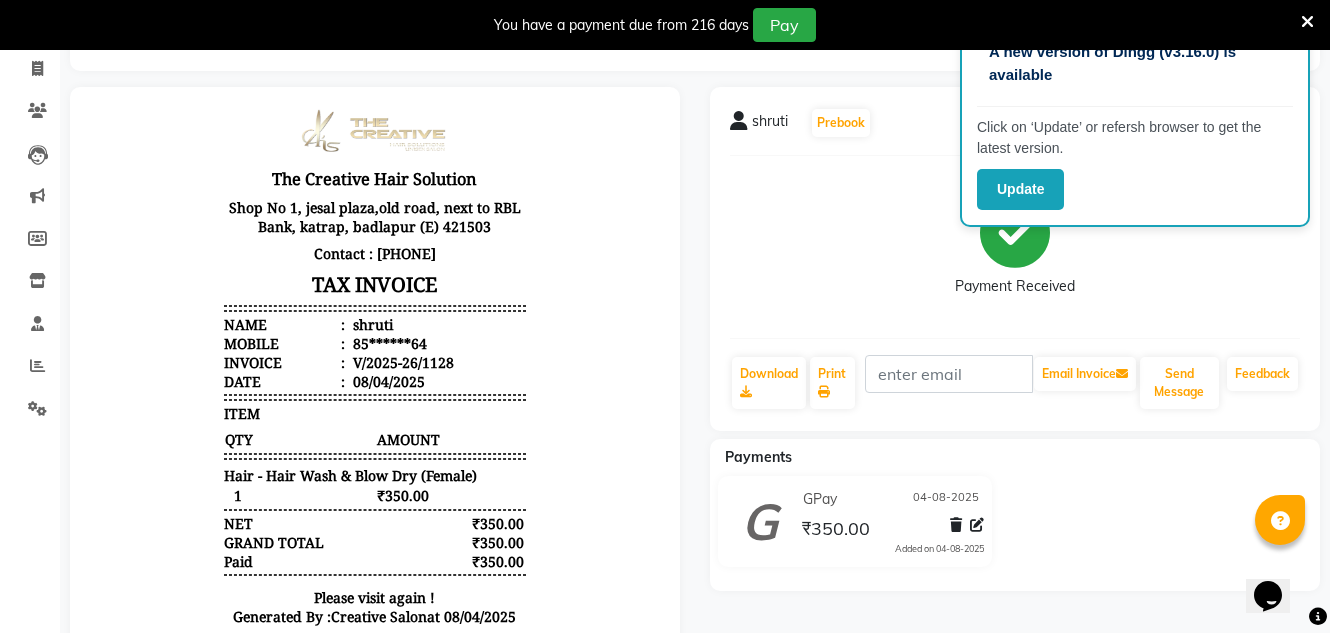 scroll, scrollTop: 219, scrollLeft: 0, axis: vertical 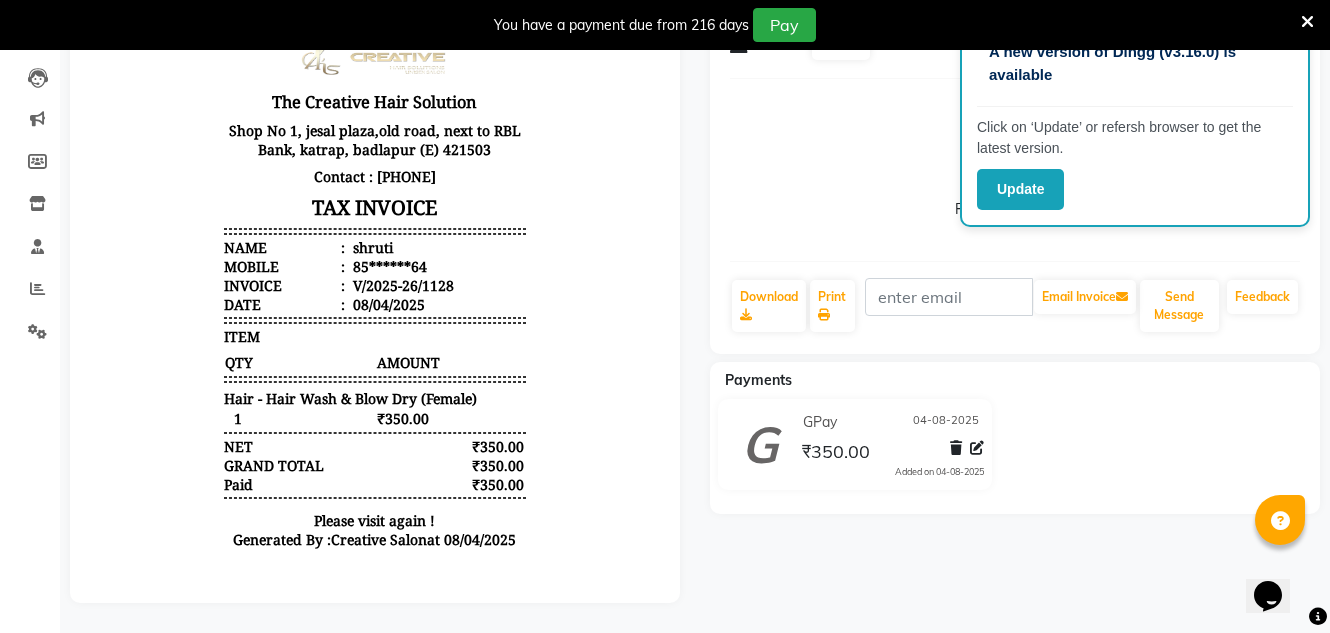select on "service" 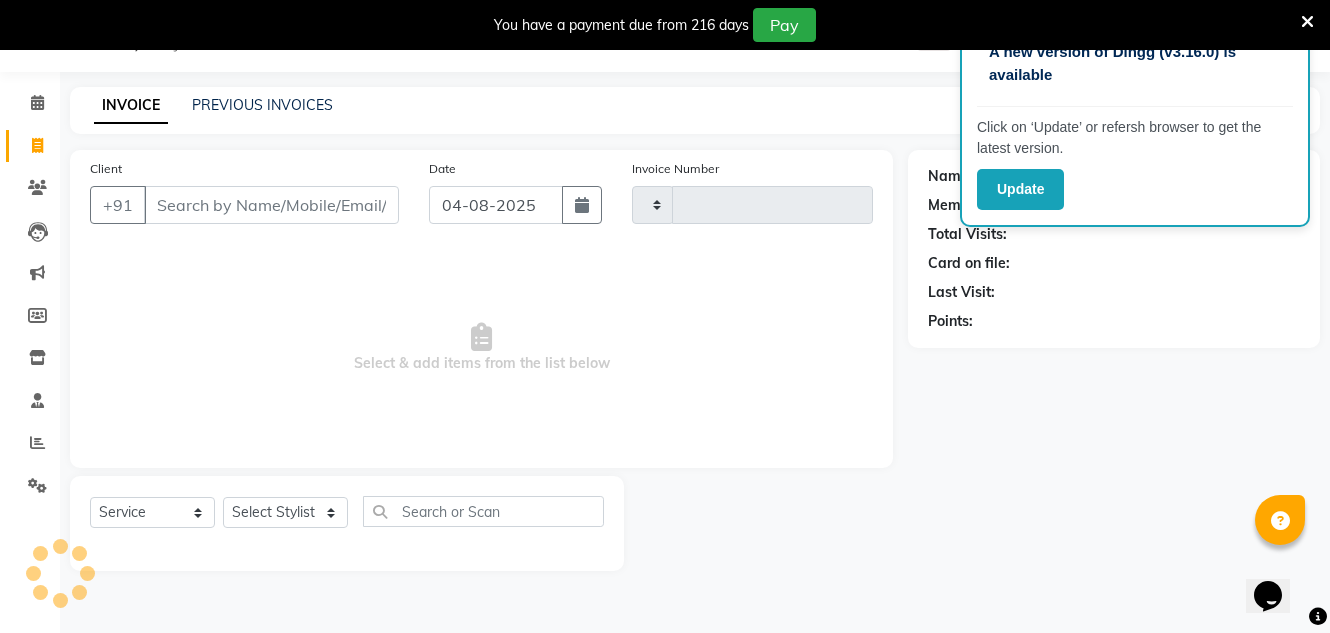scroll, scrollTop: 50, scrollLeft: 0, axis: vertical 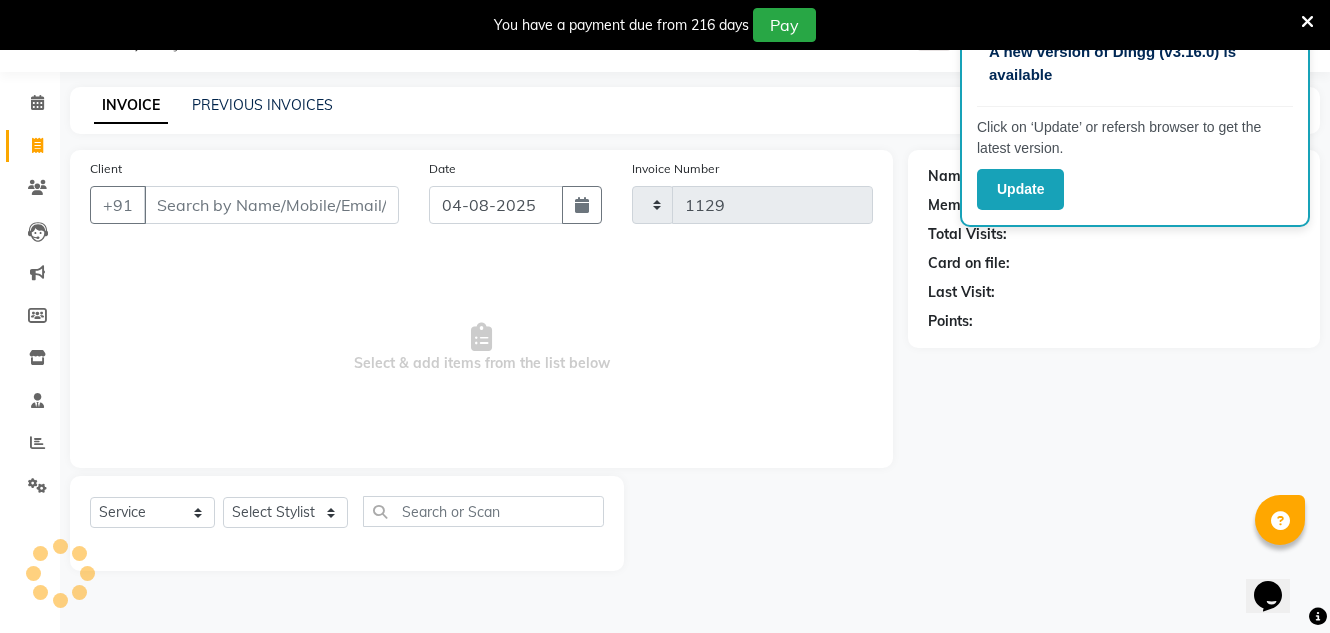 select on "527" 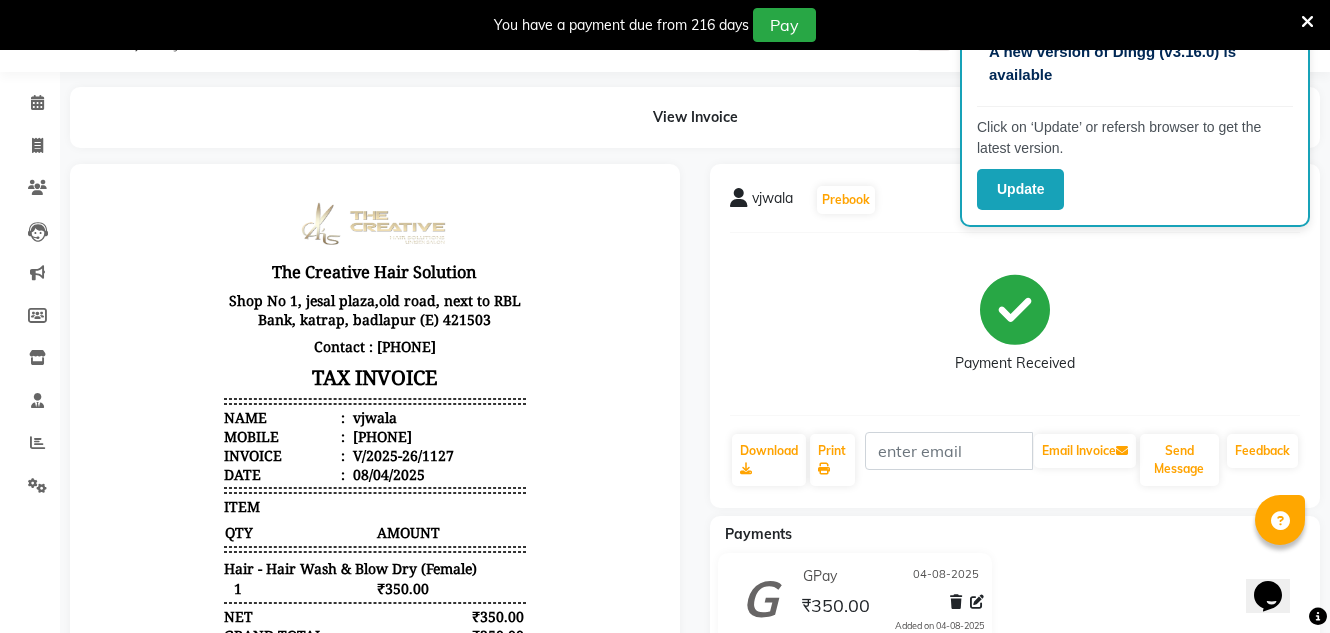scroll, scrollTop: 0, scrollLeft: 0, axis: both 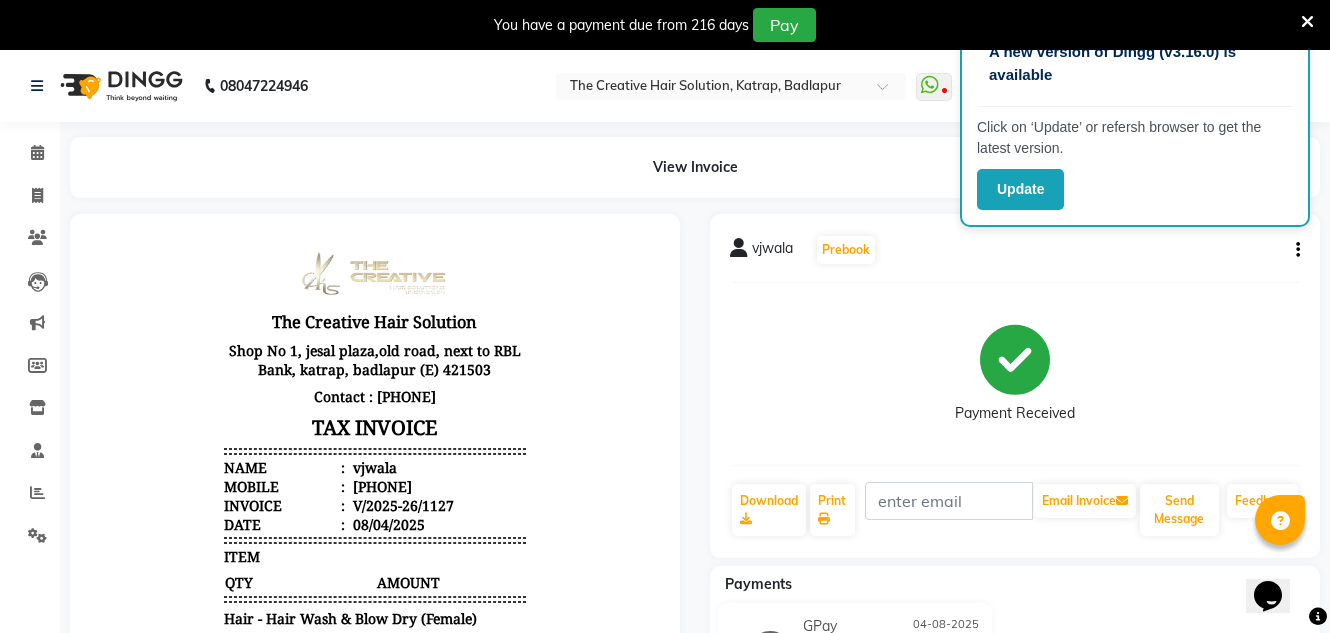 click 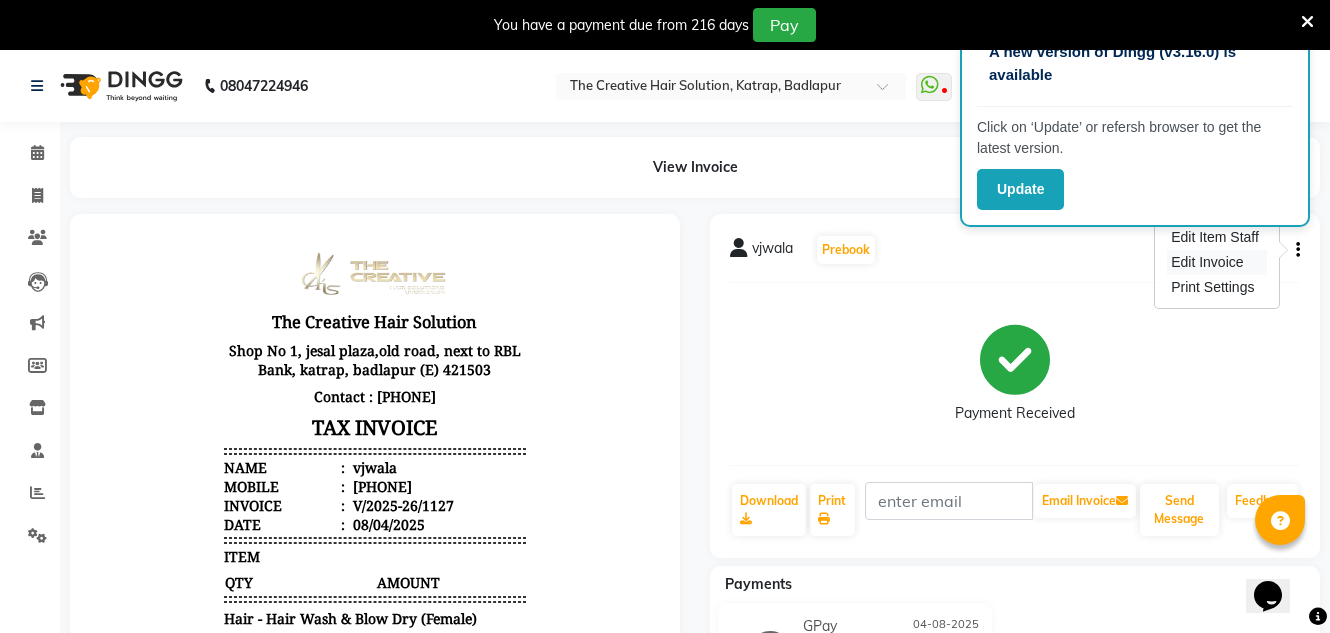 click on "Edit Invoice" at bounding box center (1217, 262) 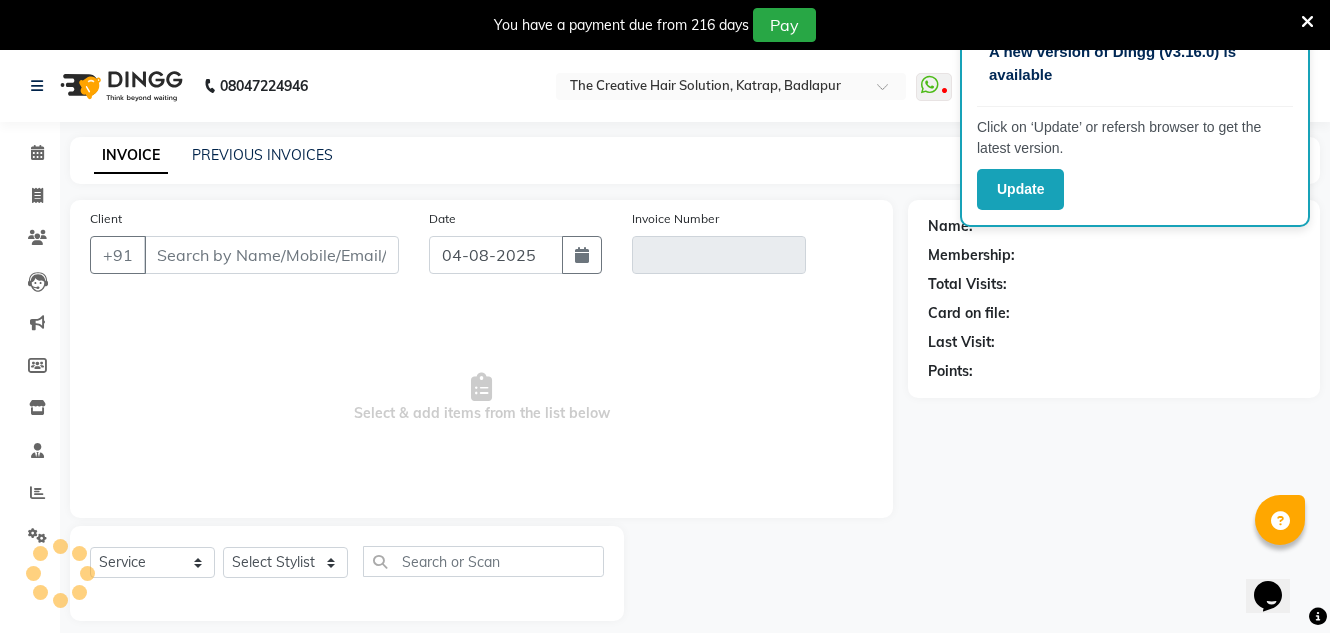 scroll, scrollTop: 50, scrollLeft: 0, axis: vertical 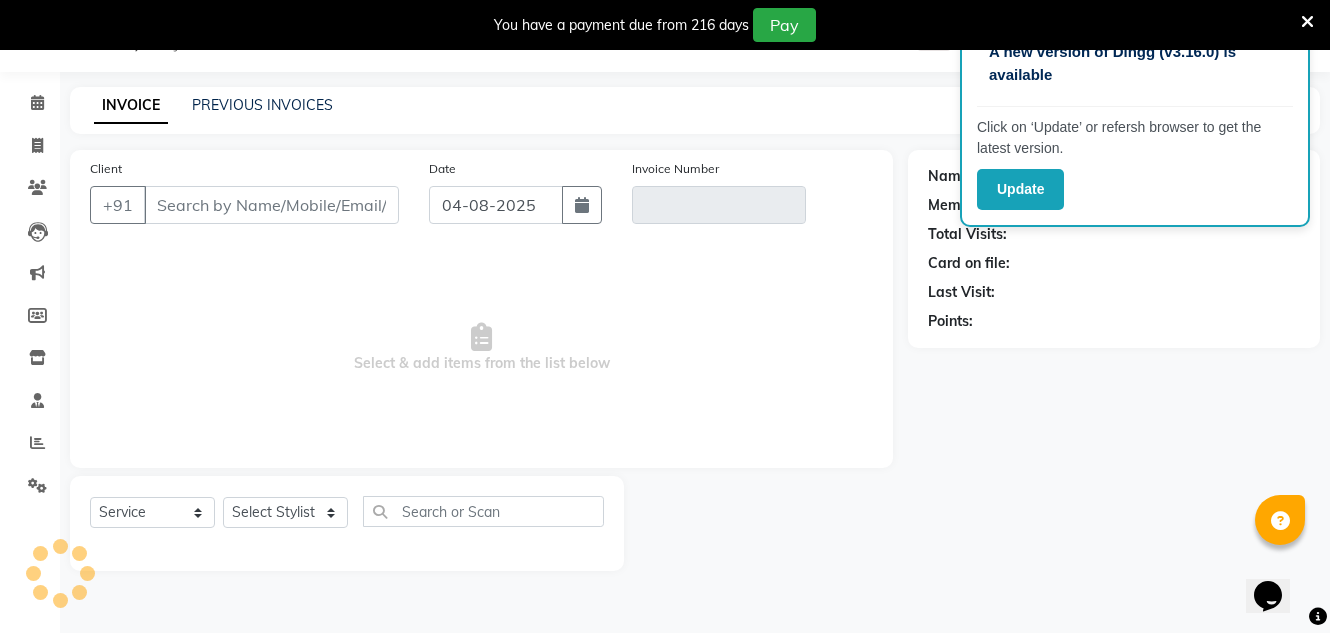 type on "89*******10" 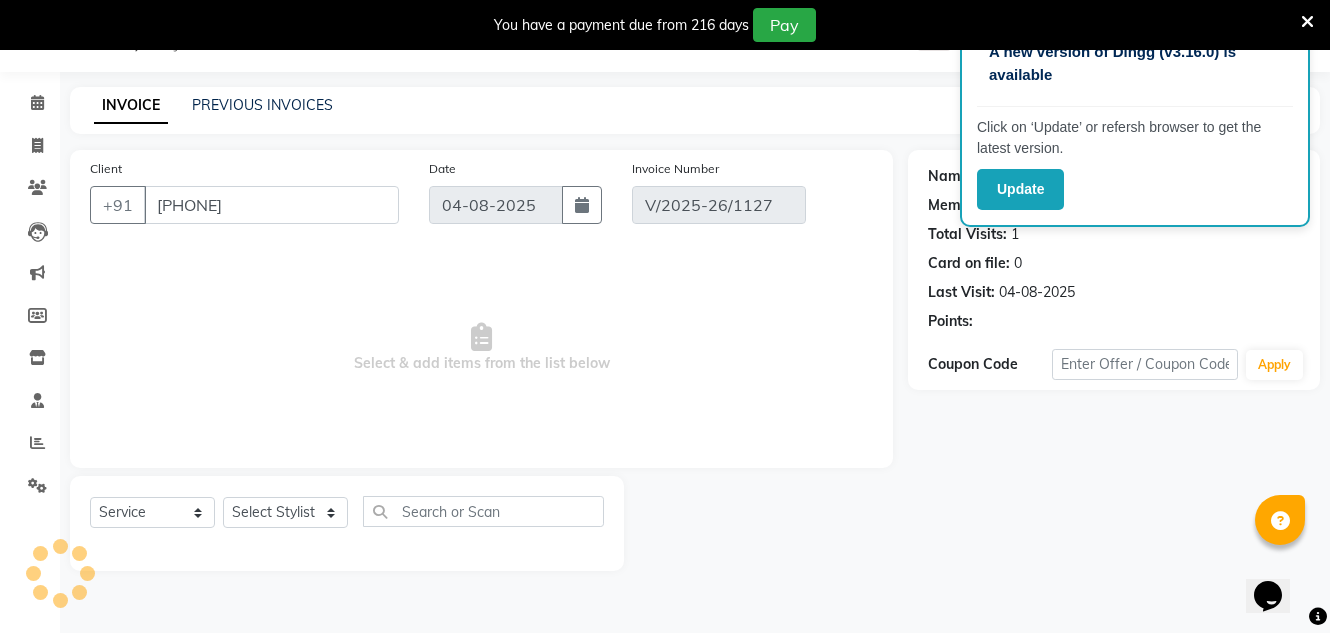 select on "select" 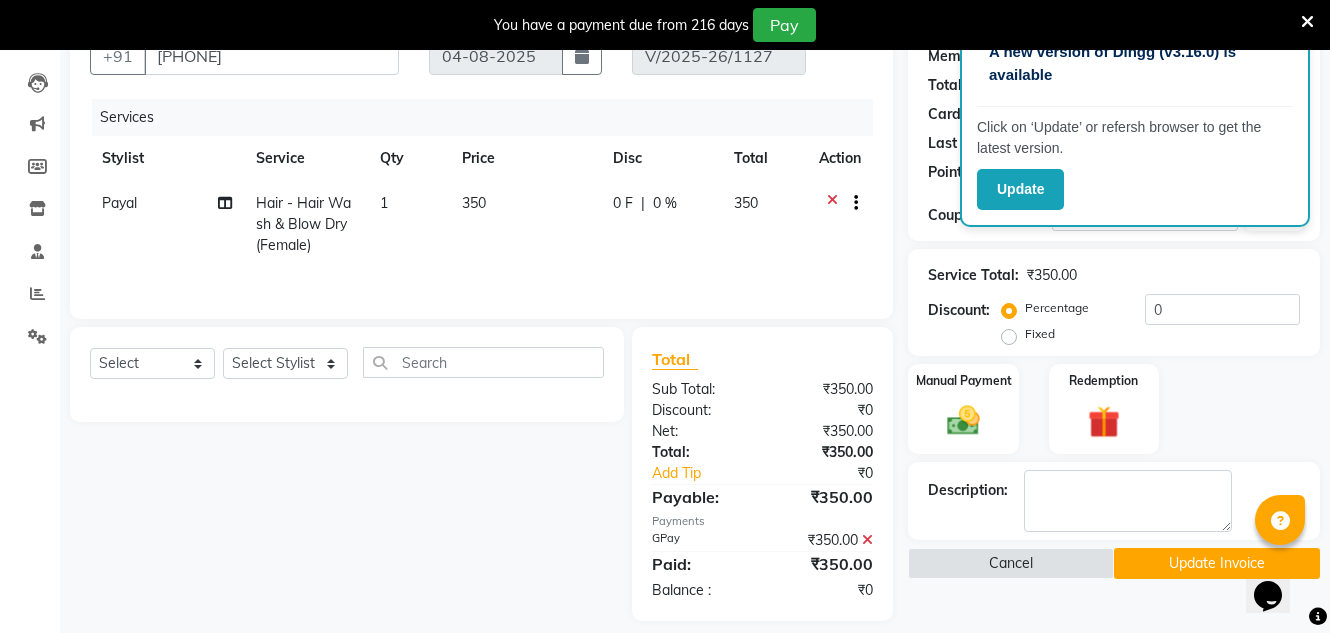 scroll, scrollTop: 217, scrollLeft: 0, axis: vertical 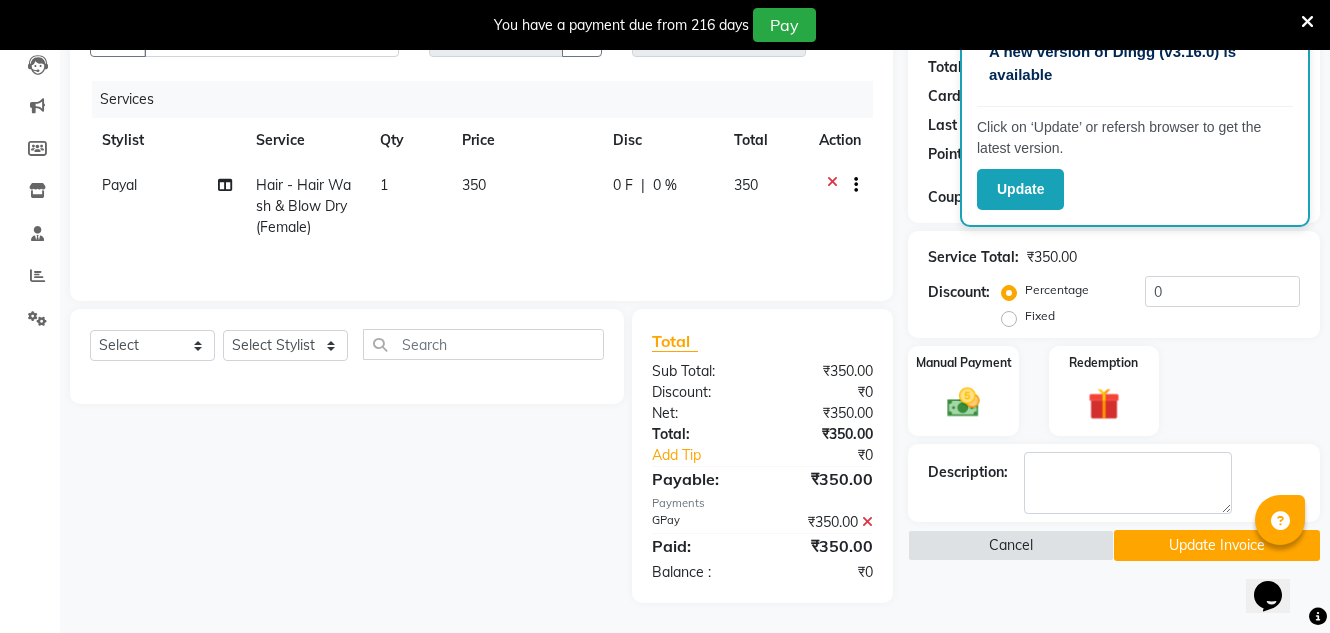 drag, startPoint x: 1200, startPoint y: 535, endPoint x: 1206, endPoint y: 547, distance: 13.416408 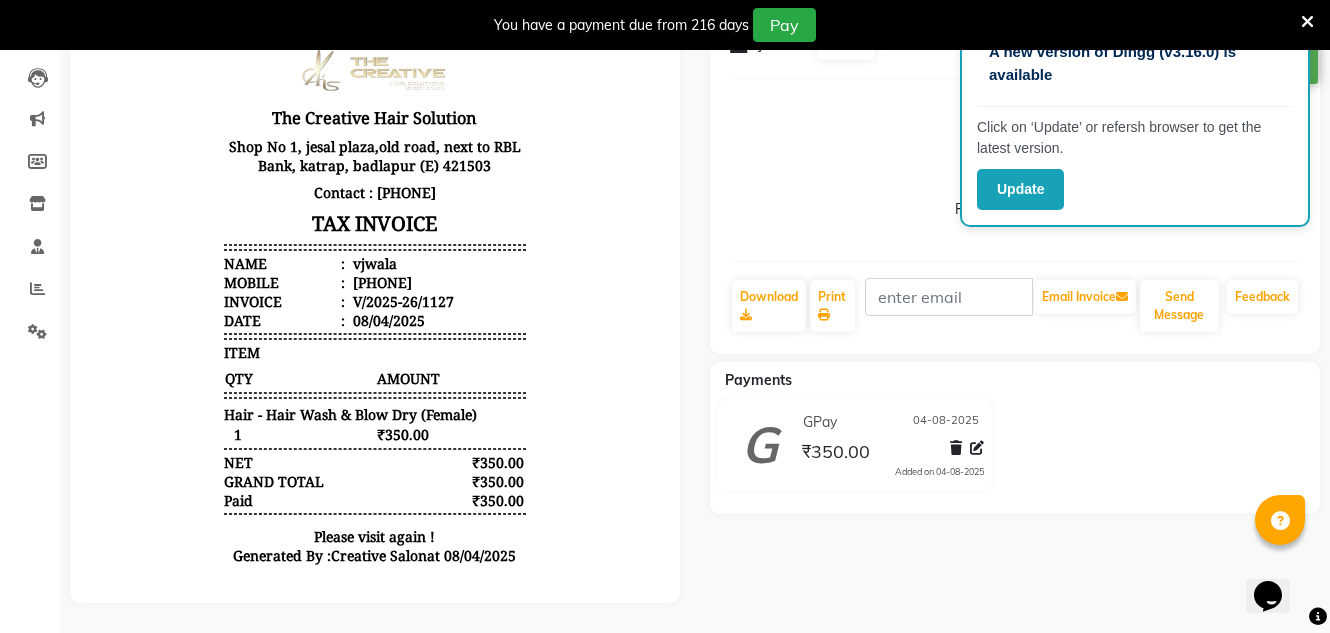scroll, scrollTop: 0, scrollLeft: 0, axis: both 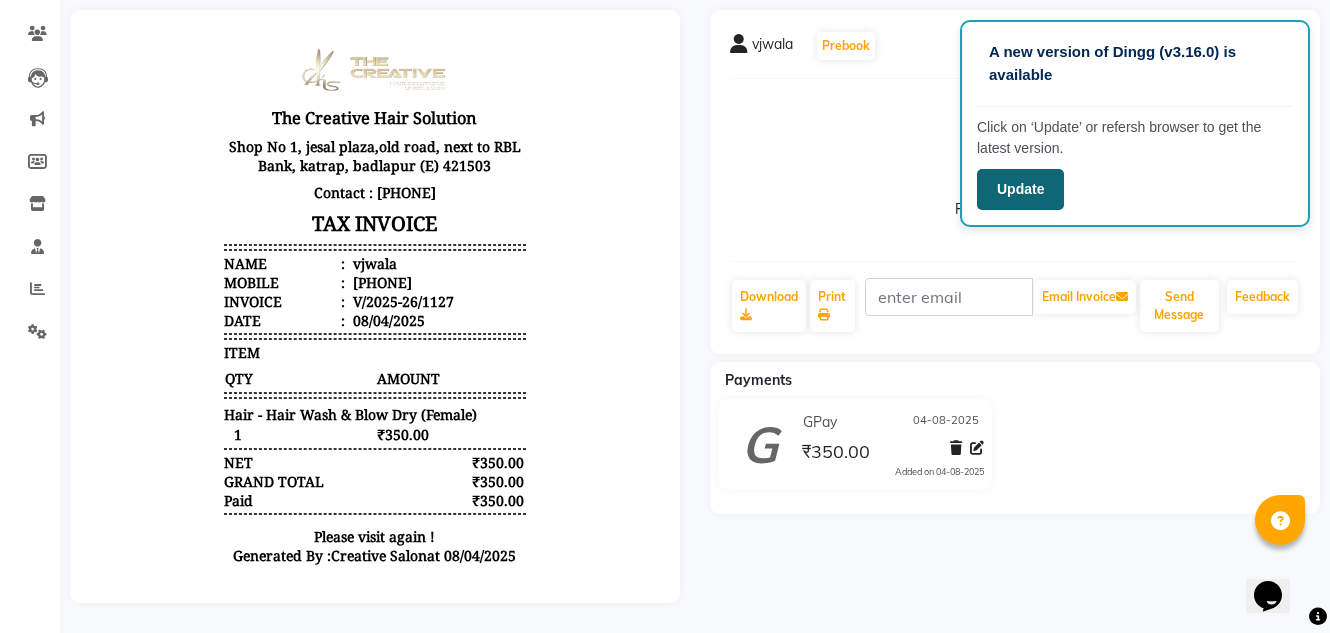 click on "Update" 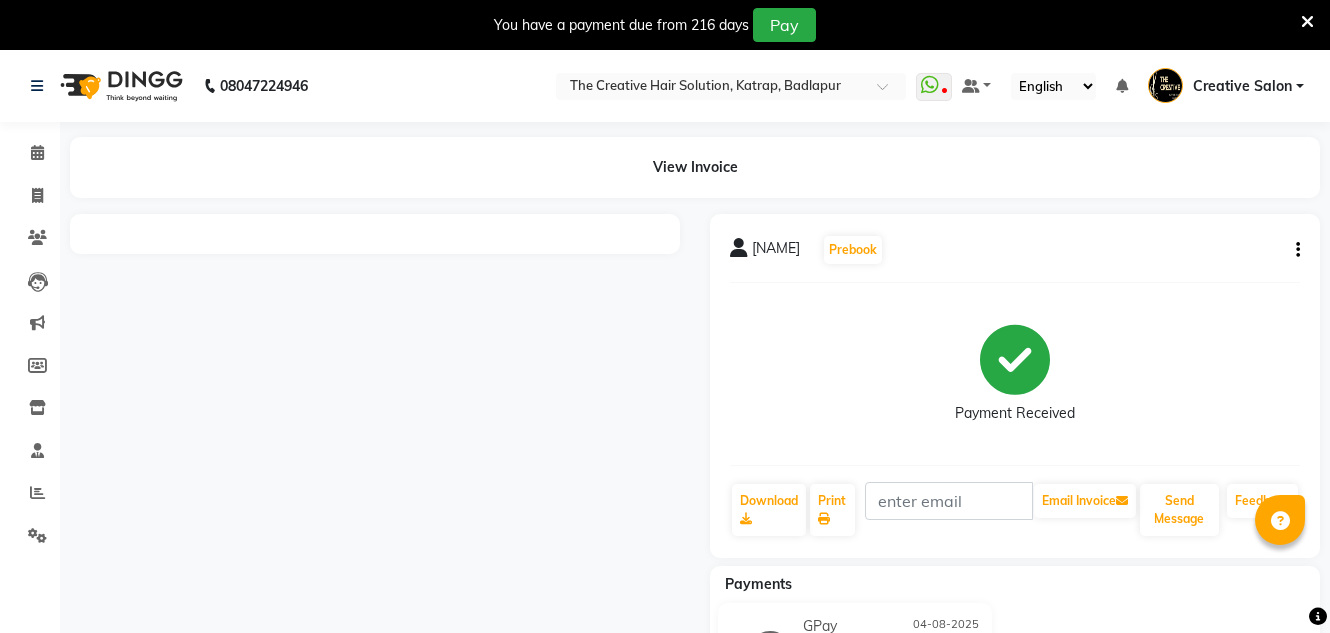 scroll, scrollTop: 0, scrollLeft: 0, axis: both 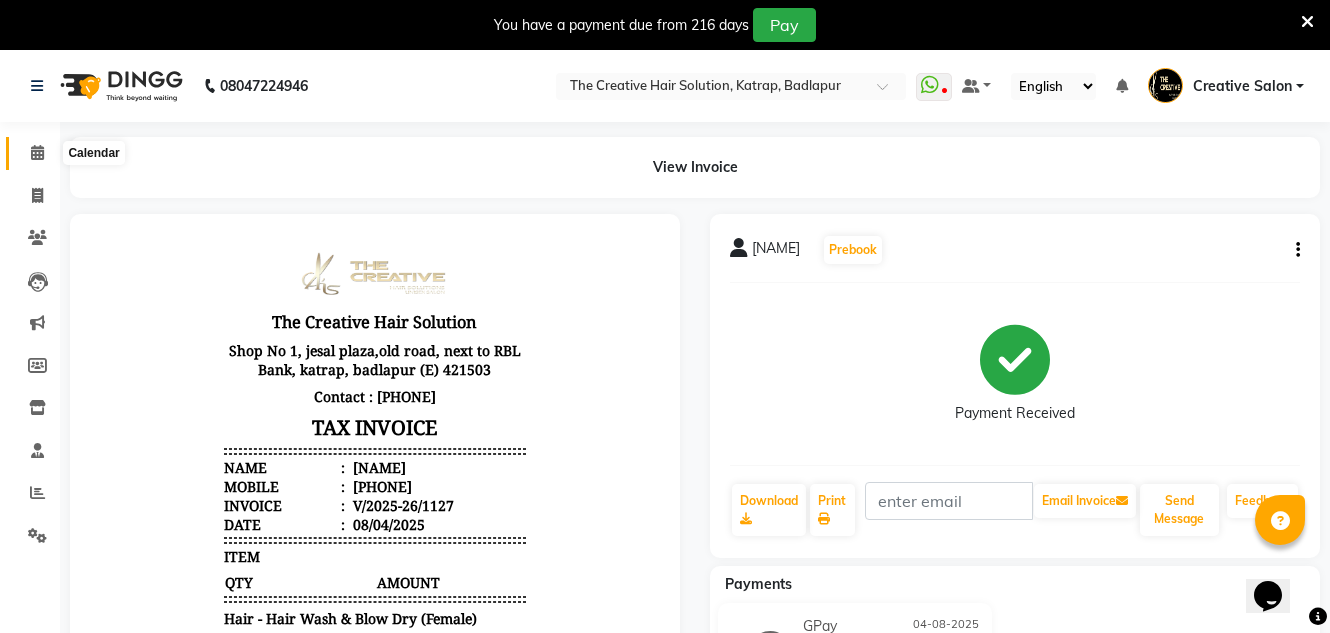 click 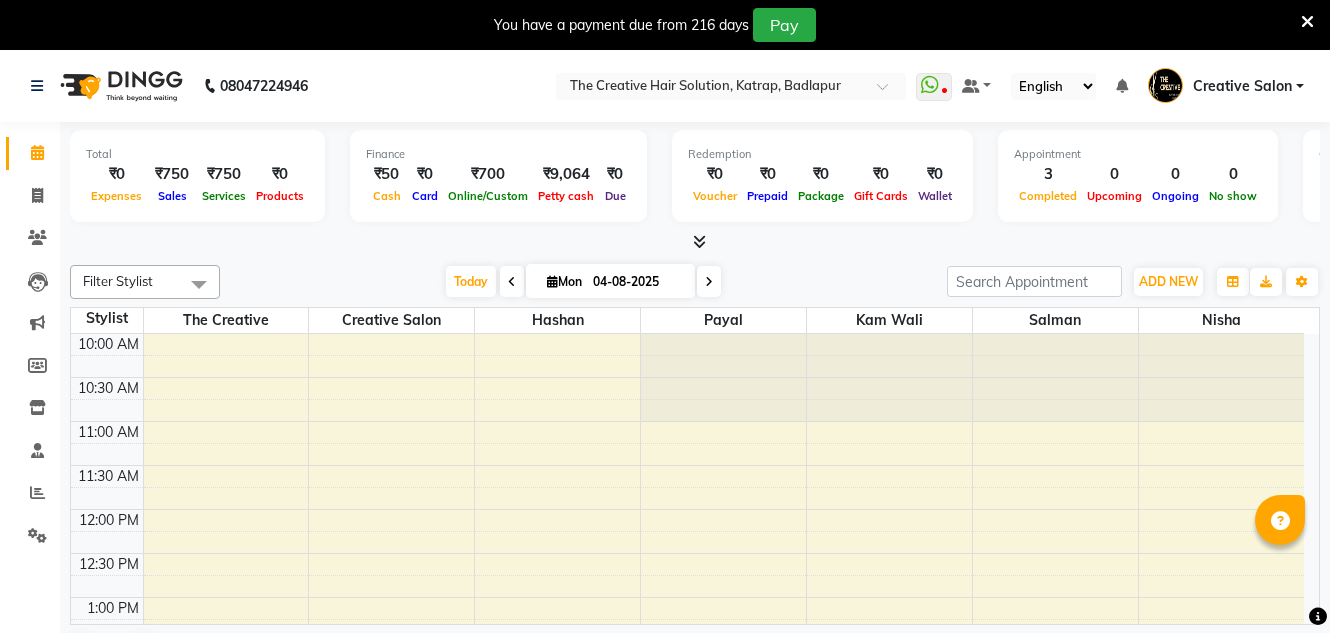 scroll, scrollTop: 0, scrollLeft: 0, axis: both 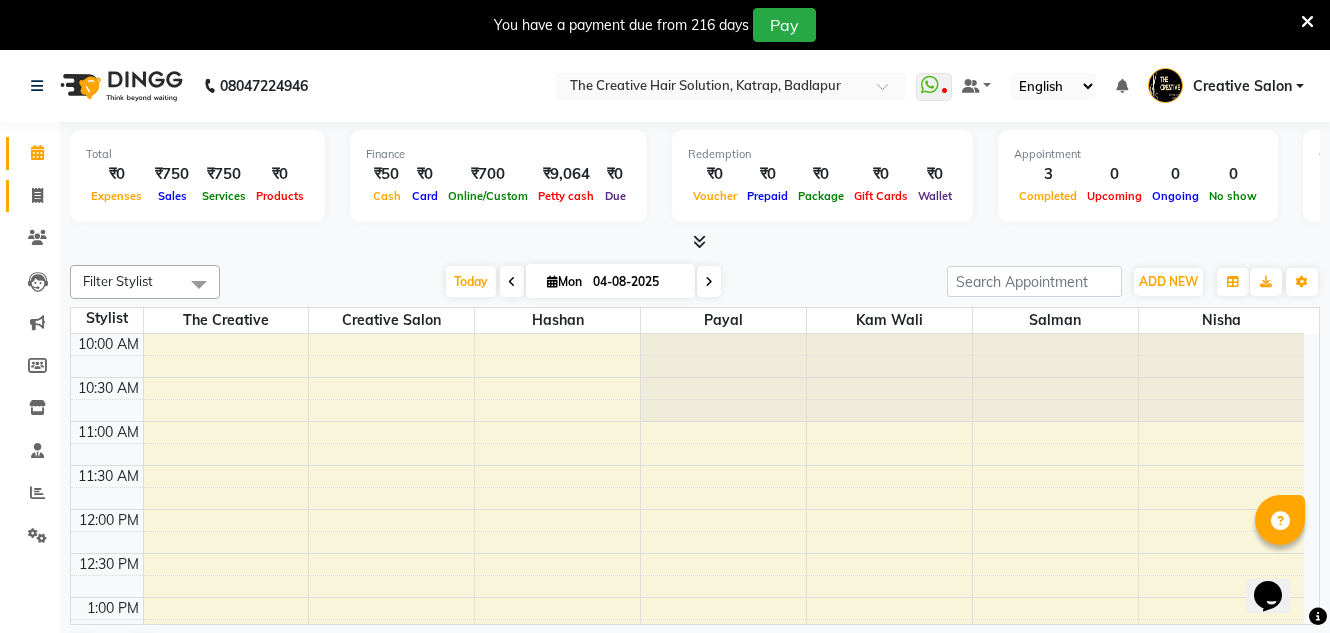 drag, startPoint x: 32, startPoint y: 209, endPoint x: 45, endPoint y: 208, distance: 13.038404 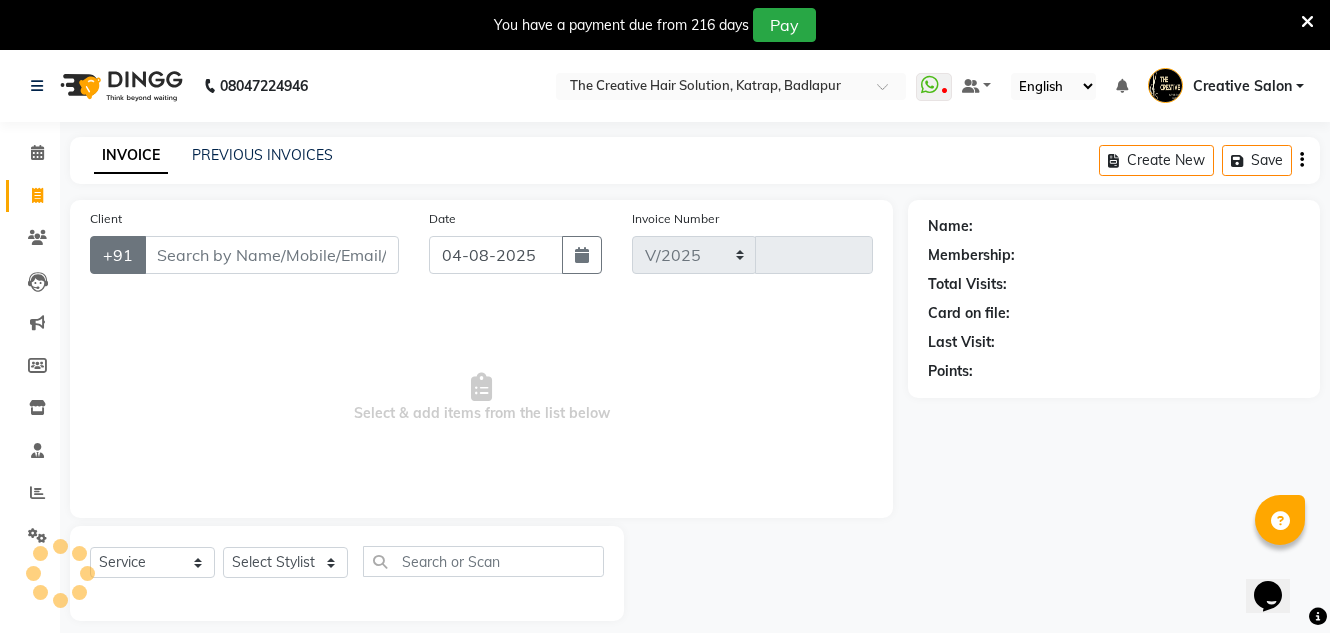 select on "527" 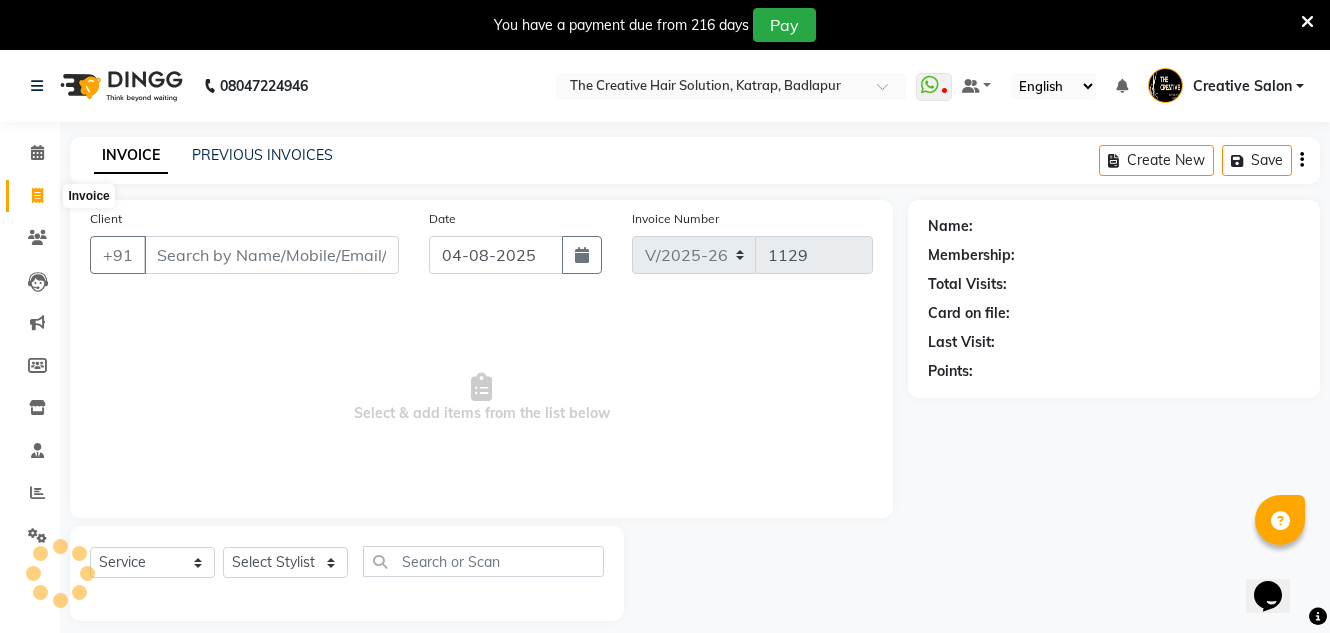 click 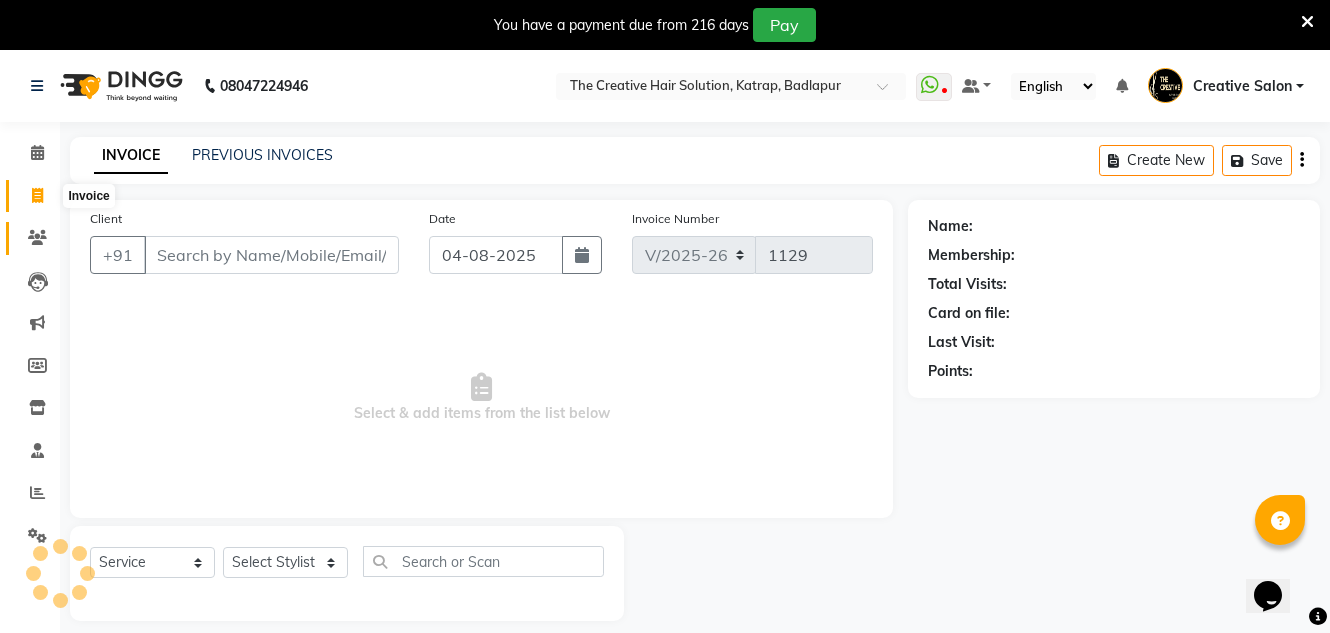 select on "service" 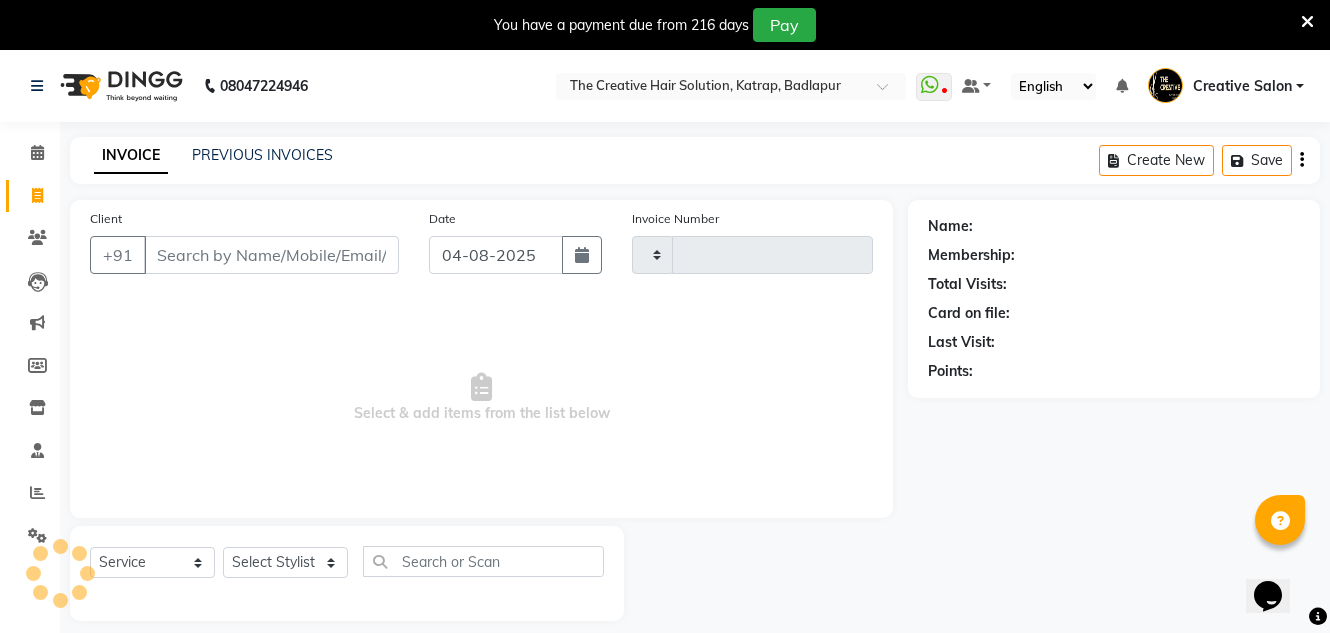 scroll, scrollTop: 50, scrollLeft: 0, axis: vertical 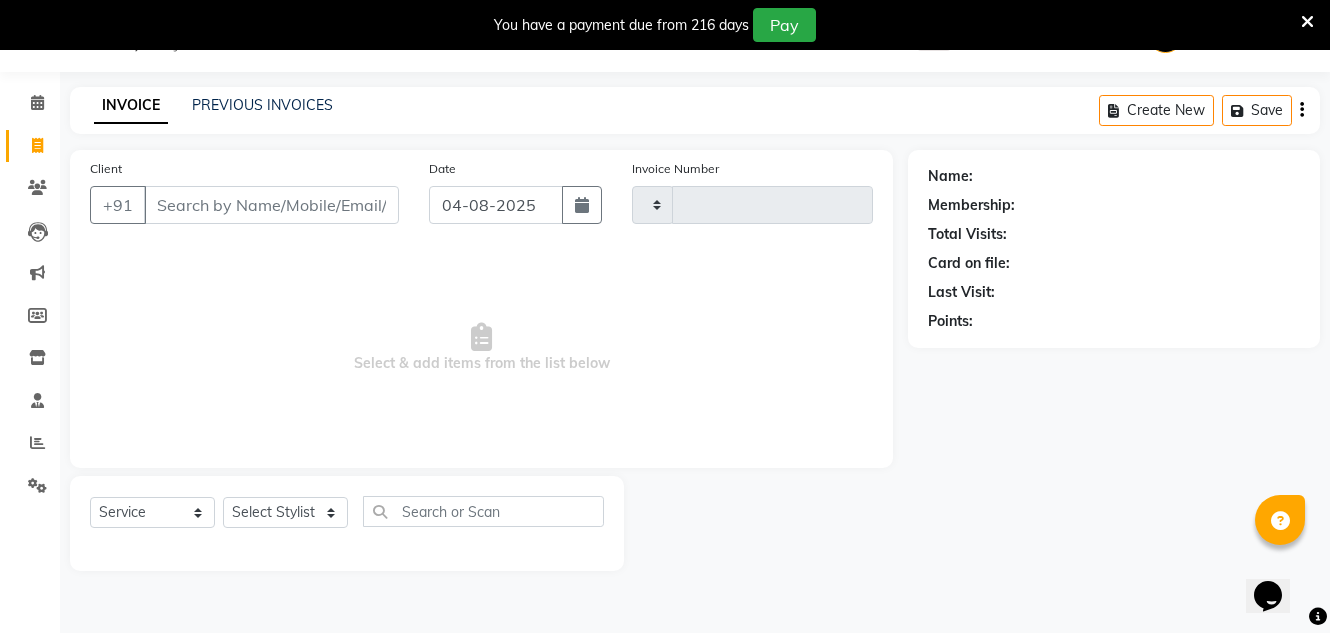 click on "Client" at bounding box center (271, 205) 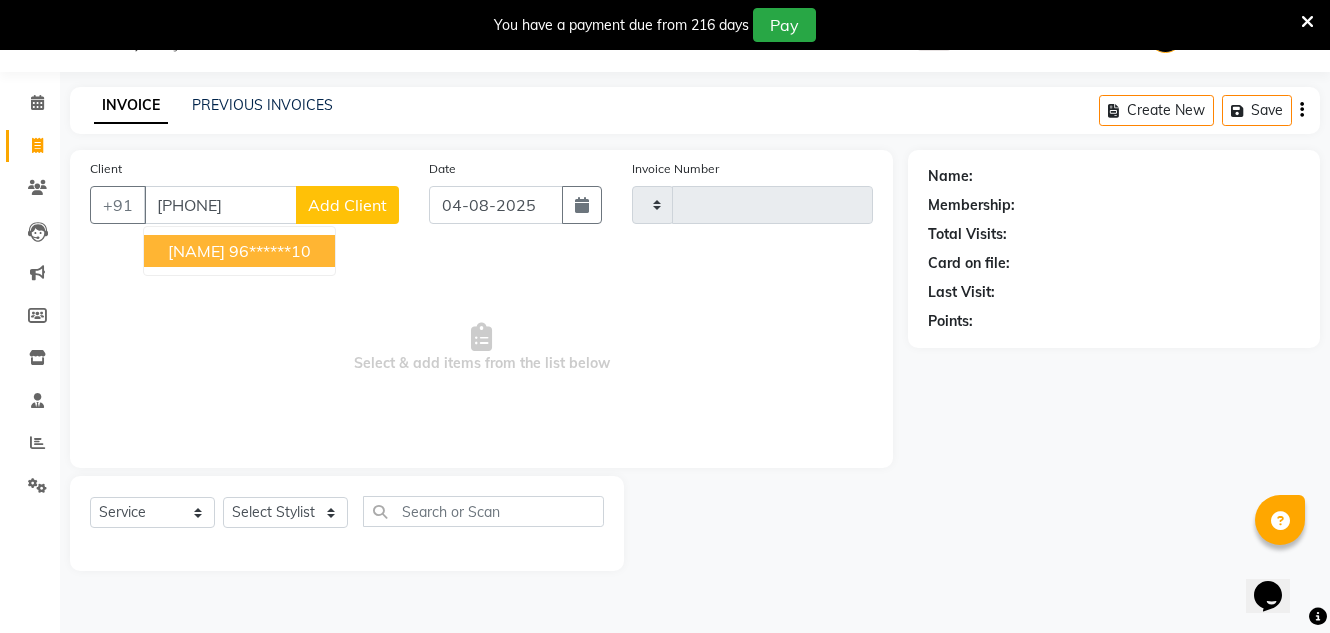 click on "96******10" at bounding box center (270, 251) 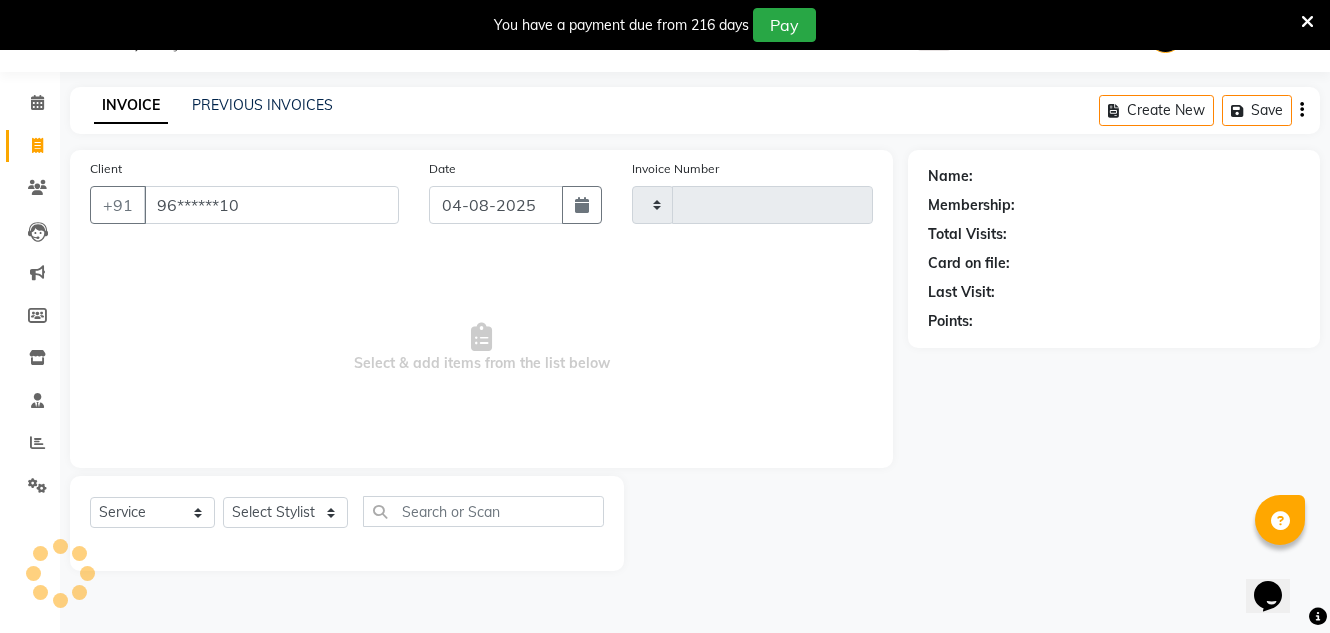 type on "96******10" 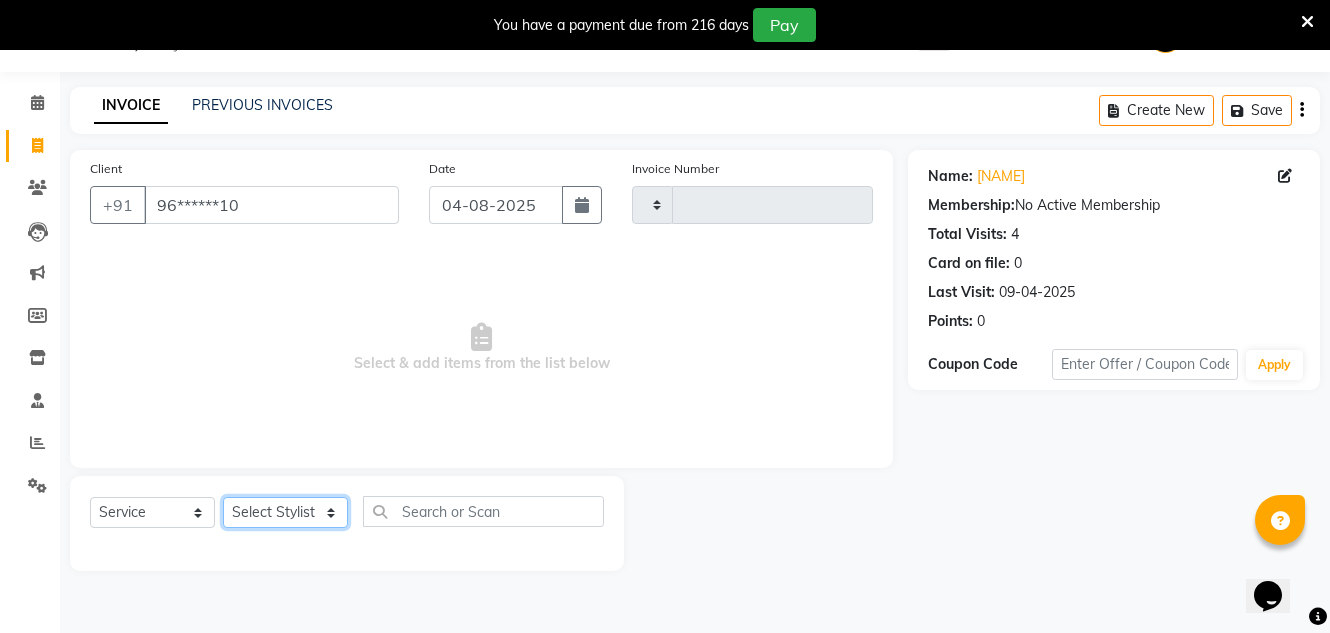click on "Select Stylist Creative Salon Hashan Kam wali Nisha Payal salman the creative" 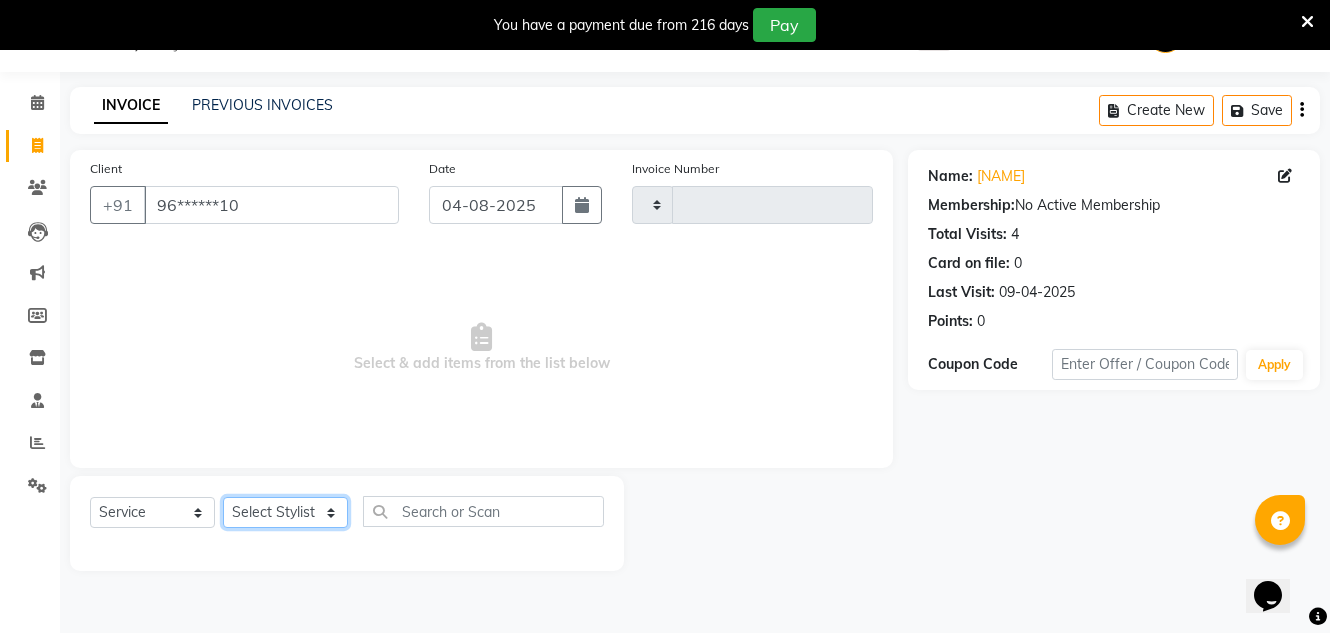 select on "86826" 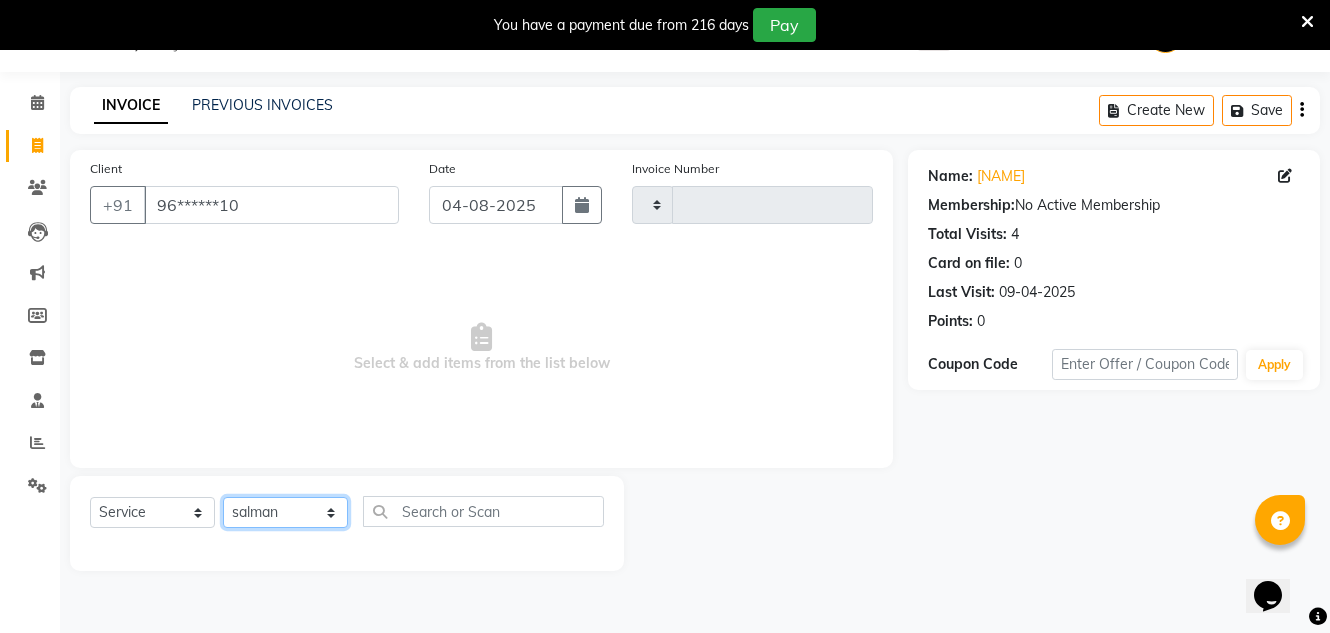 click on "Select Stylist Creative Salon Hashan Kam wali Nisha Payal salman the creative" 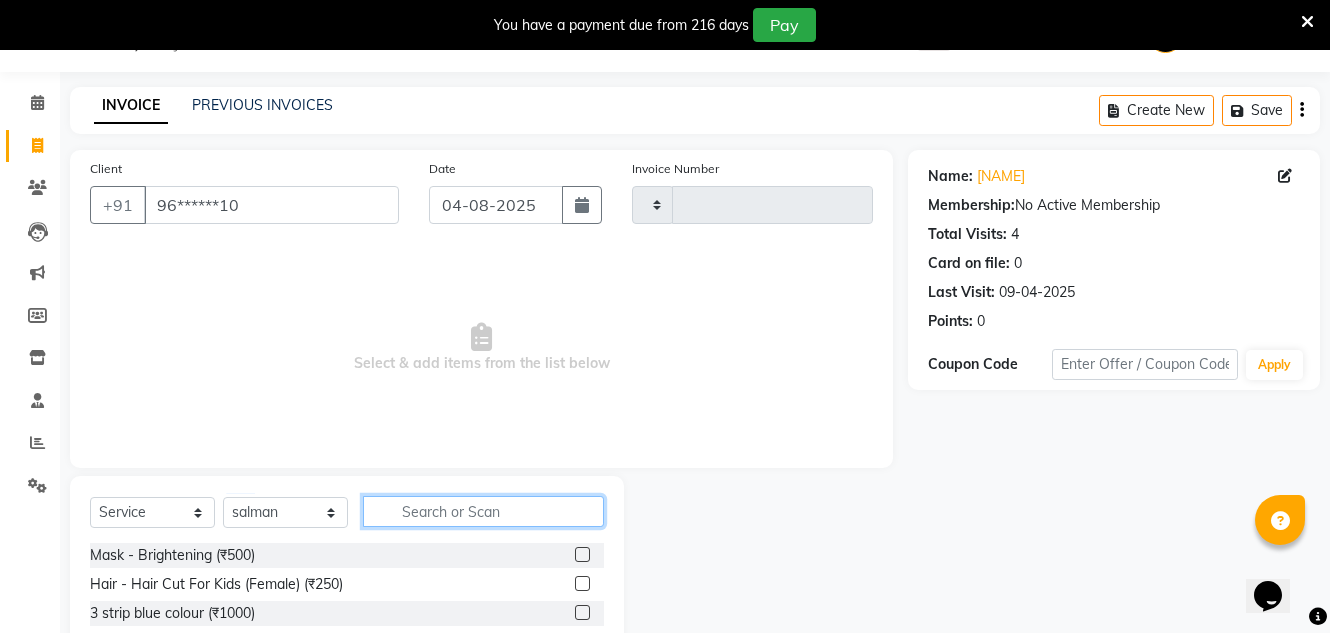 click 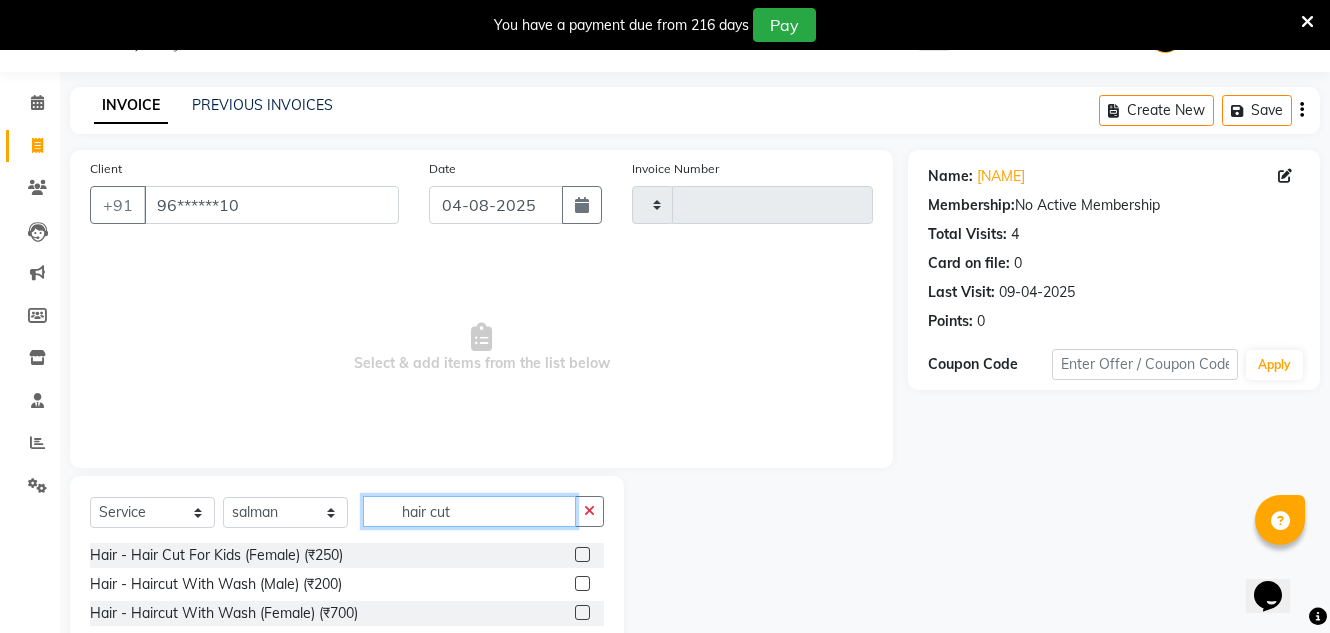 scroll, scrollTop: 192, scrollLeft: 0, axis: vertical 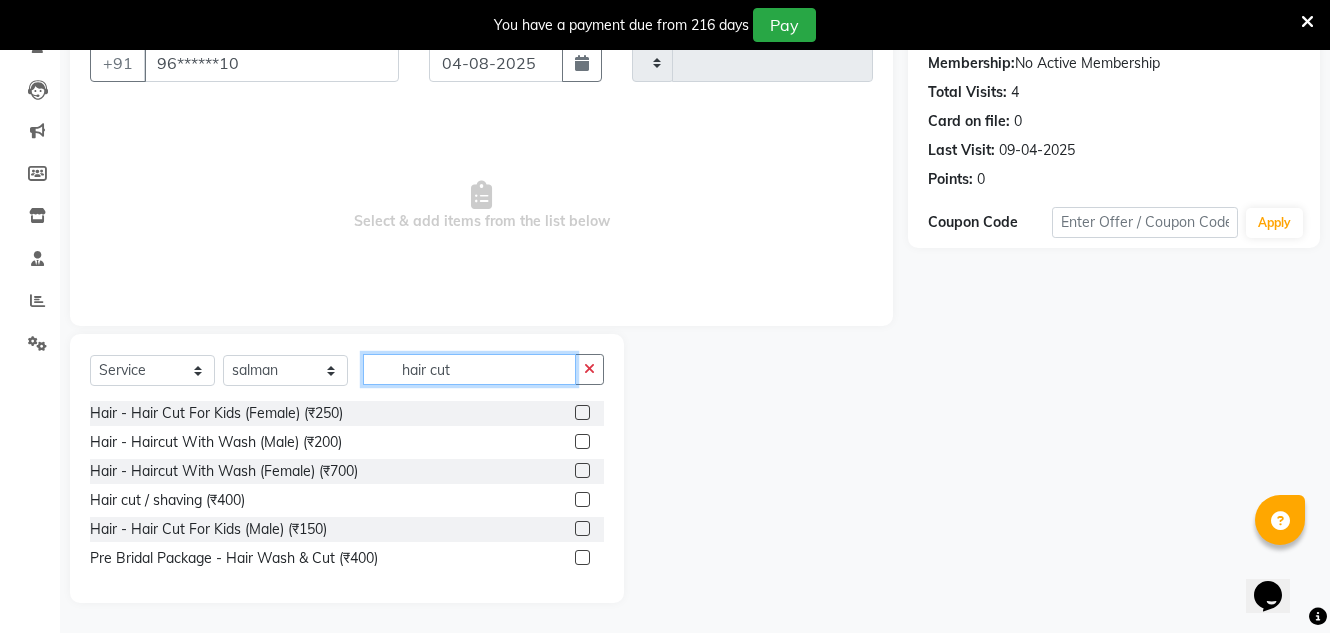 type on "hair cut" 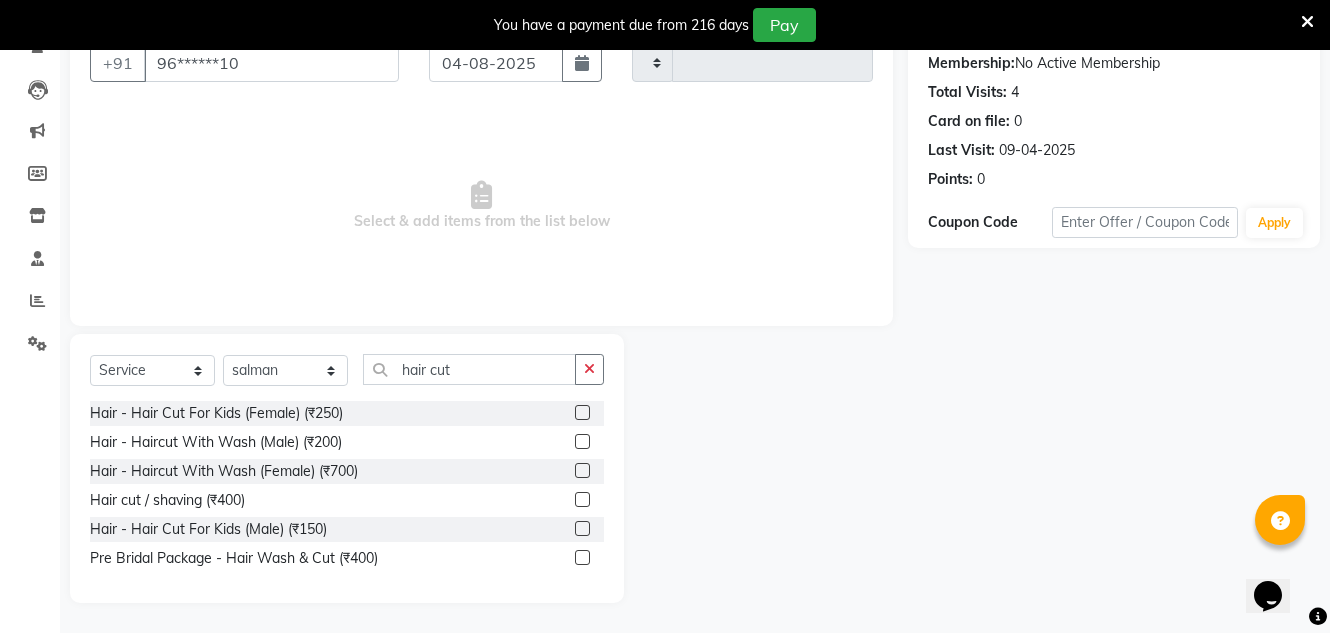 click 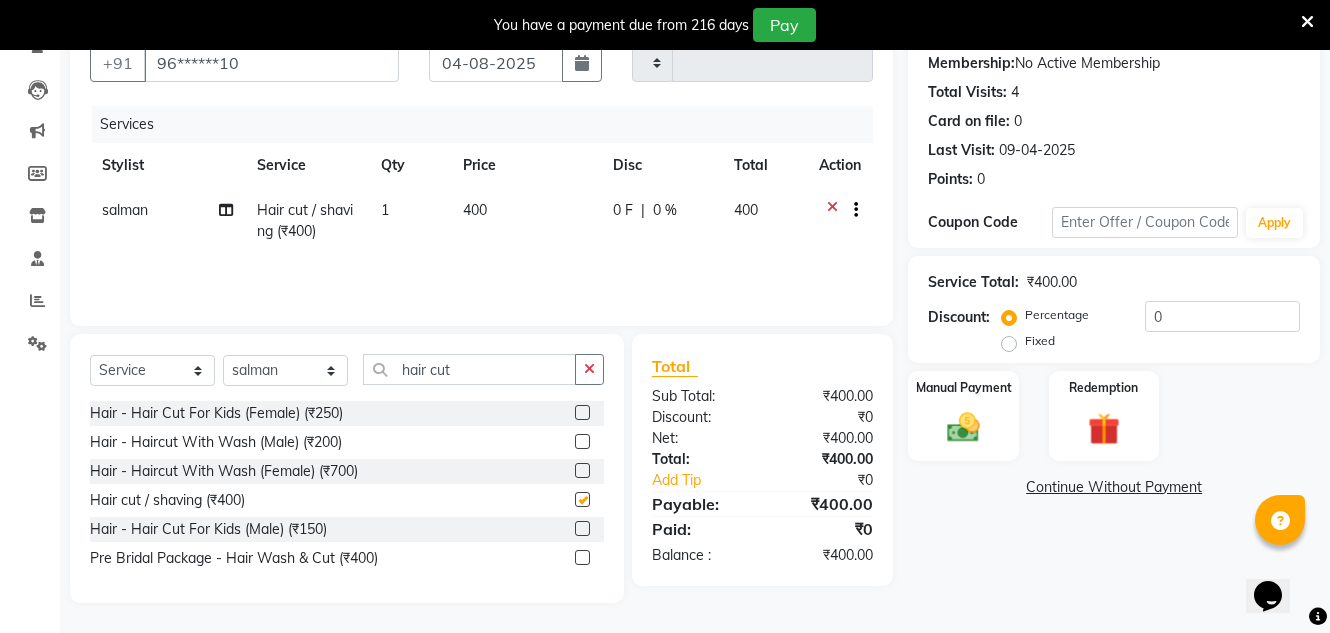 checkbox on "false" 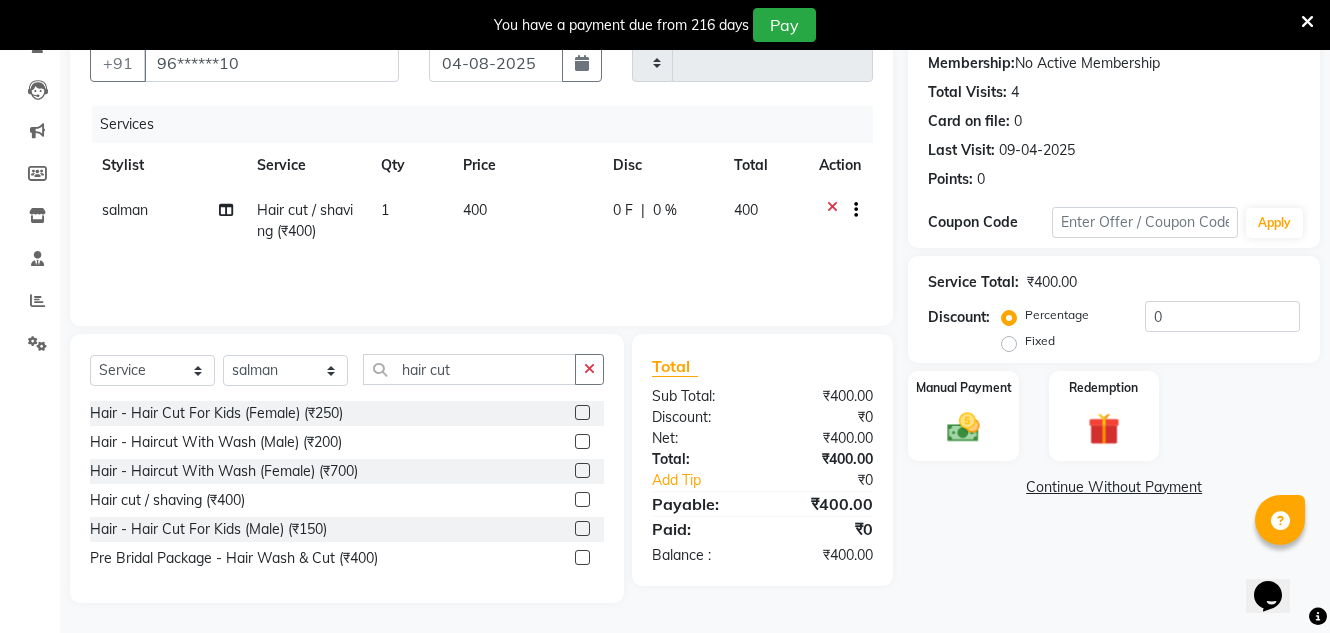 click on "400" 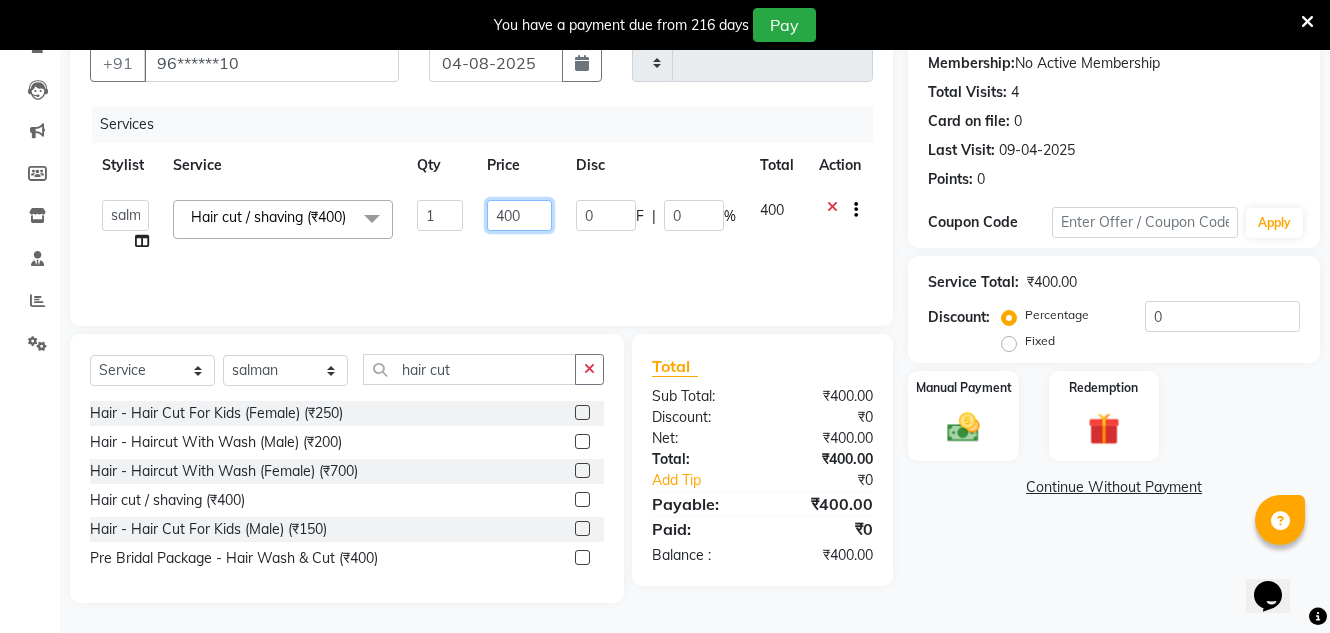 click on "400" 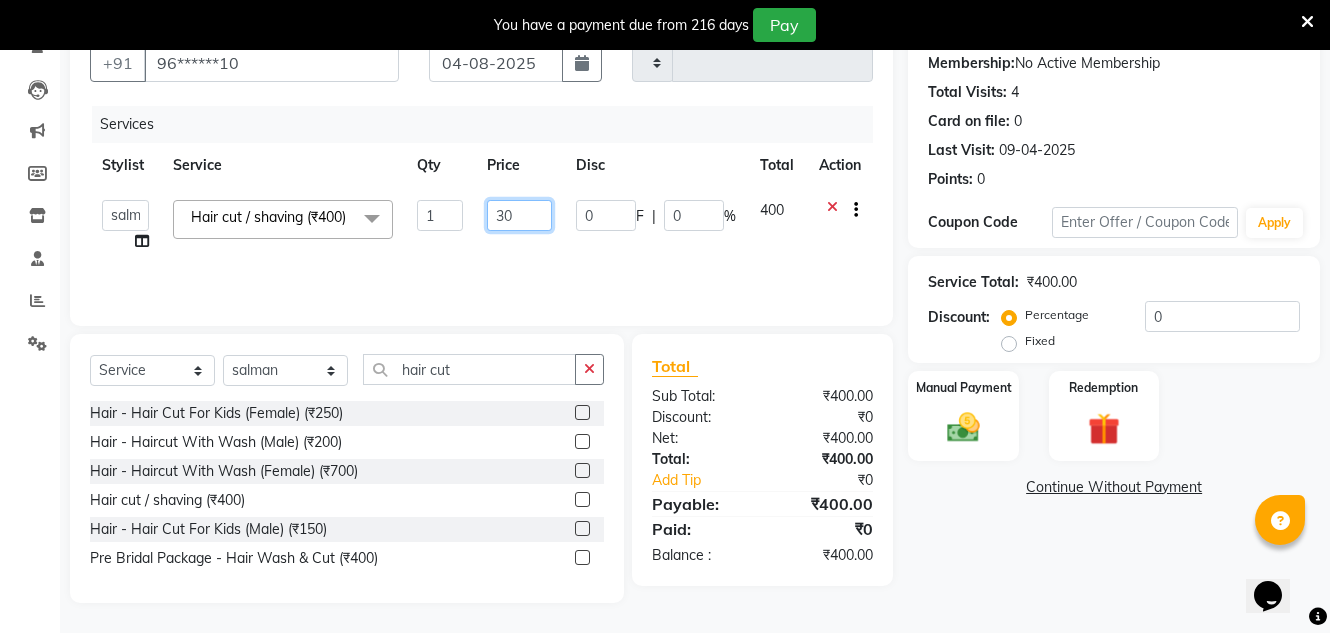 type on "350" 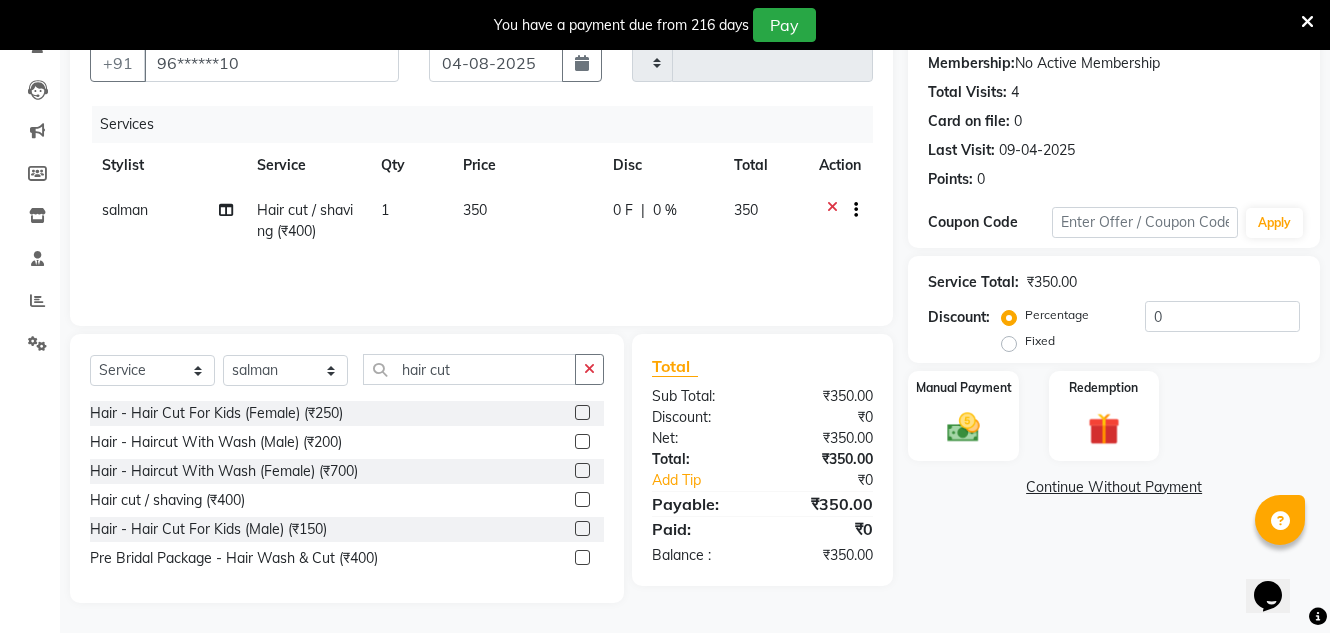drag, startPoint x: 788, startPoint y: 423, endPoint x: 850, endPoint y: 421, distance: 62.03225 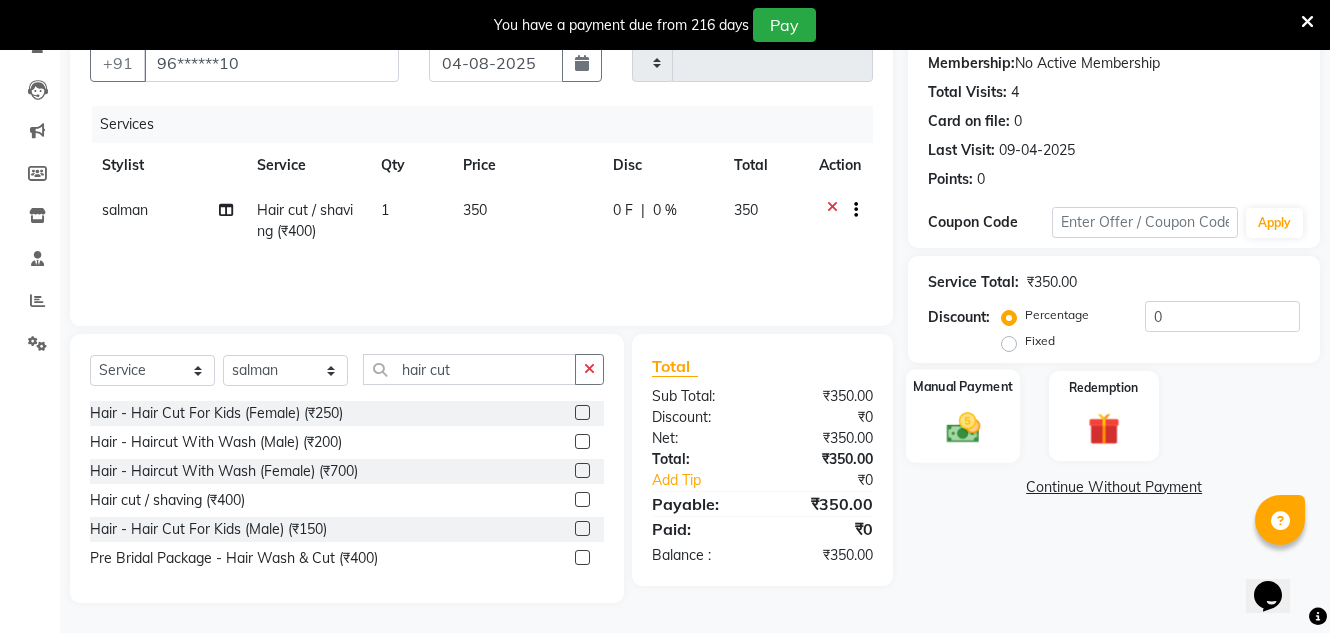 click on "Manual Payment" 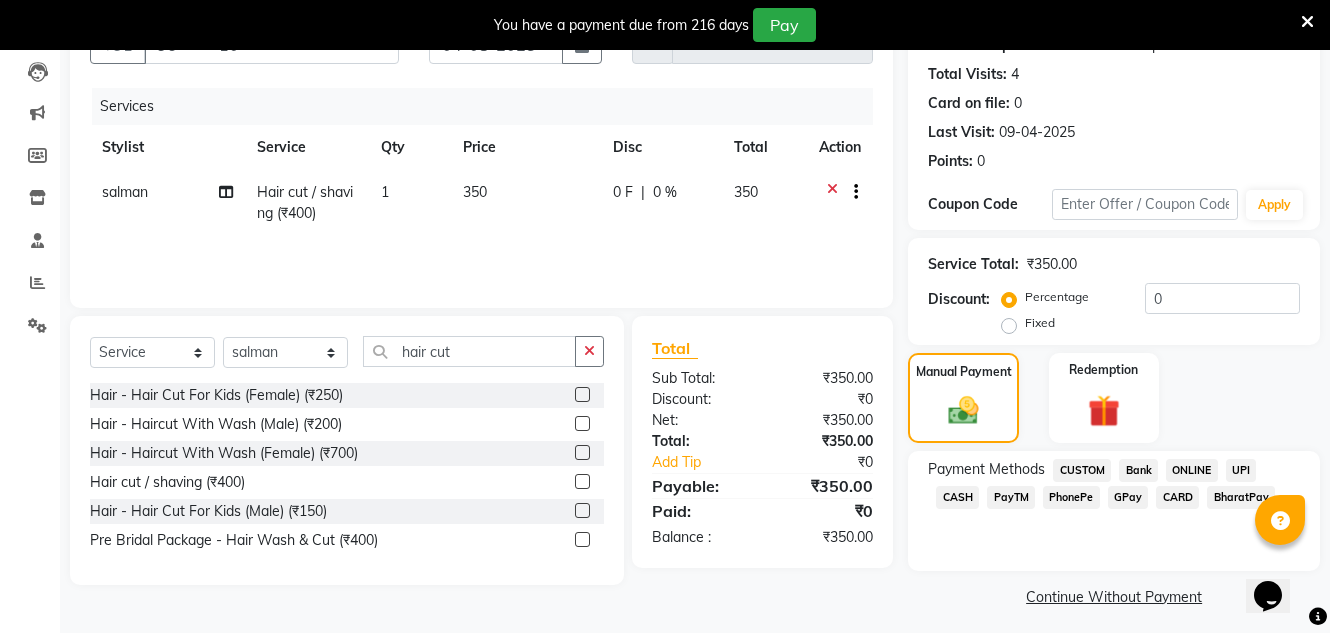 scroll, scrollTop: 219, scrollLeft: 0, axis: vertical 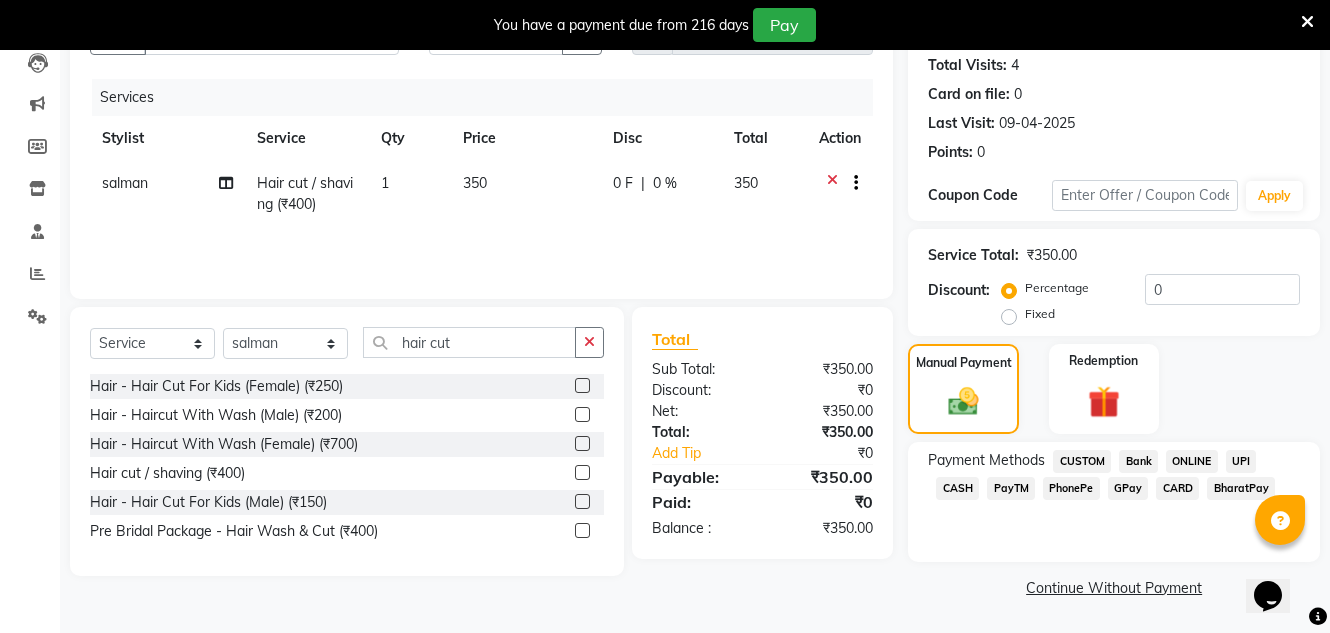 click on "CASH" 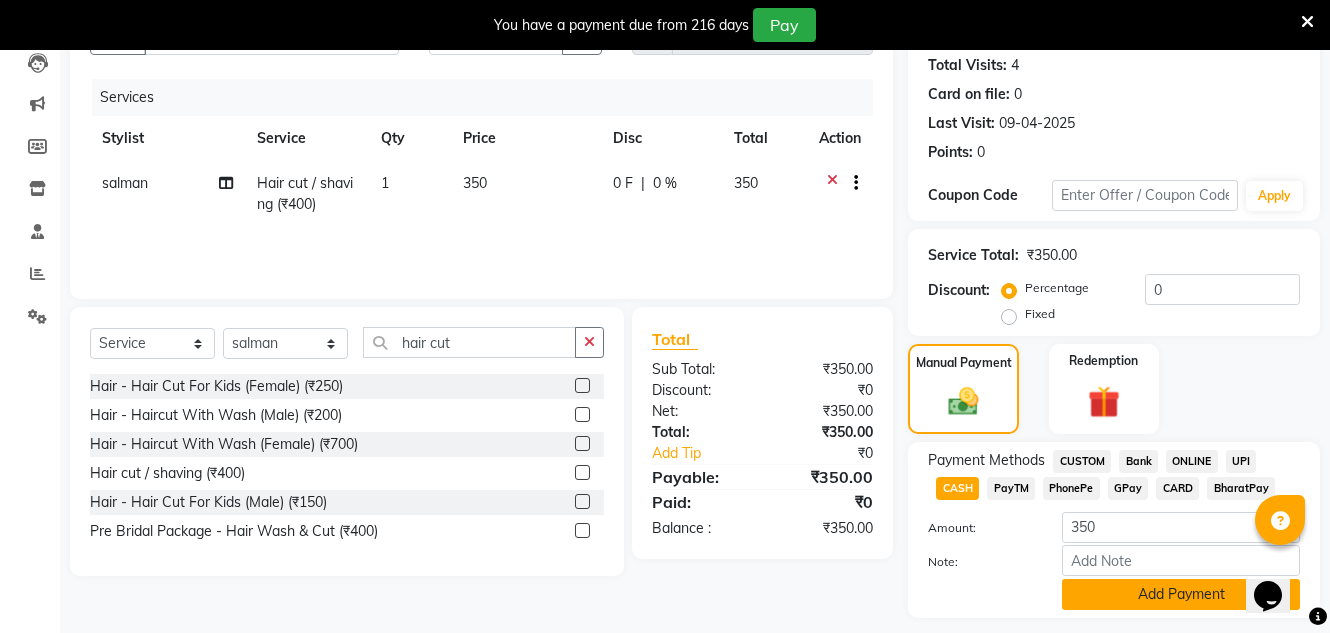 click on "Add Payment" 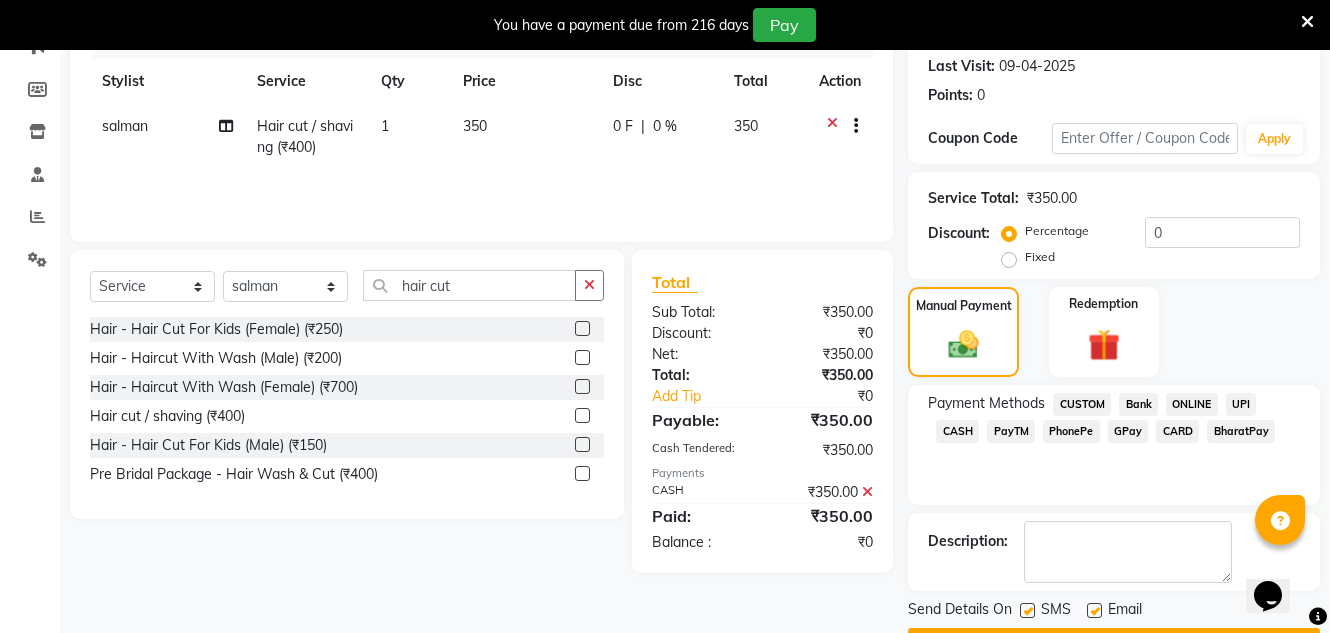 scroll, scrollTop: 332, scrollLeft: 0, axis: vertical 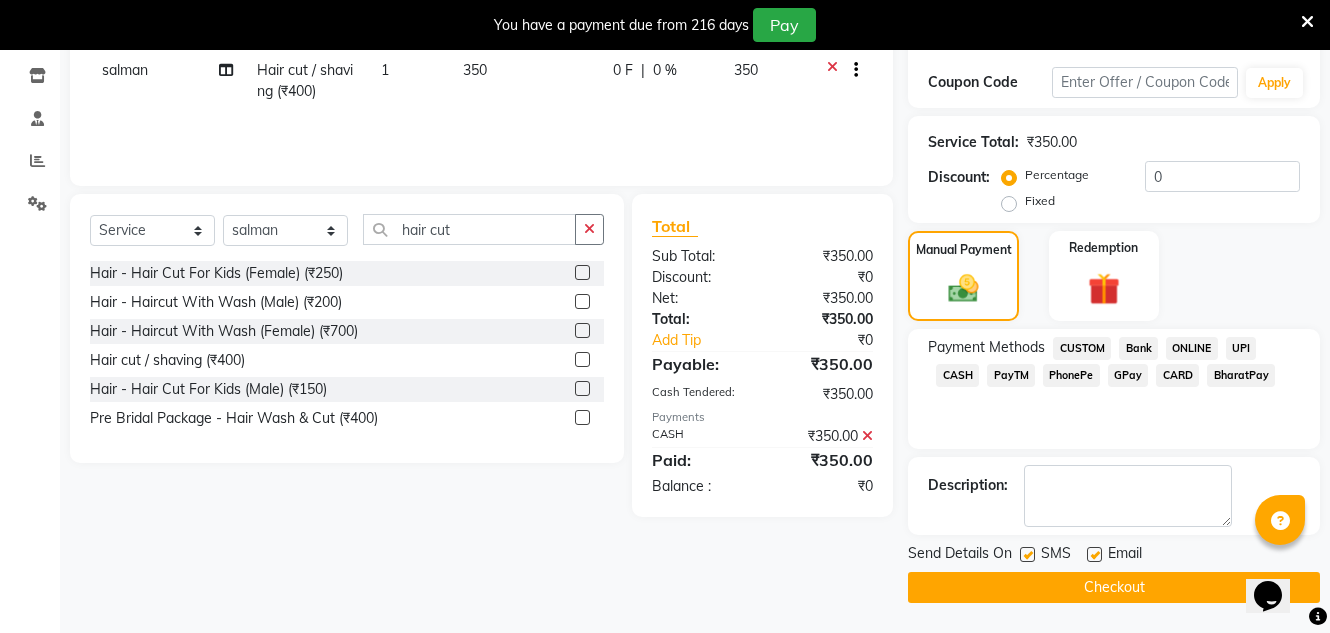 click 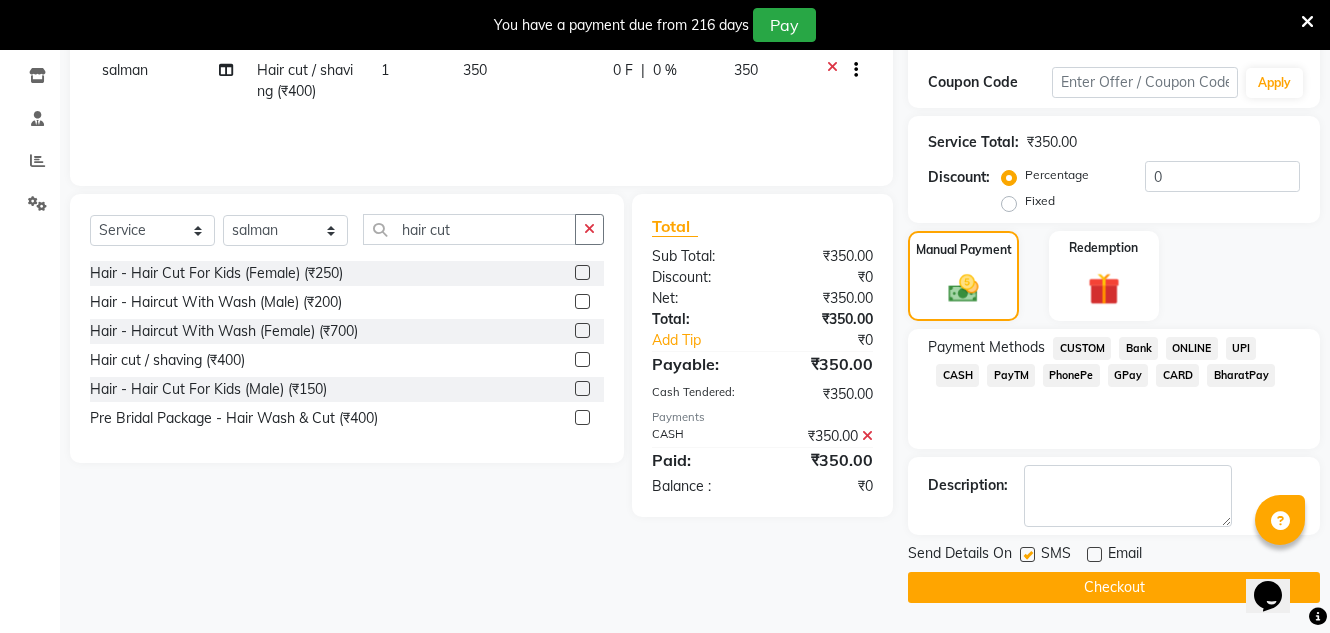 click on "Checkout" 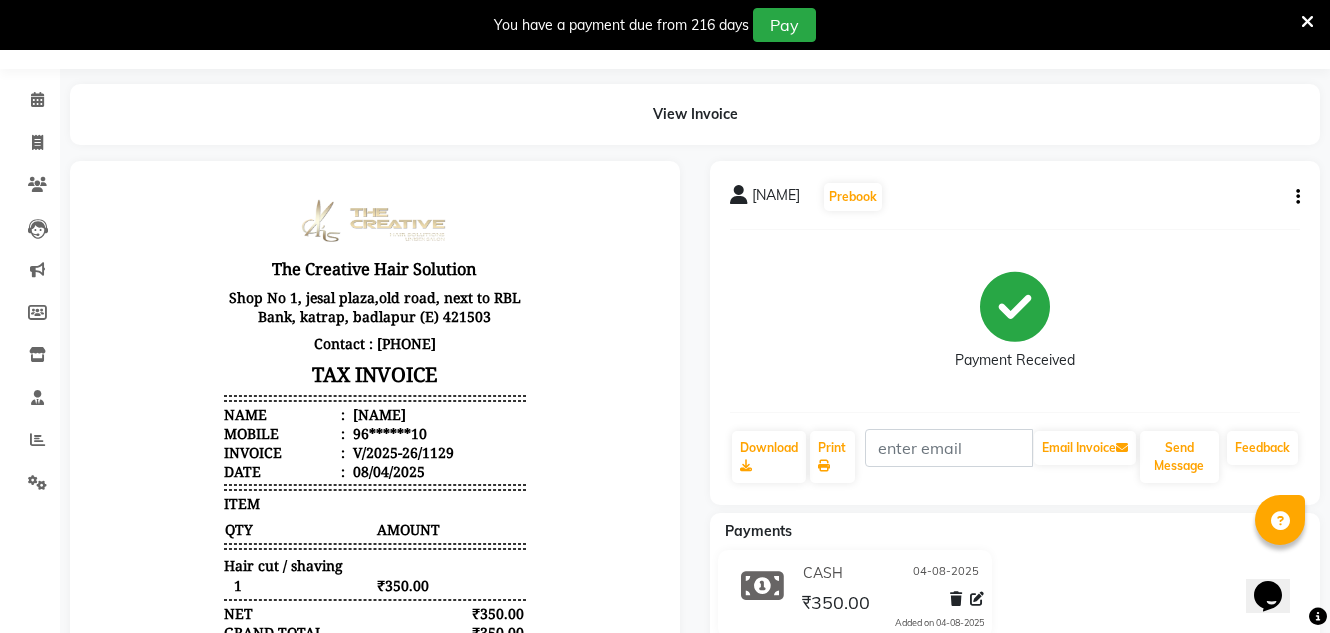 scroll, scrollTop: 0, scrollLeft: 0, axis: both 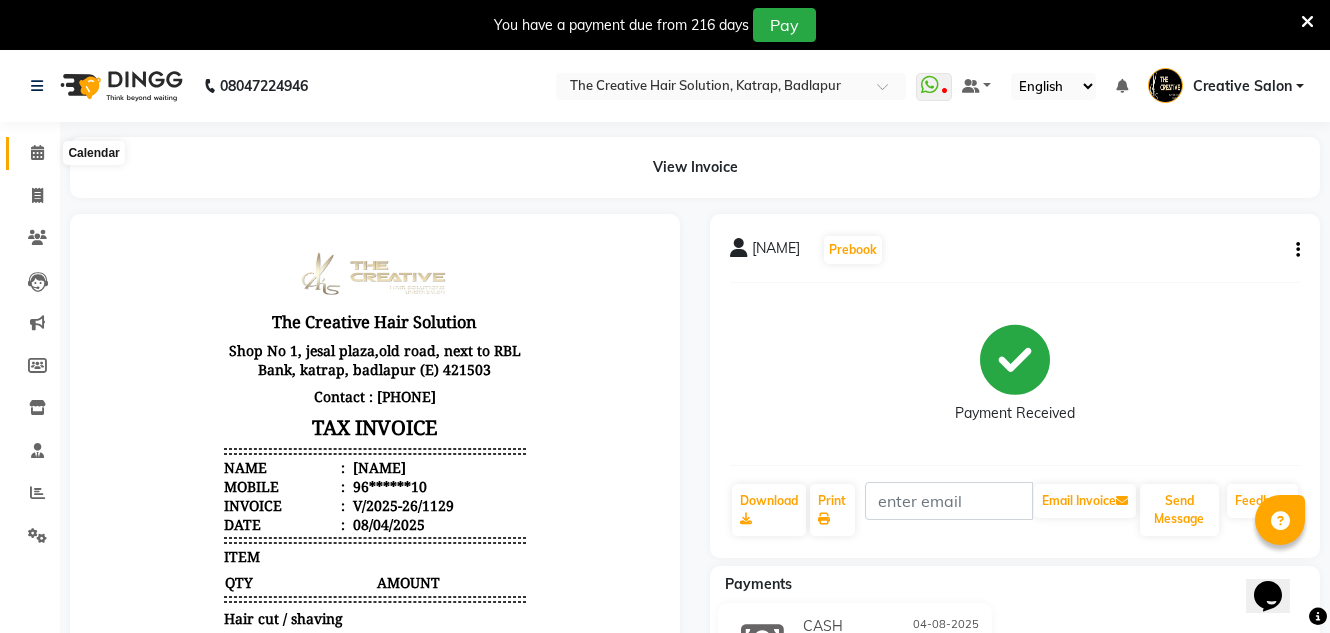 click 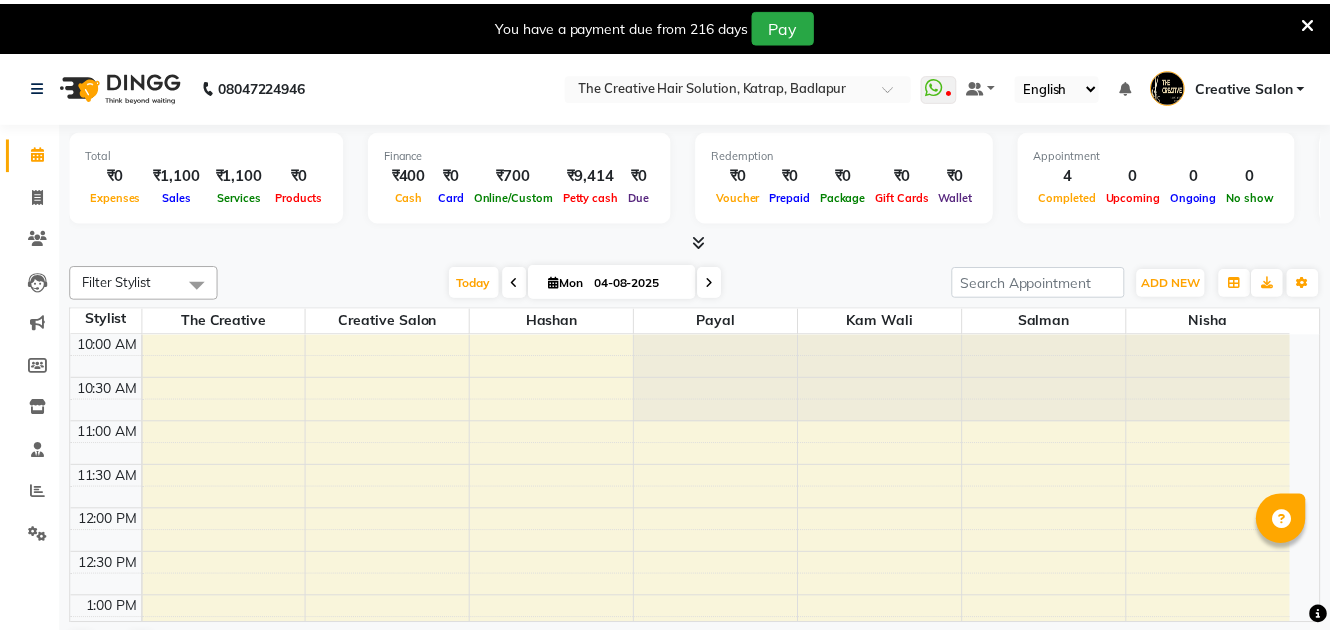 scroll, scrollTop: 0, scrollLeft: 0, axis: both 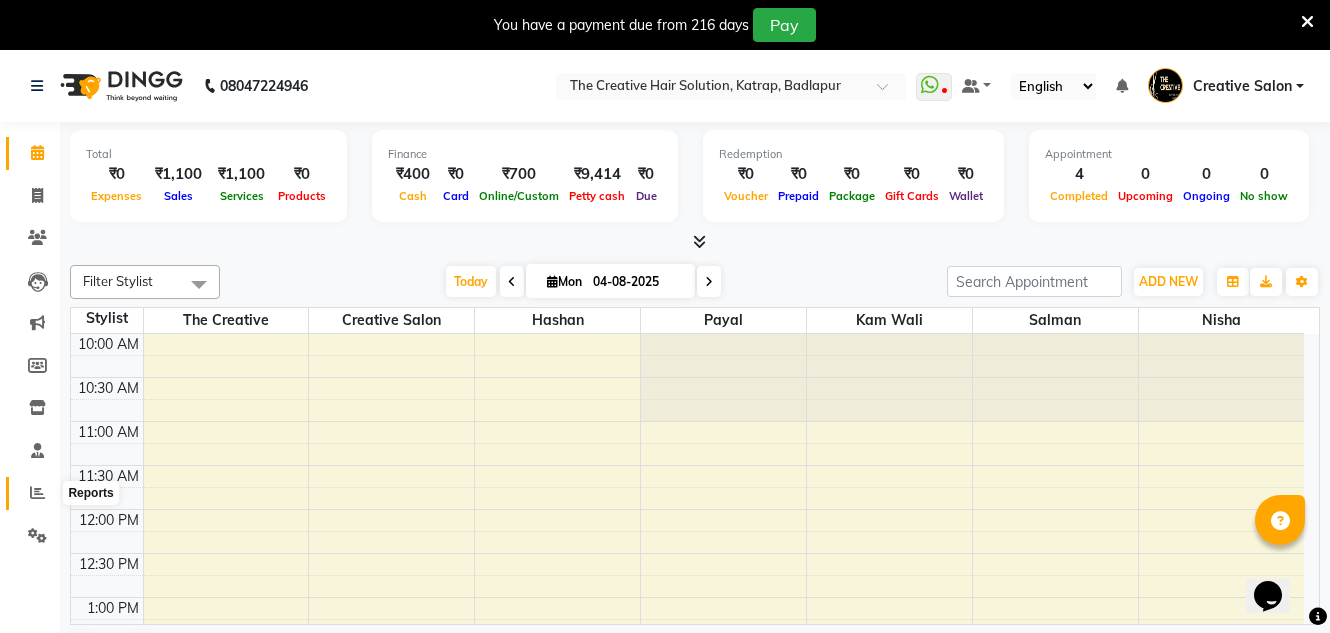click 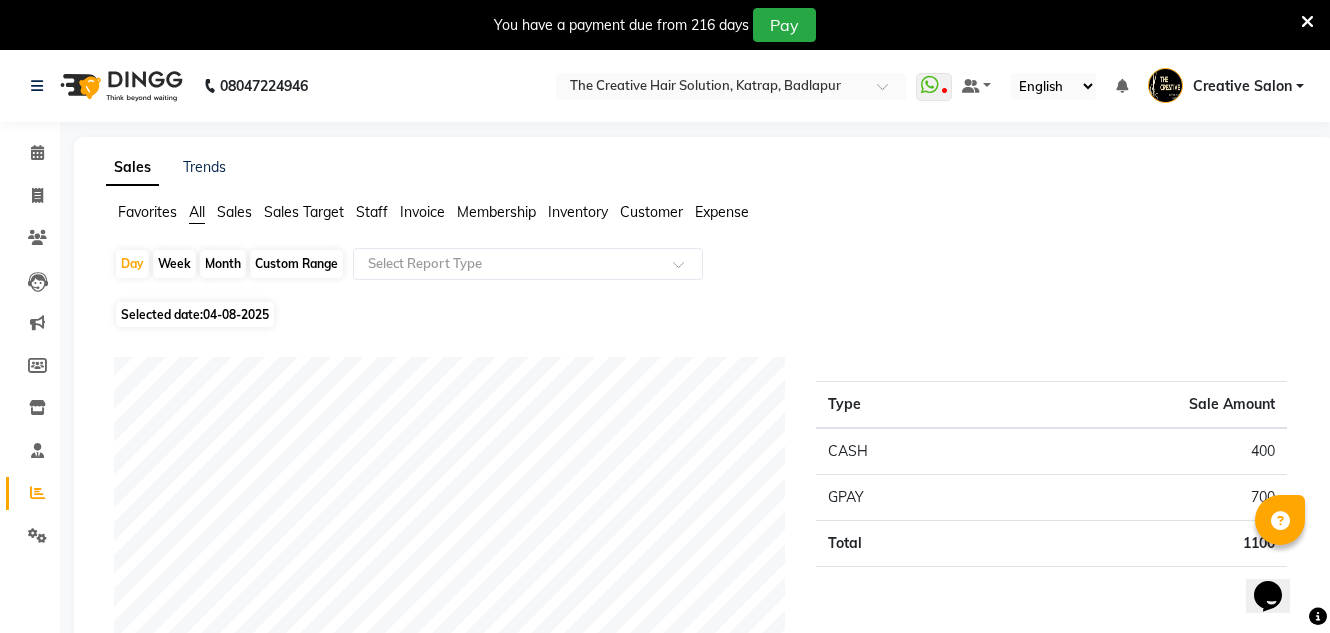 click on "Month" 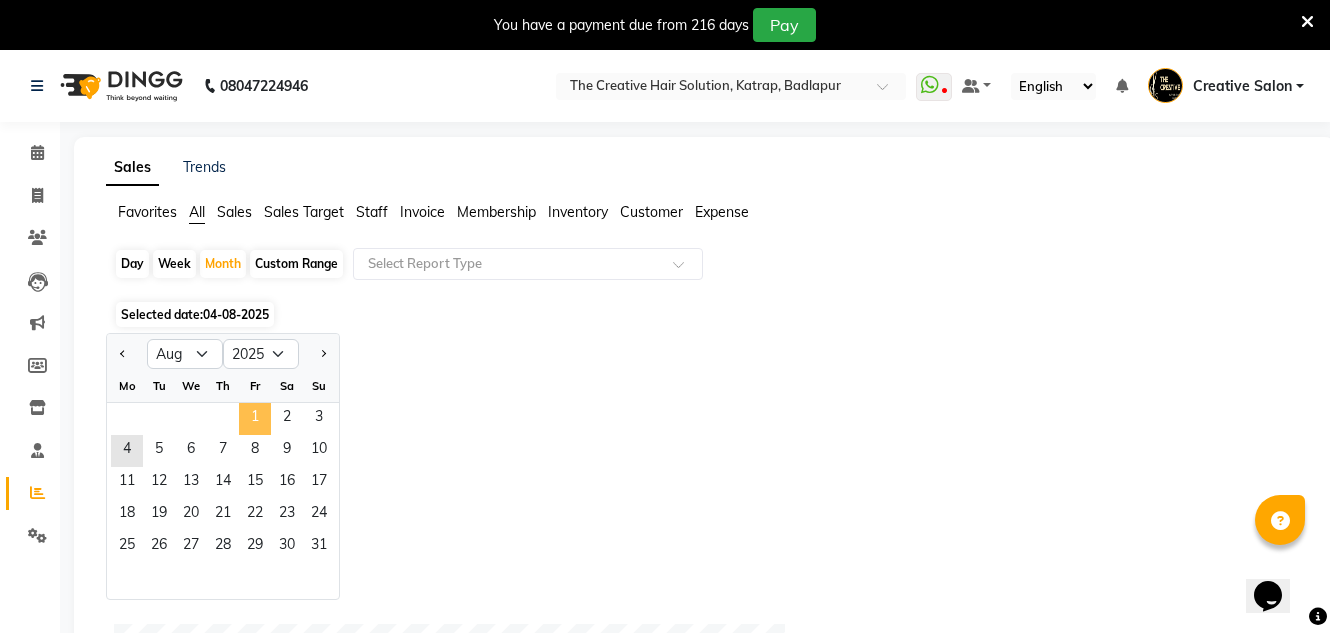 click on "1" 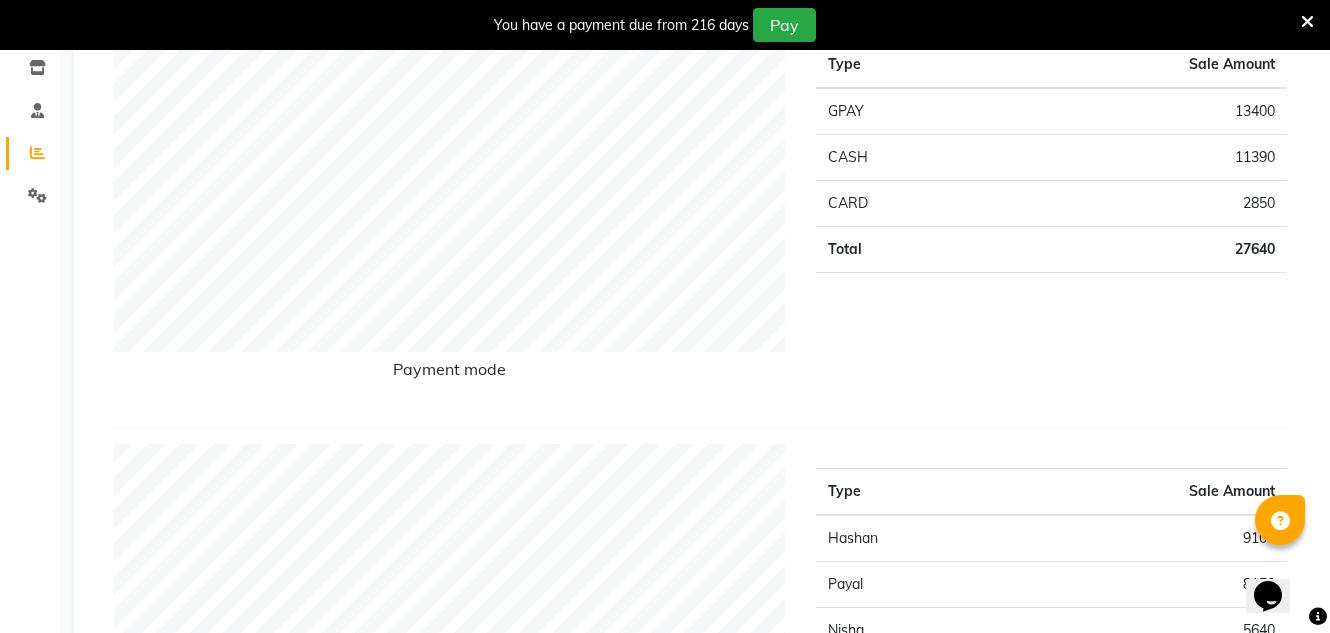 scroll, scrollTop: 100, scrollLeft: 0, axis: vertical 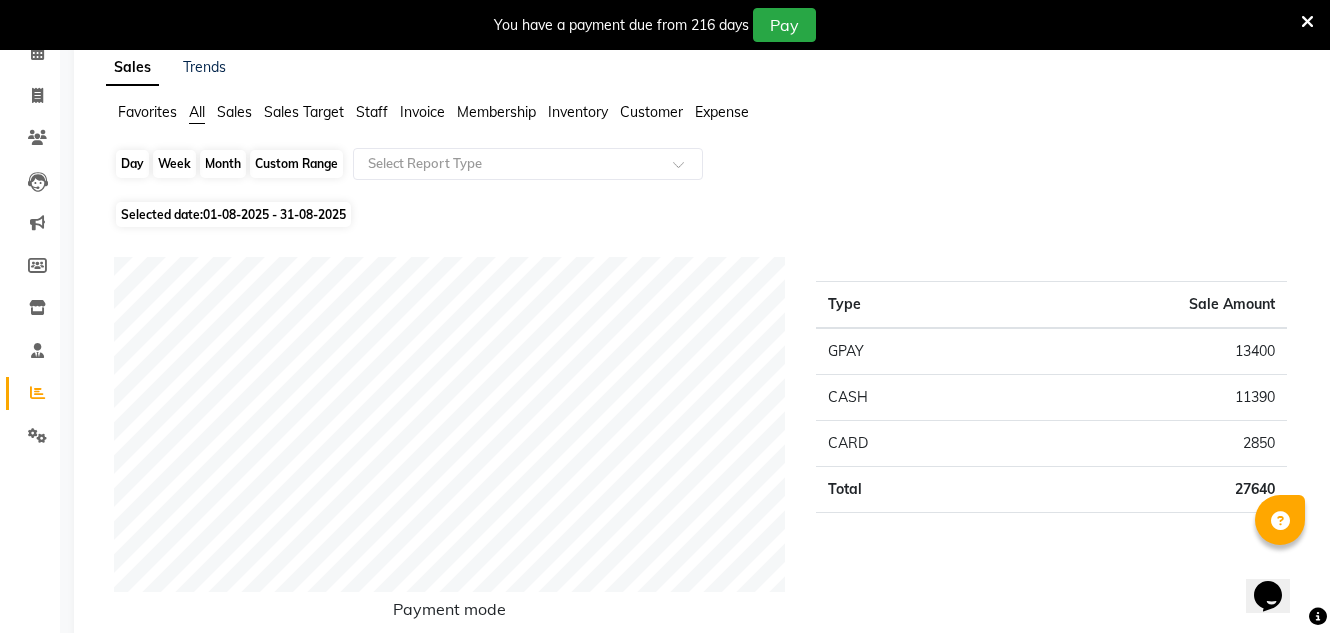 click on "Month" 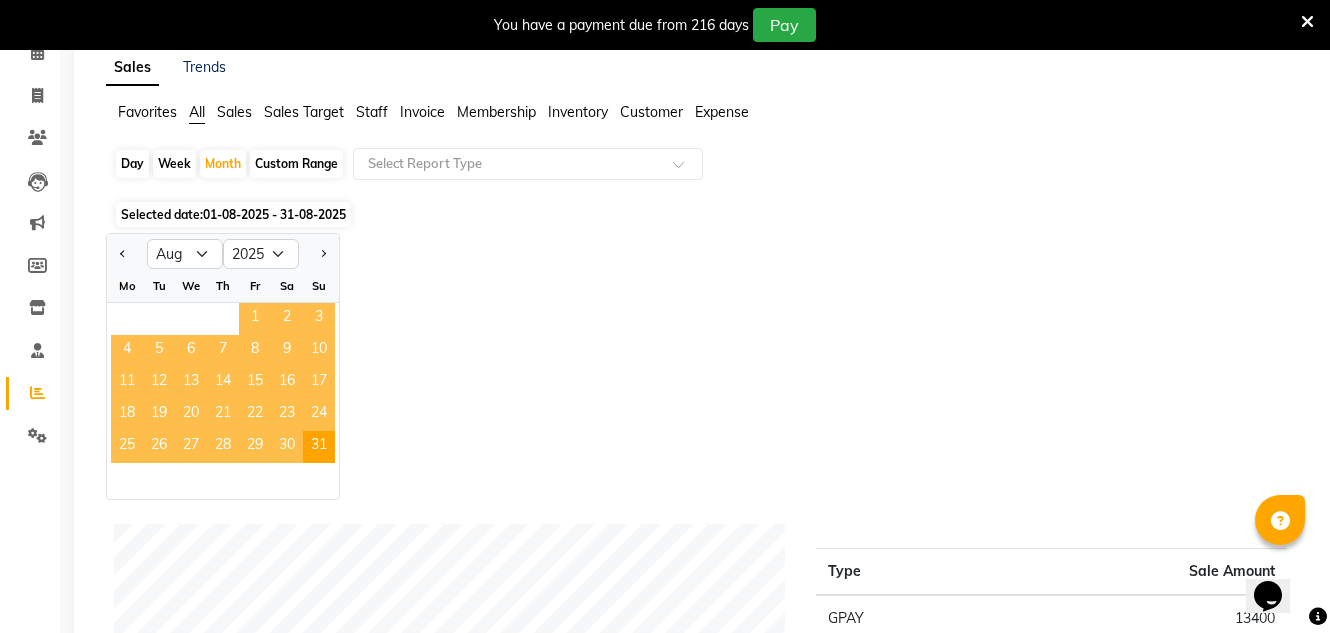 click on "1" 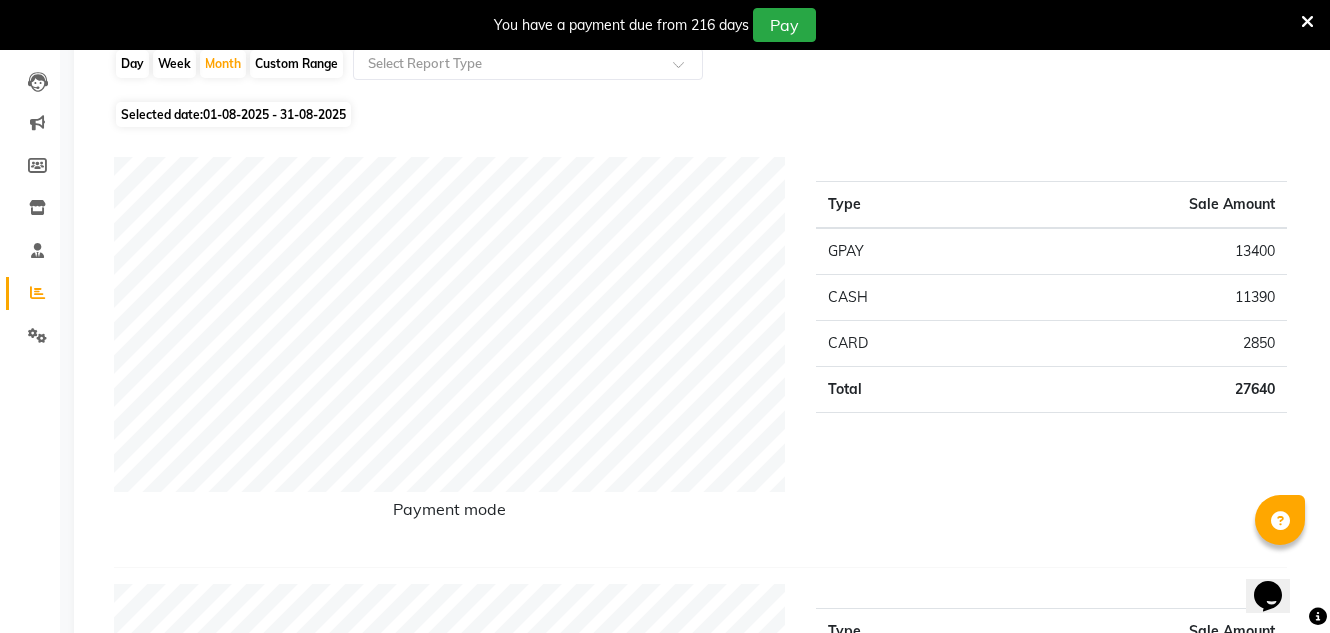 scroll, scrollTop: 0, scrollLeft: 0, axis: both 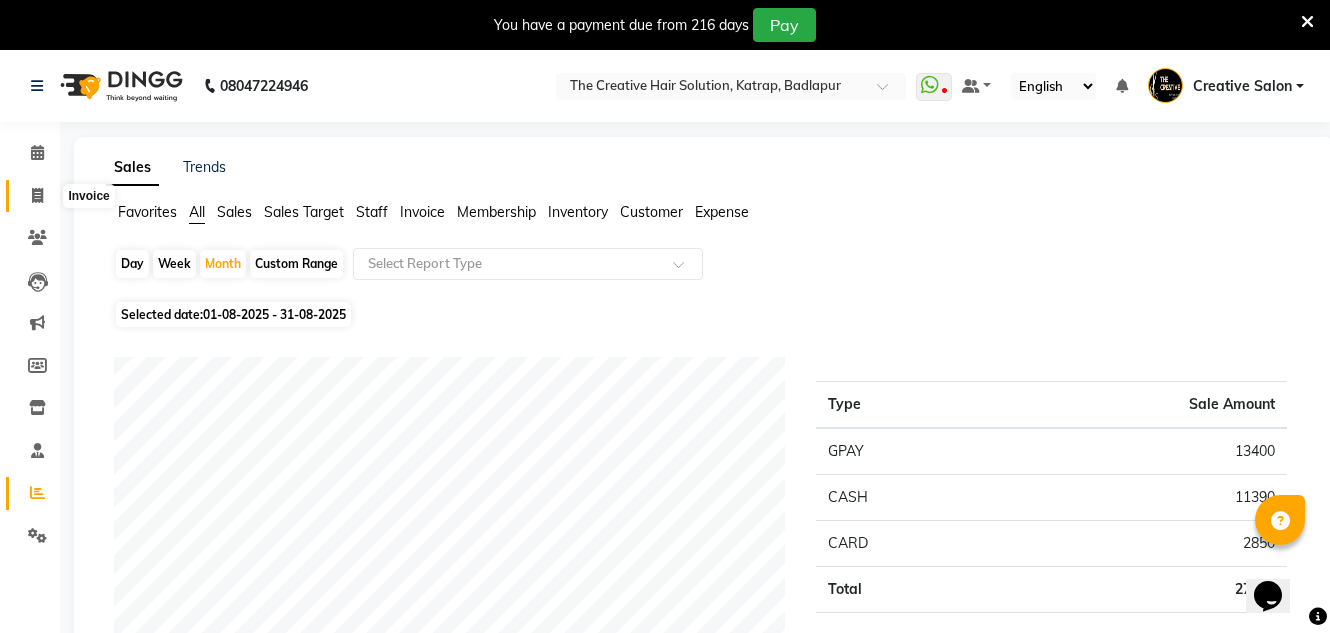 click 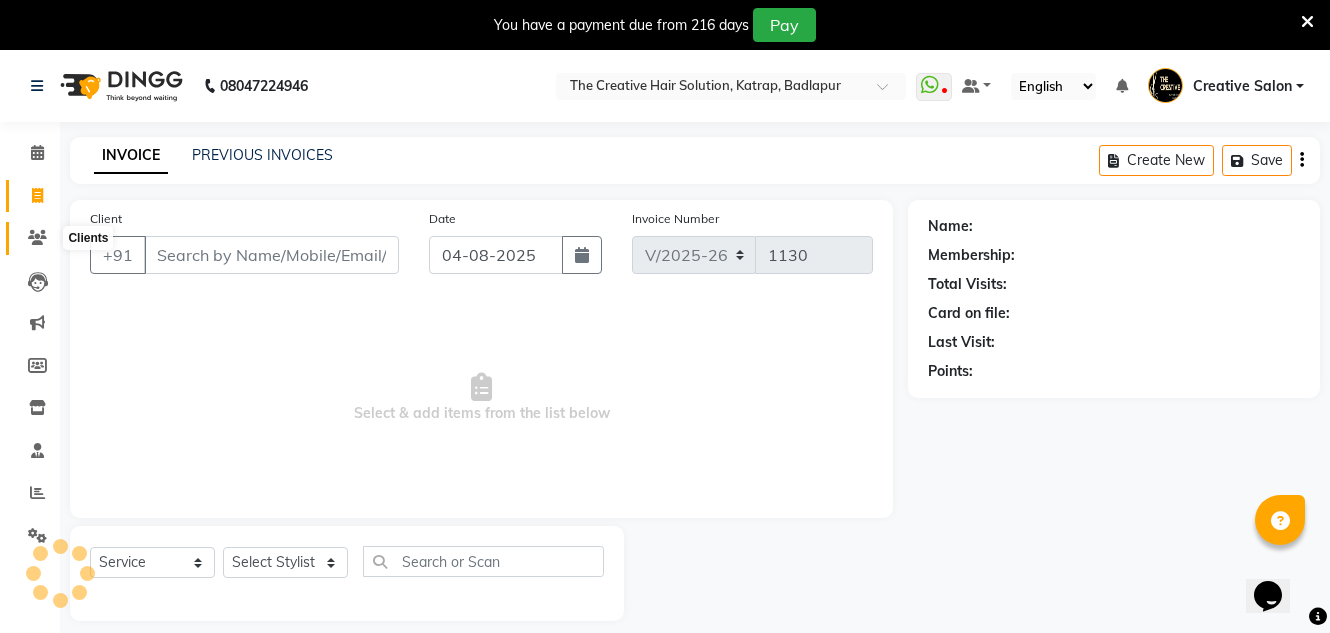 scroll, scrollTop: 50, scrollLeft: 0, axis: vertical 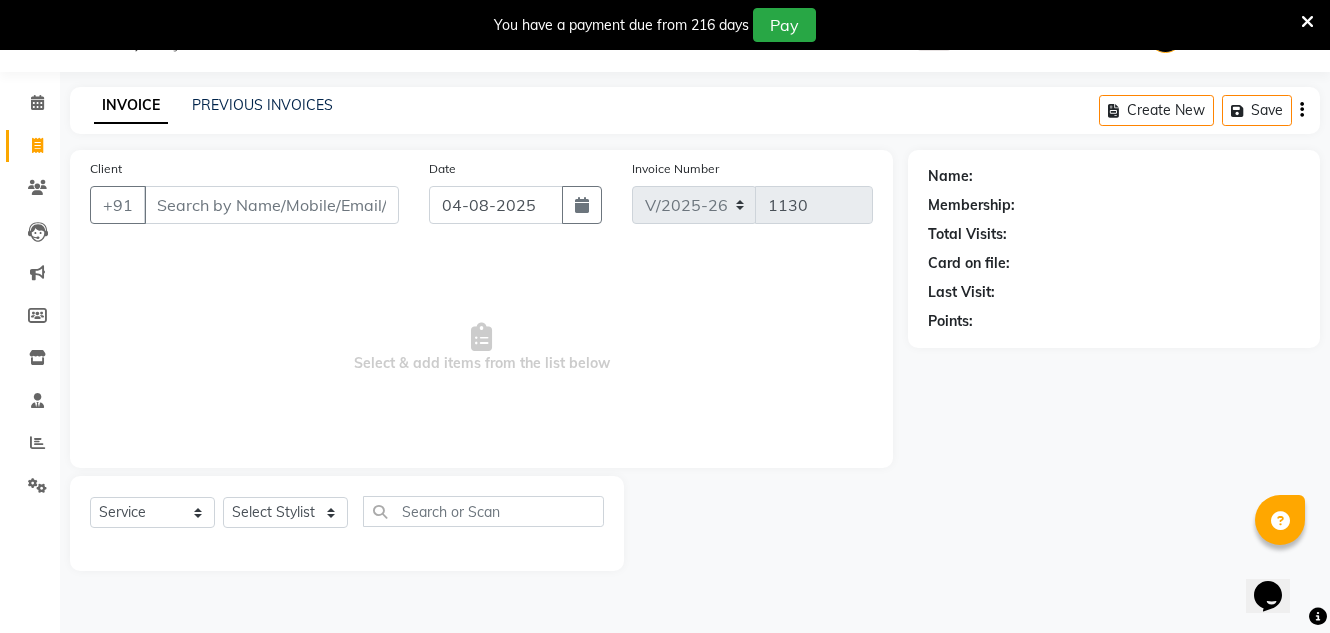 click on "Client" at bounding box center [271, 205] 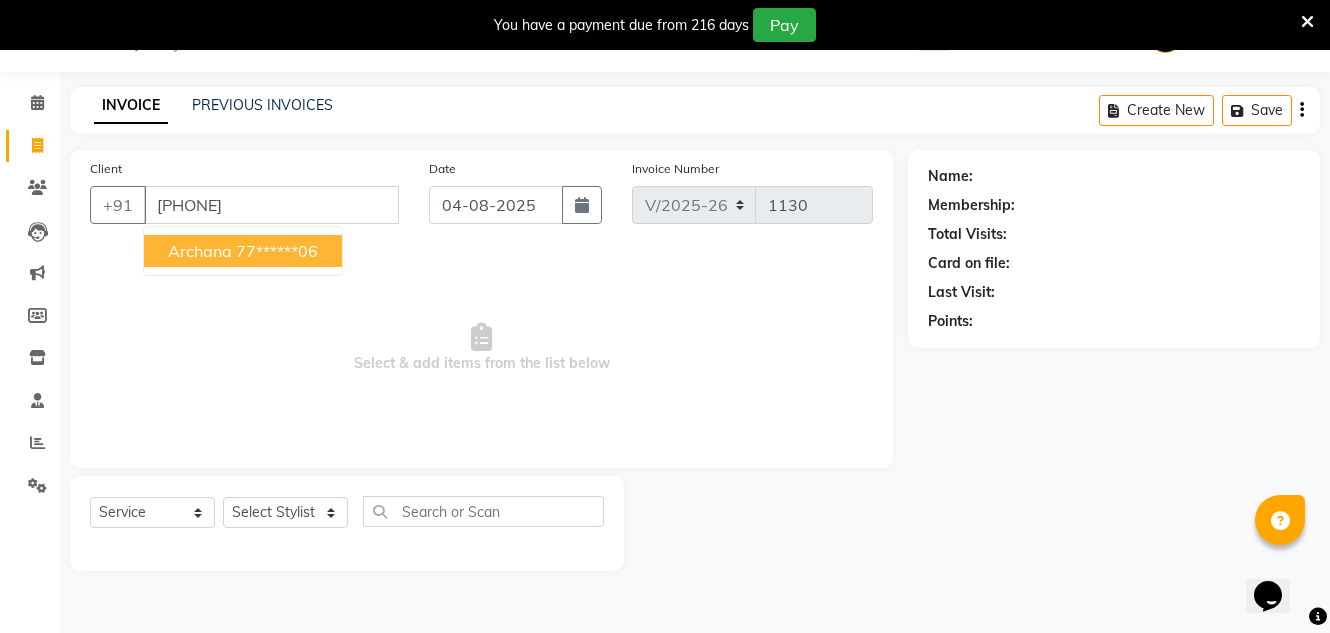 type on "7757044106" 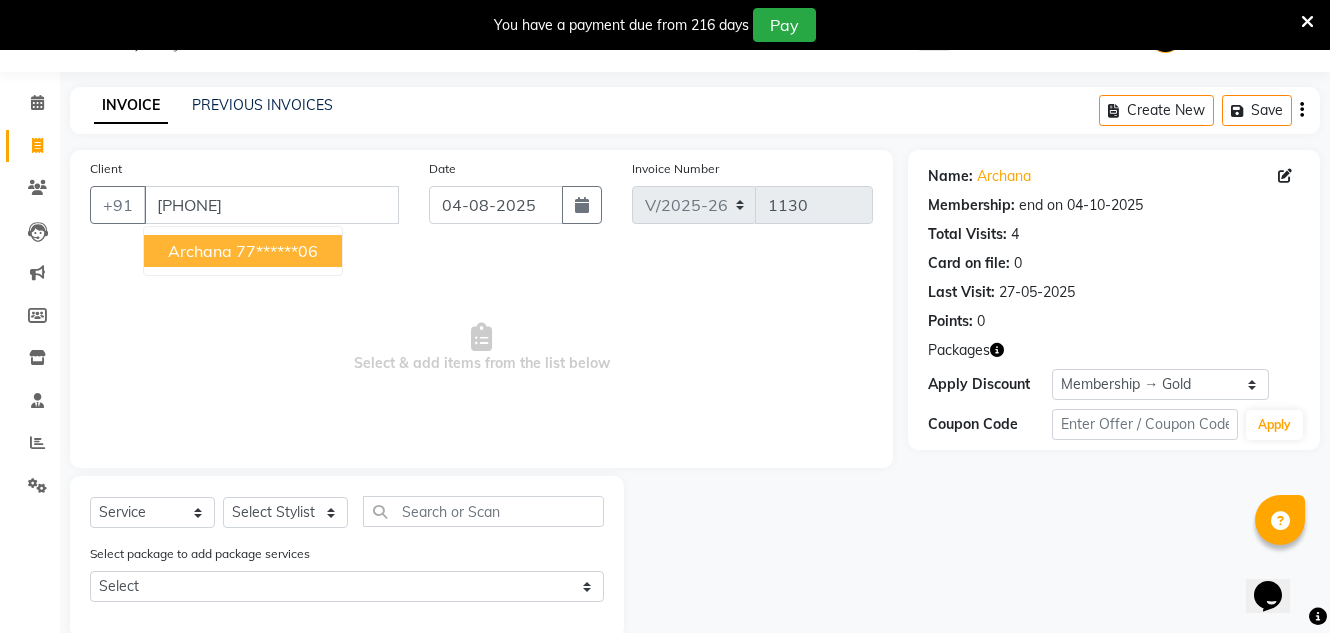 click on "77******06" at bounding box center [277, 251] 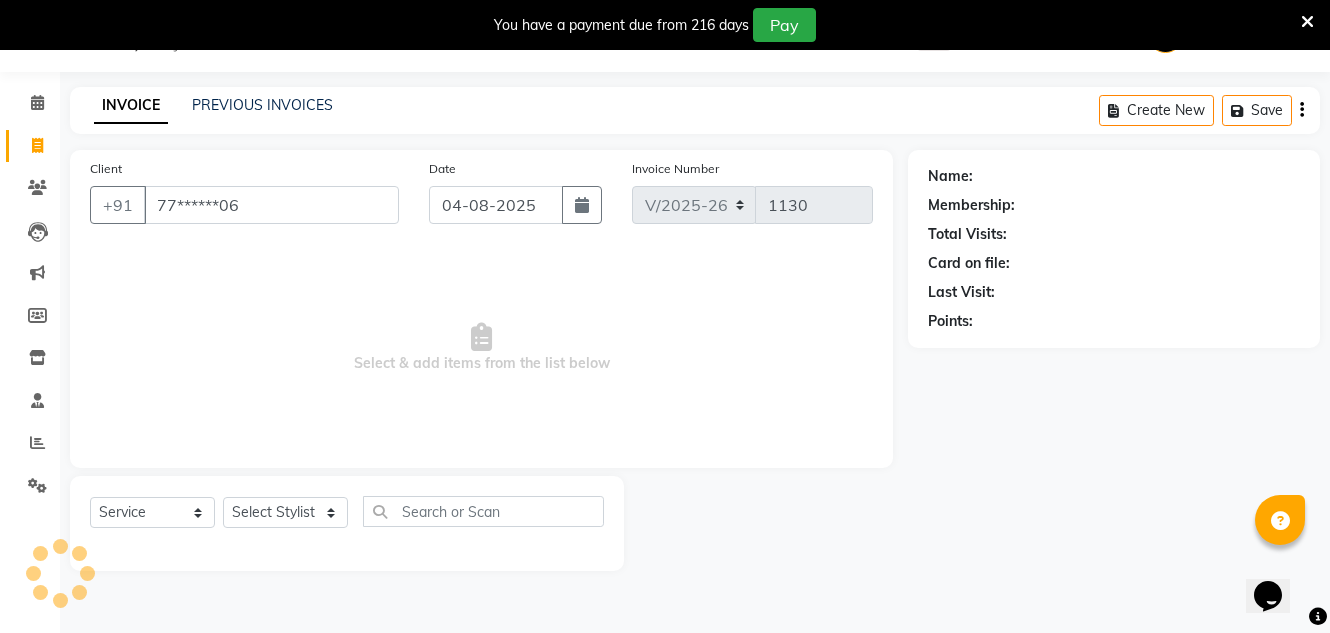 select on "1: Object" 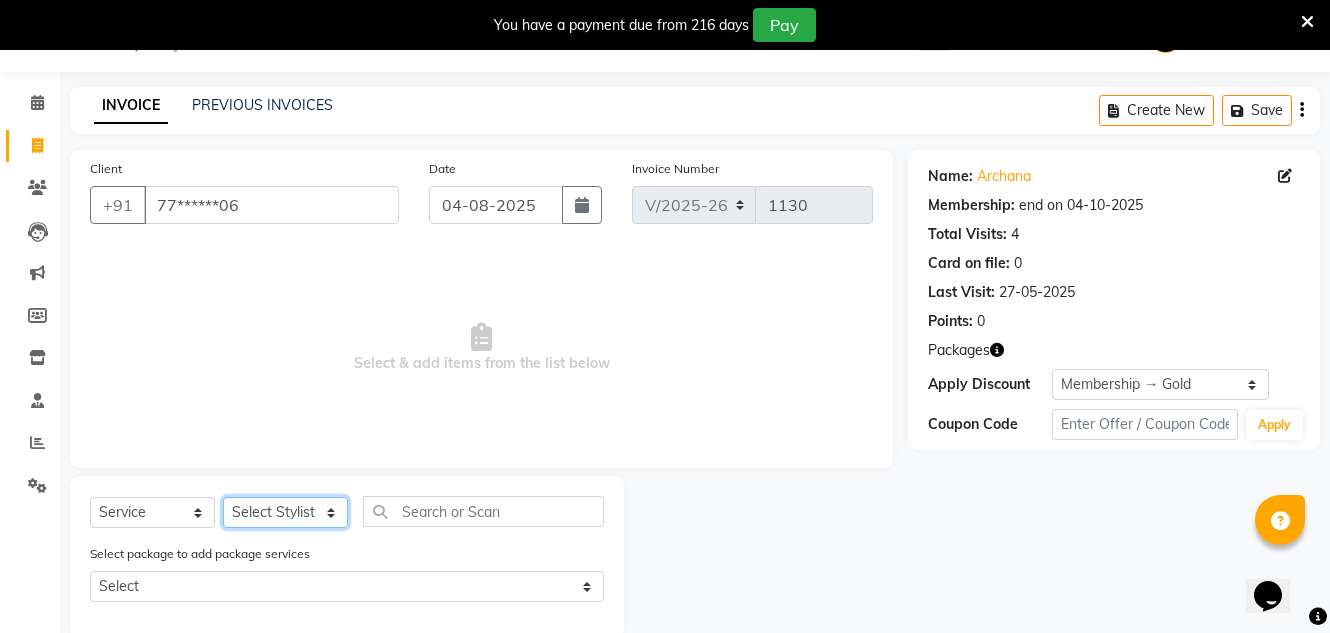 click on "Select Stylist Creative Salon Hashan Kam wali Nisha Payal salman the creative" 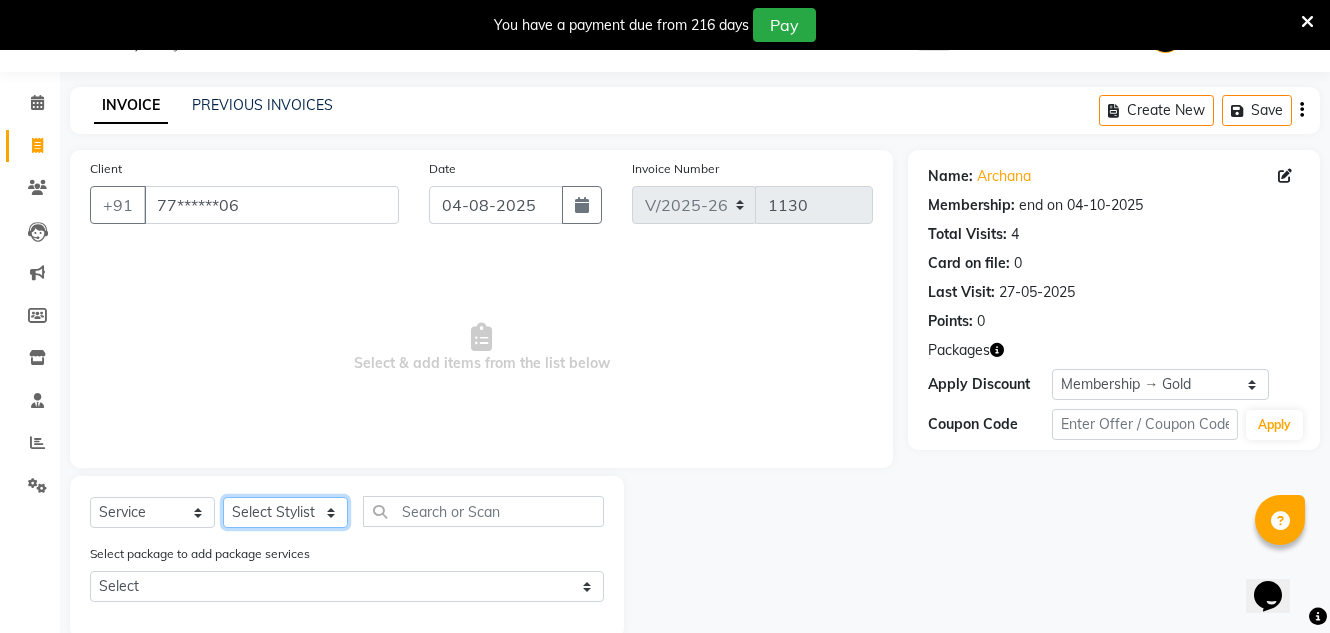 select on "43758" 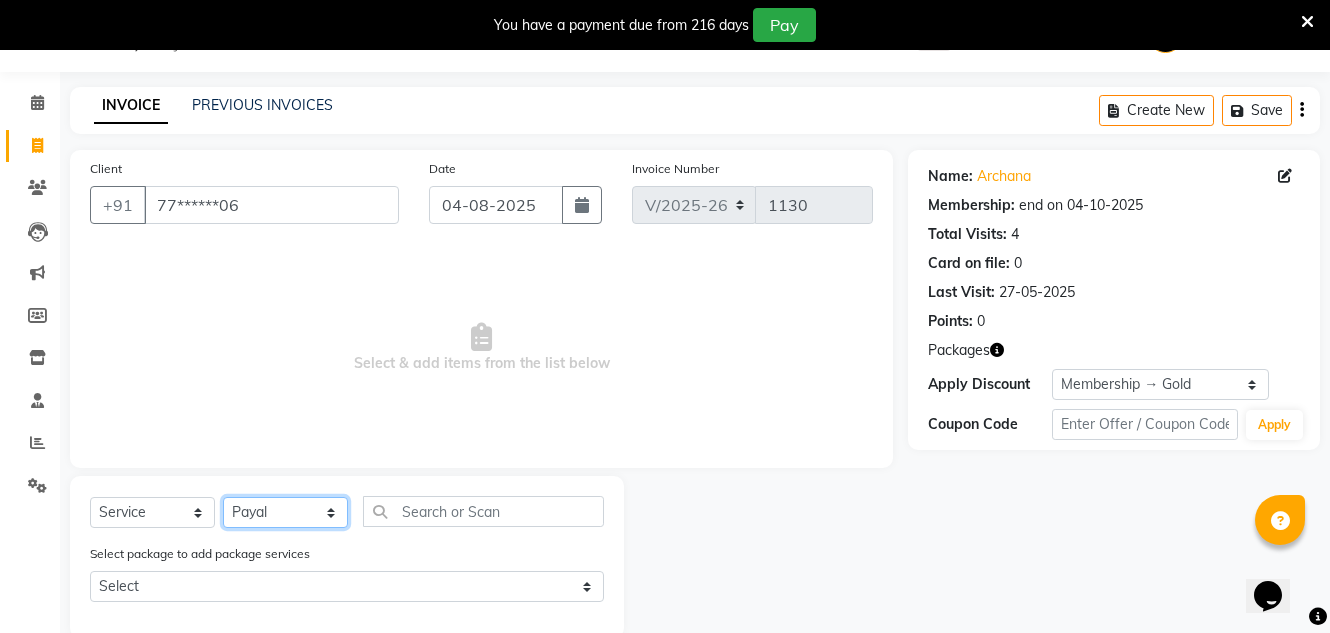 click on "Select Stylist Creative Salon Hashan Kam wali Nisha Payal salman the creative" 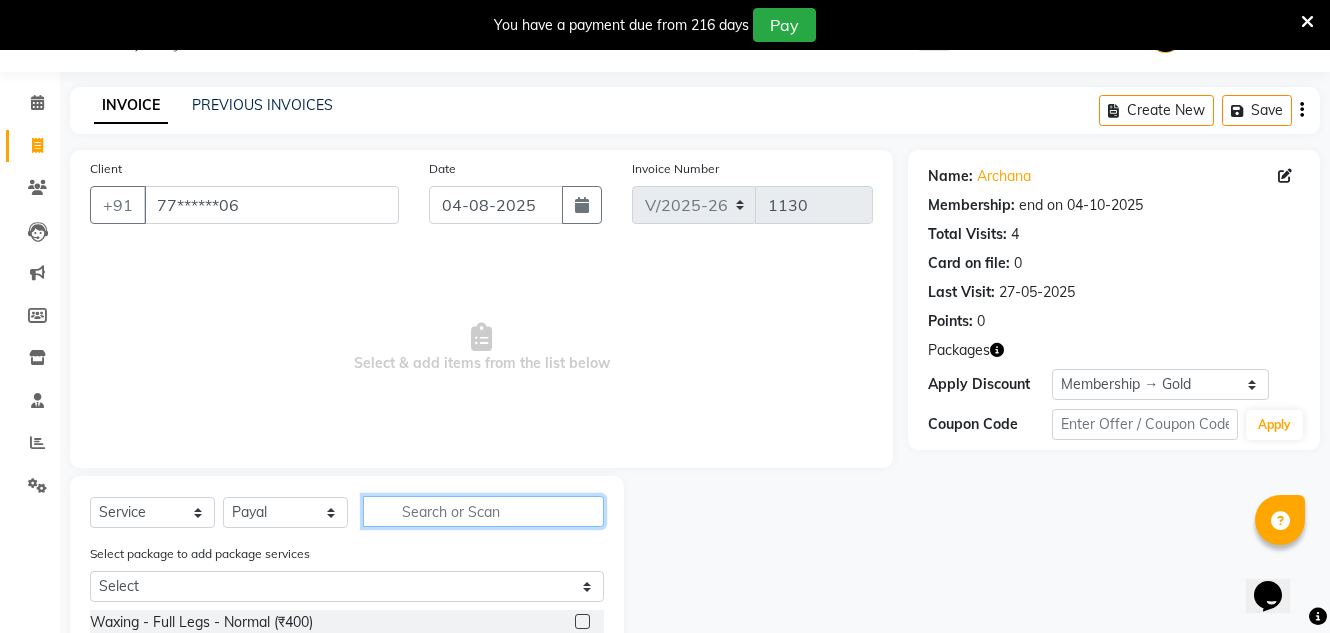 click 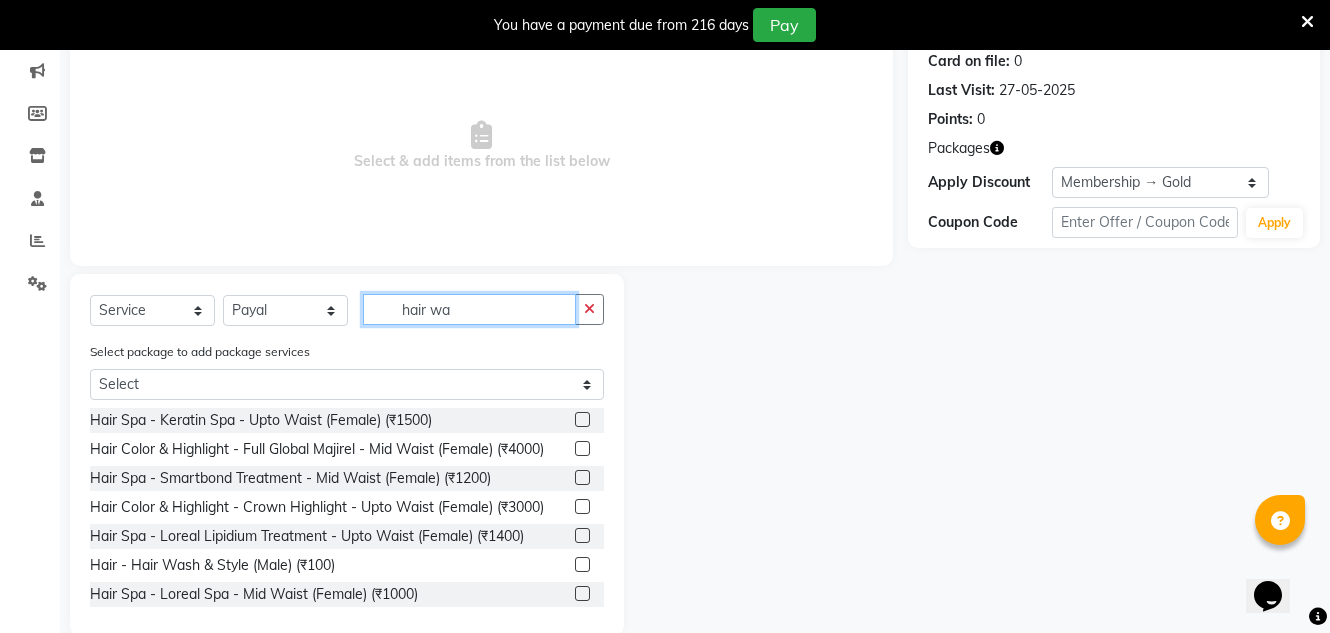 scroll, scrollTop: 285, scrollLeft: 0, axis: vertical 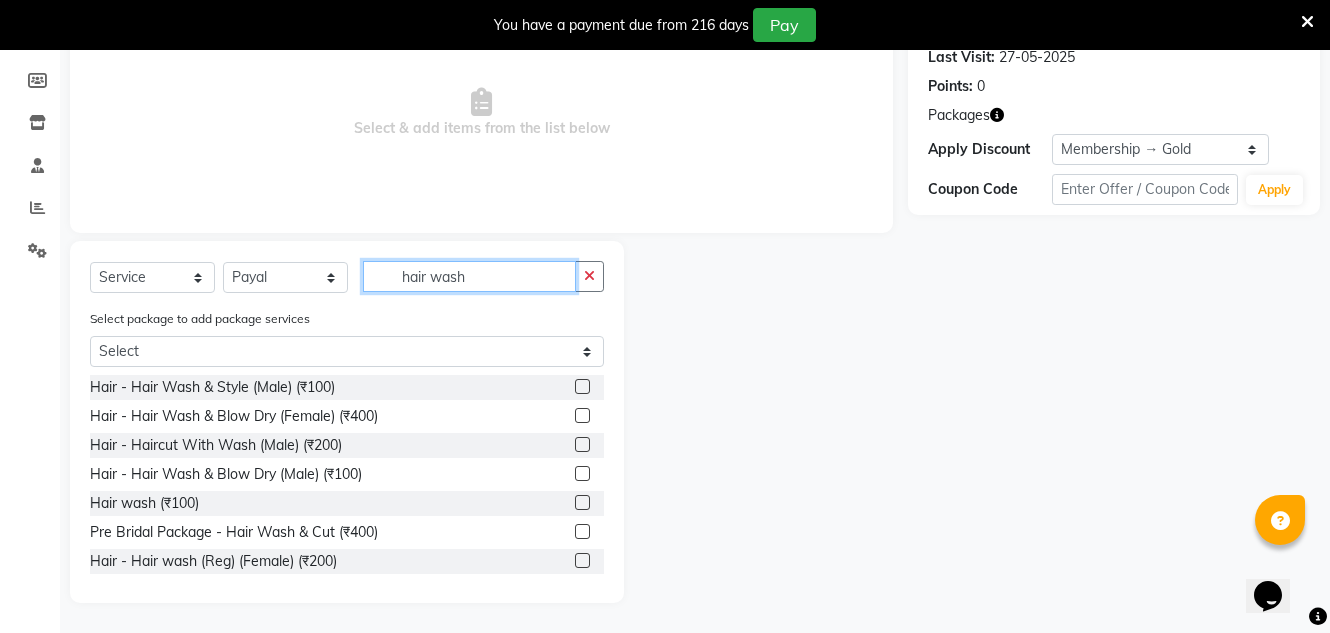 type on "hair wash" 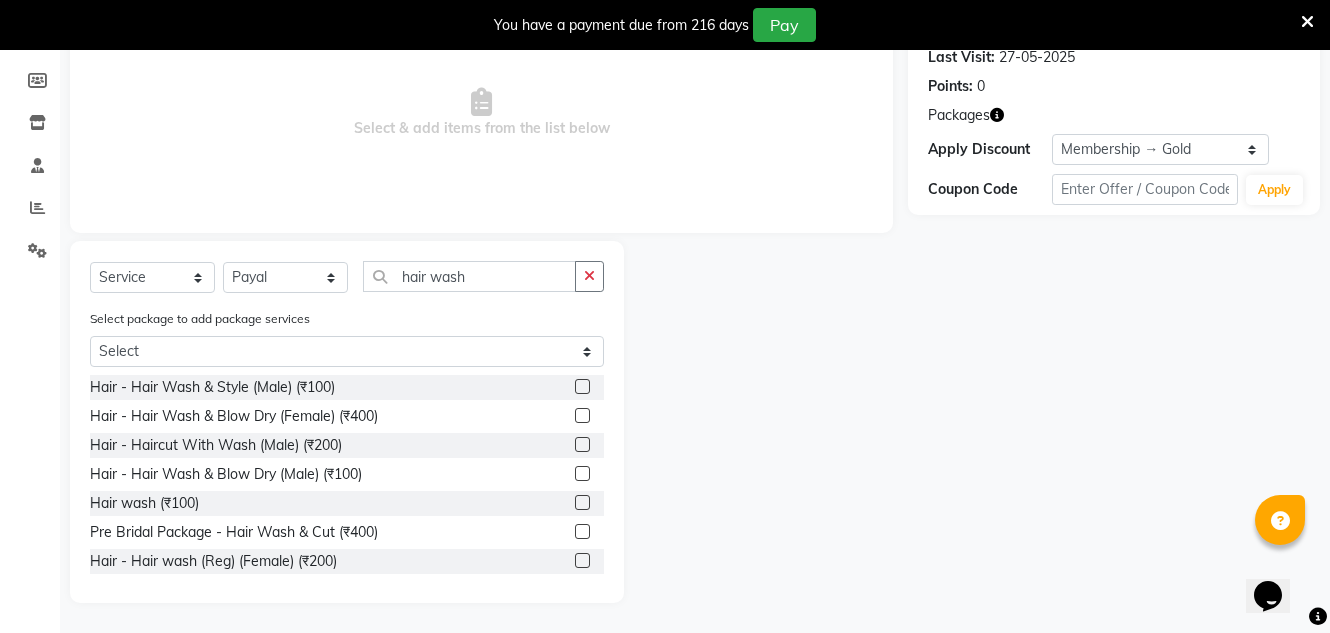 click 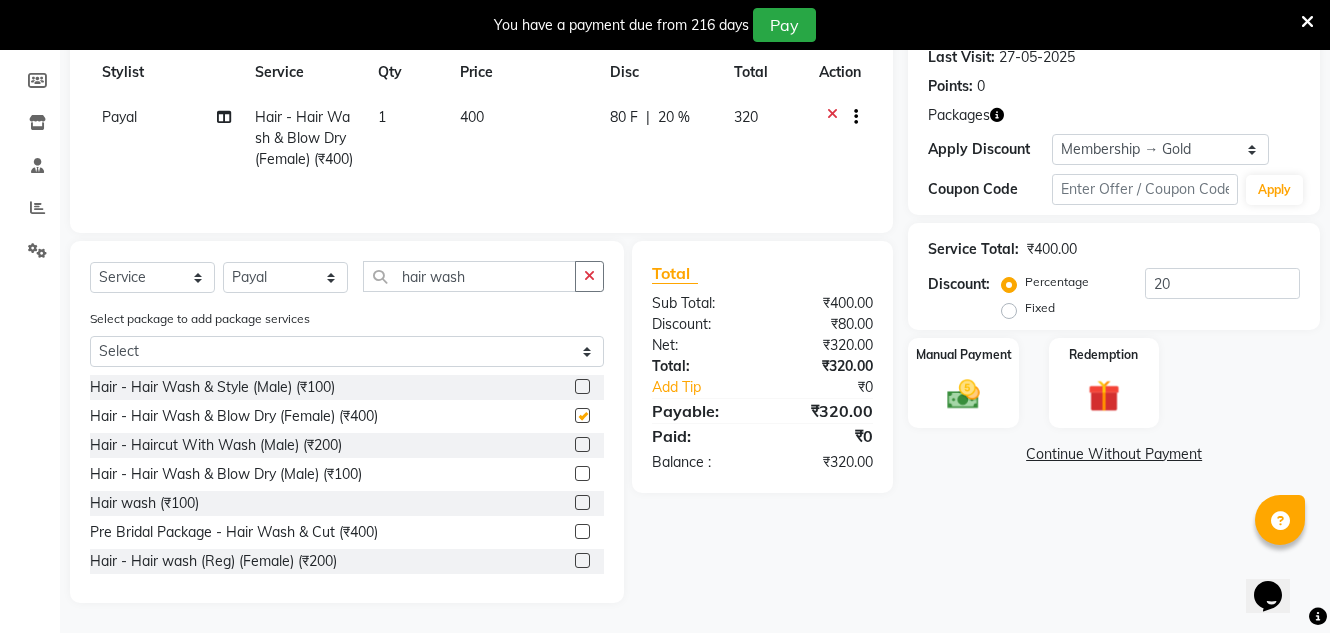 checkbox on "false" 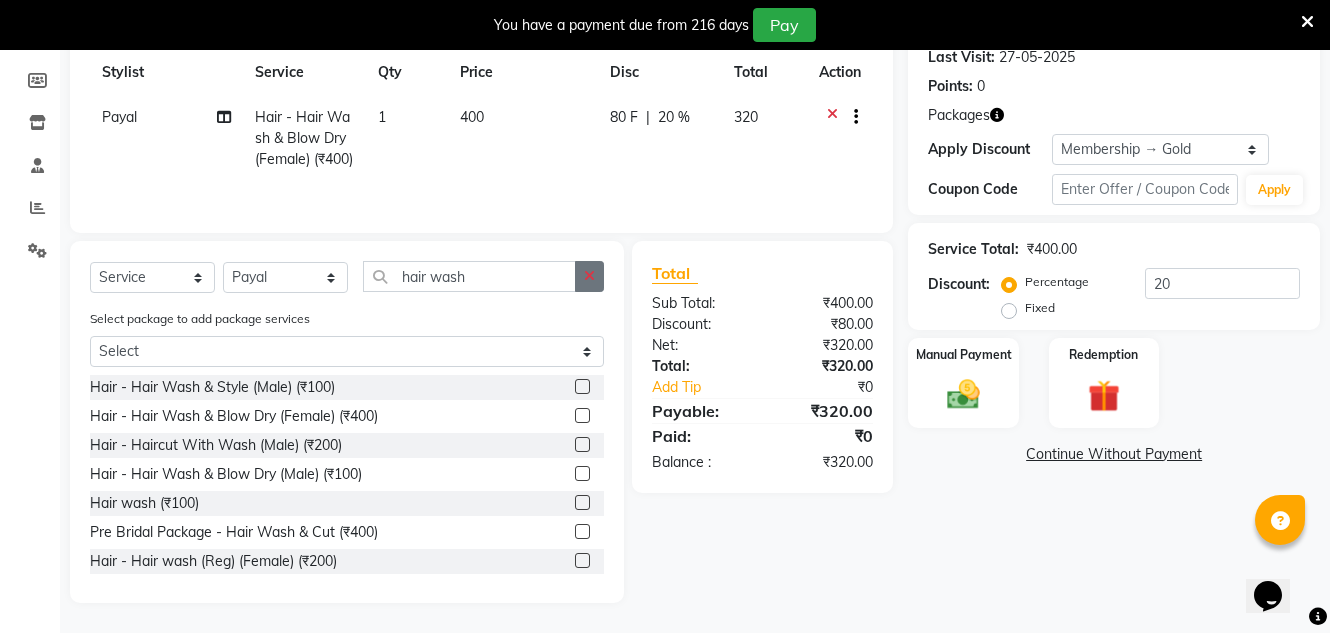 click 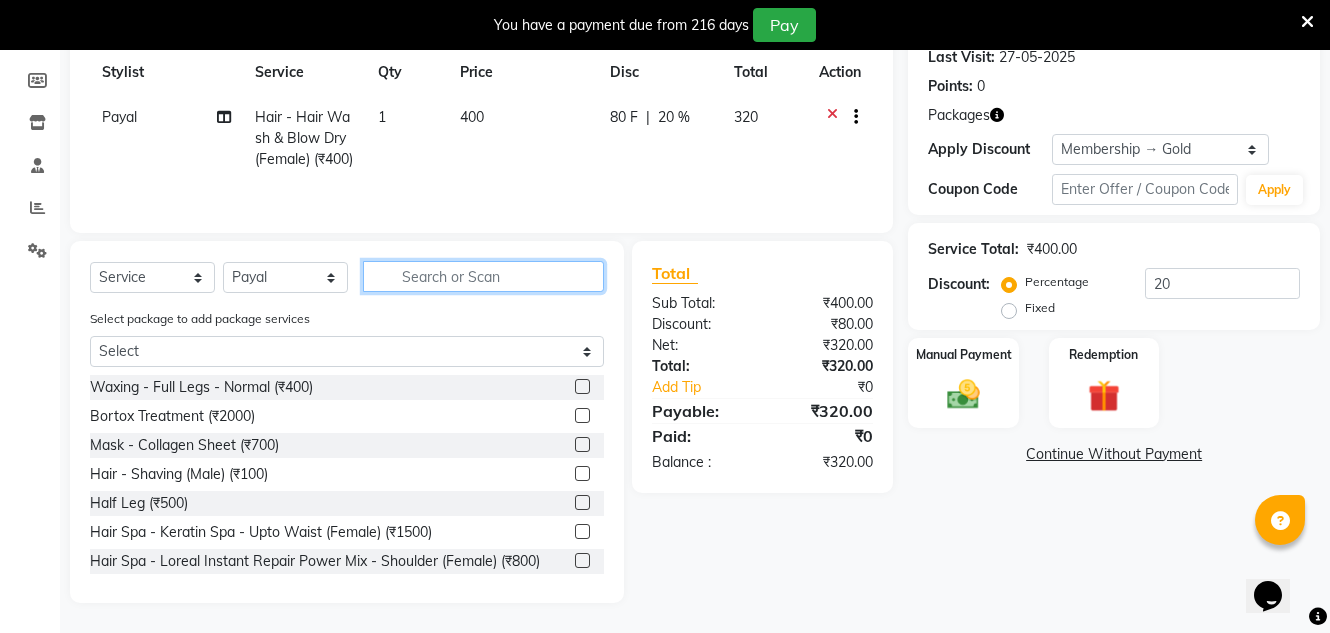 click 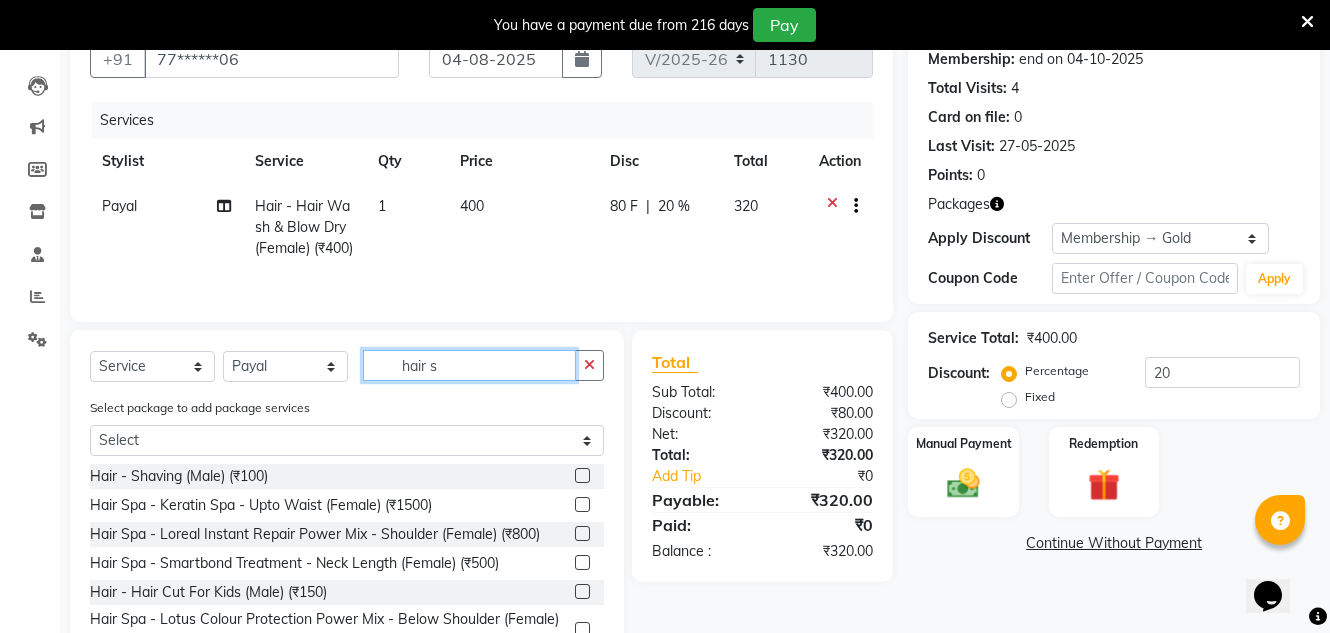 scroll, scrollTop: 285, scrollLeft: 0, axis: vertical 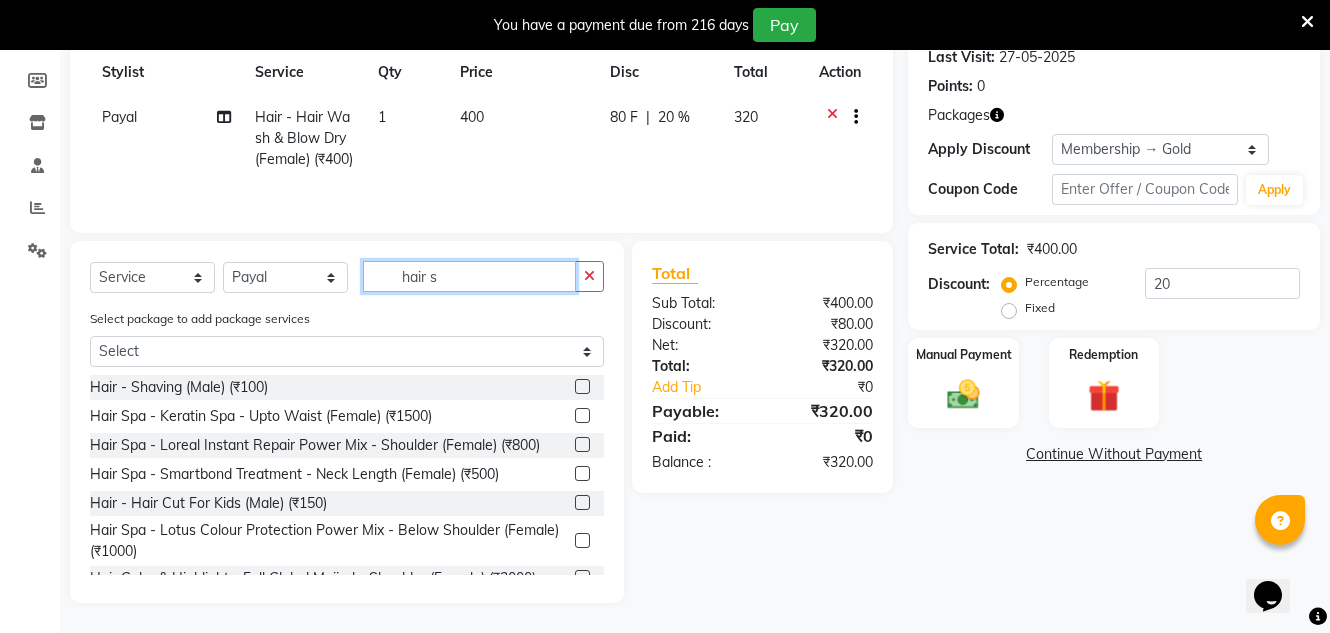 type on "hair s" 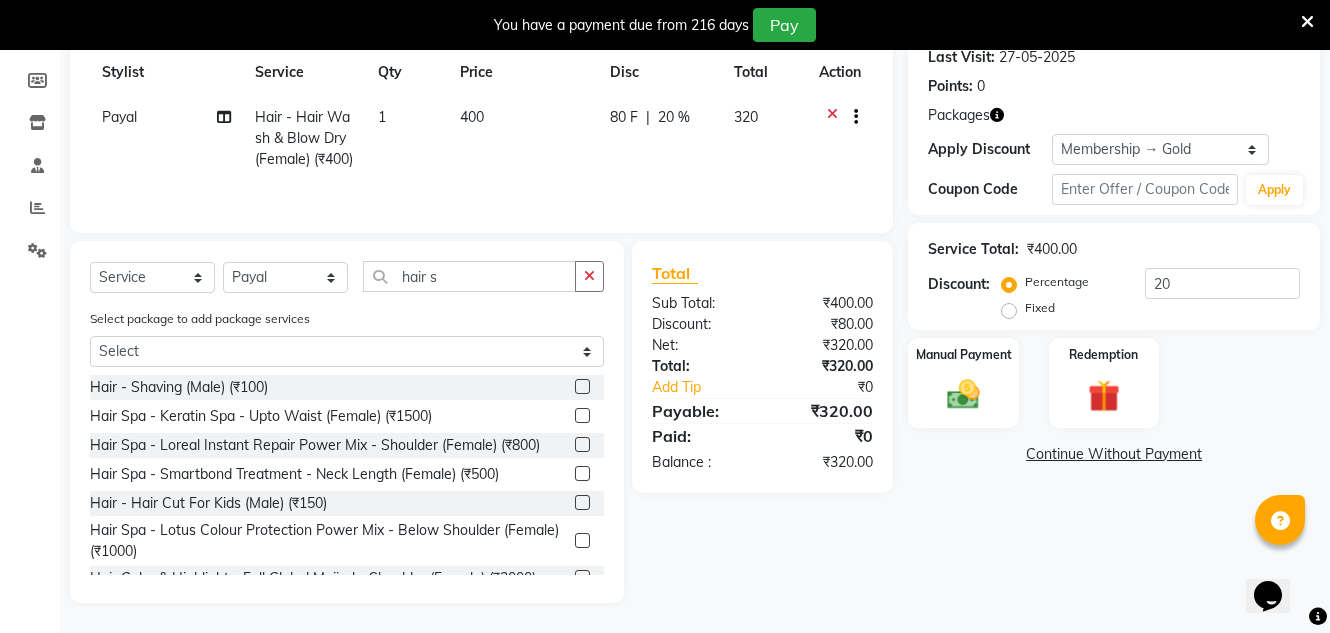 click on "Hair - Hair Cut For Kids (Male) (₹150)" 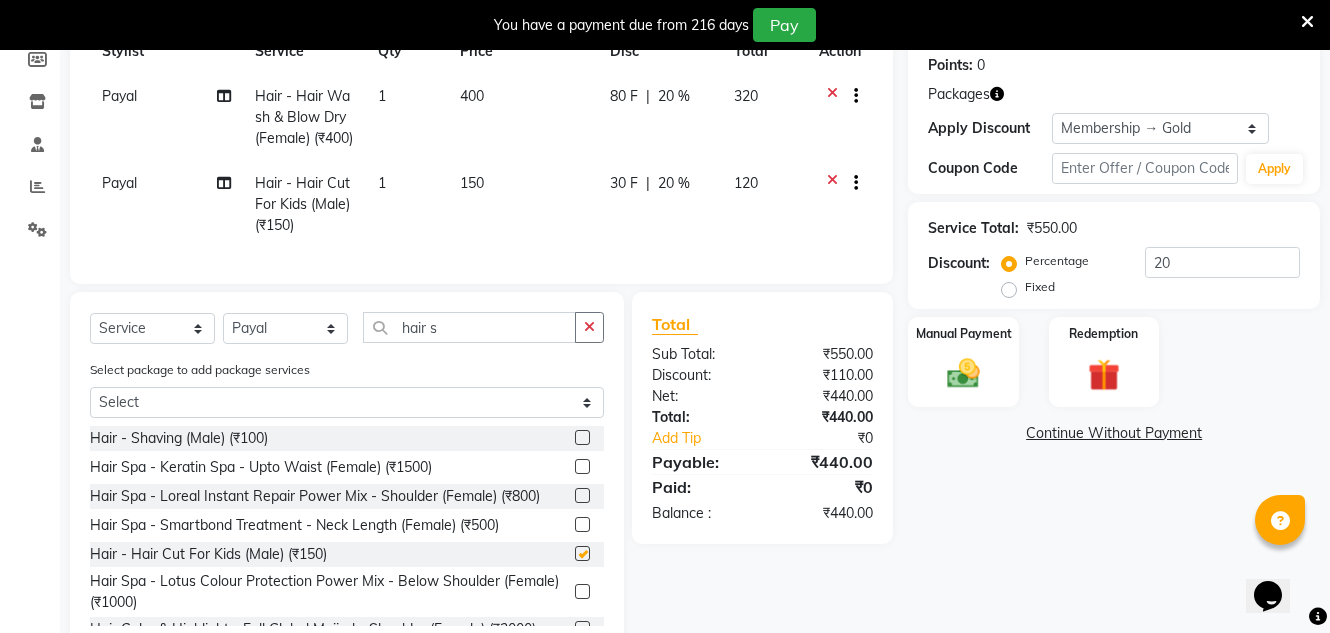 checkbox on "false" 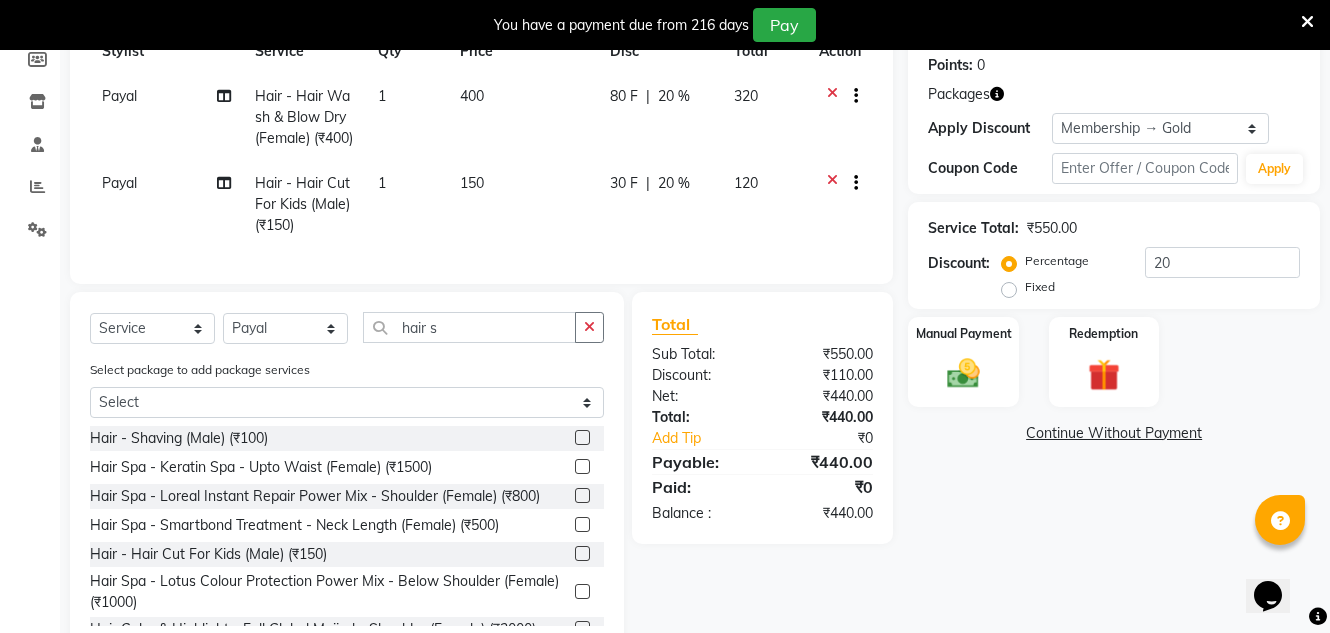 click on "30 F" 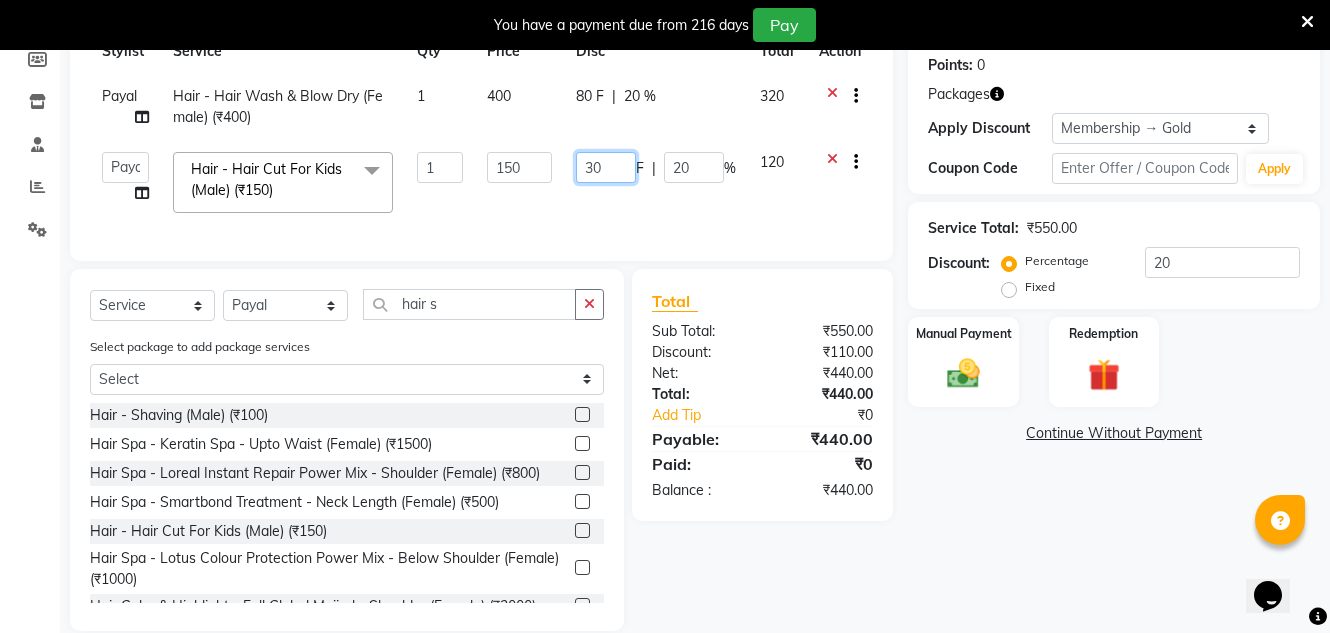 click on "30" 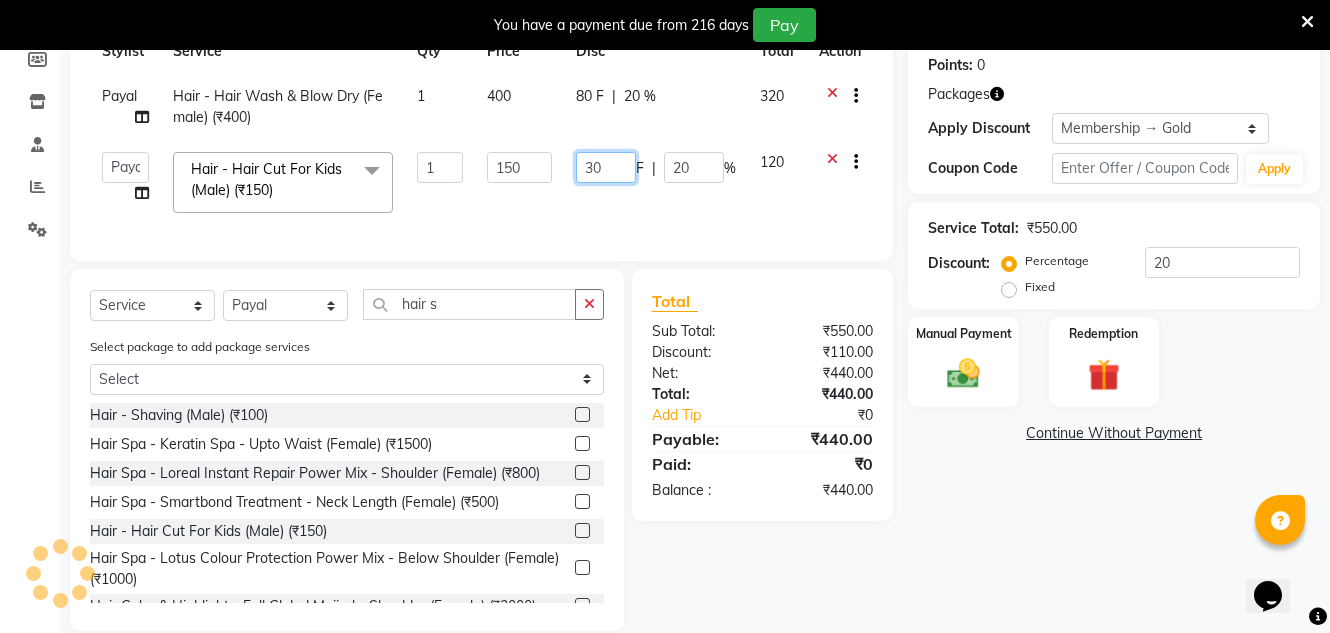 type on "3" 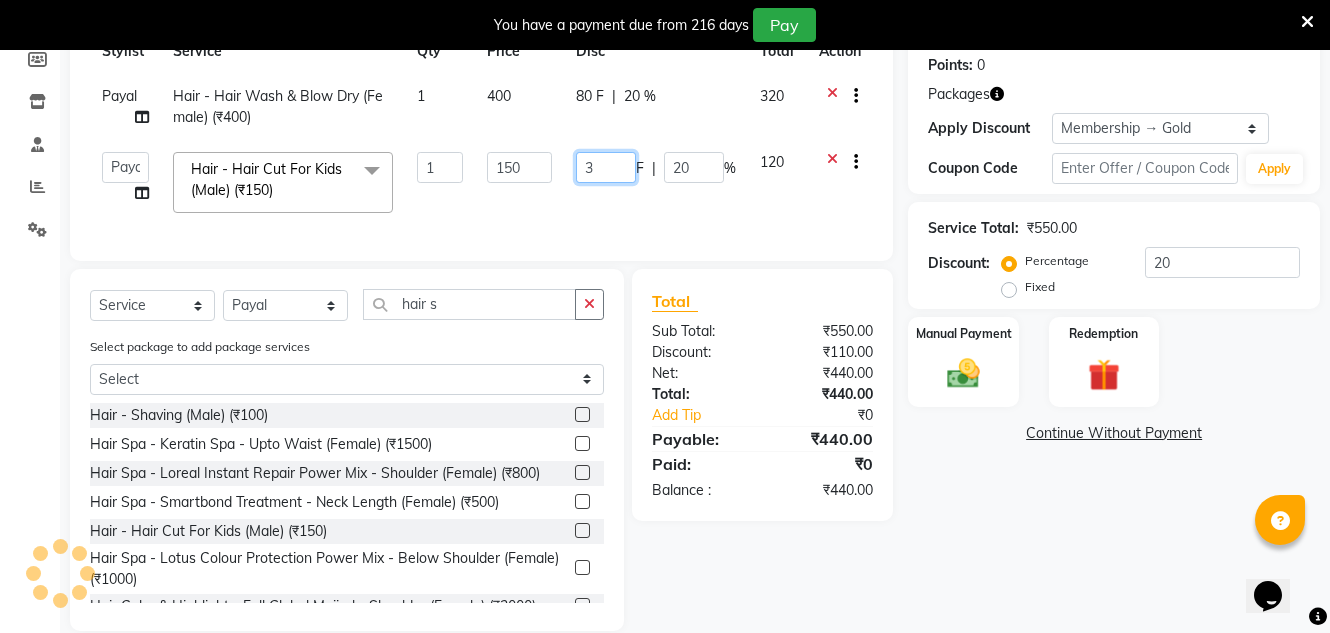 type 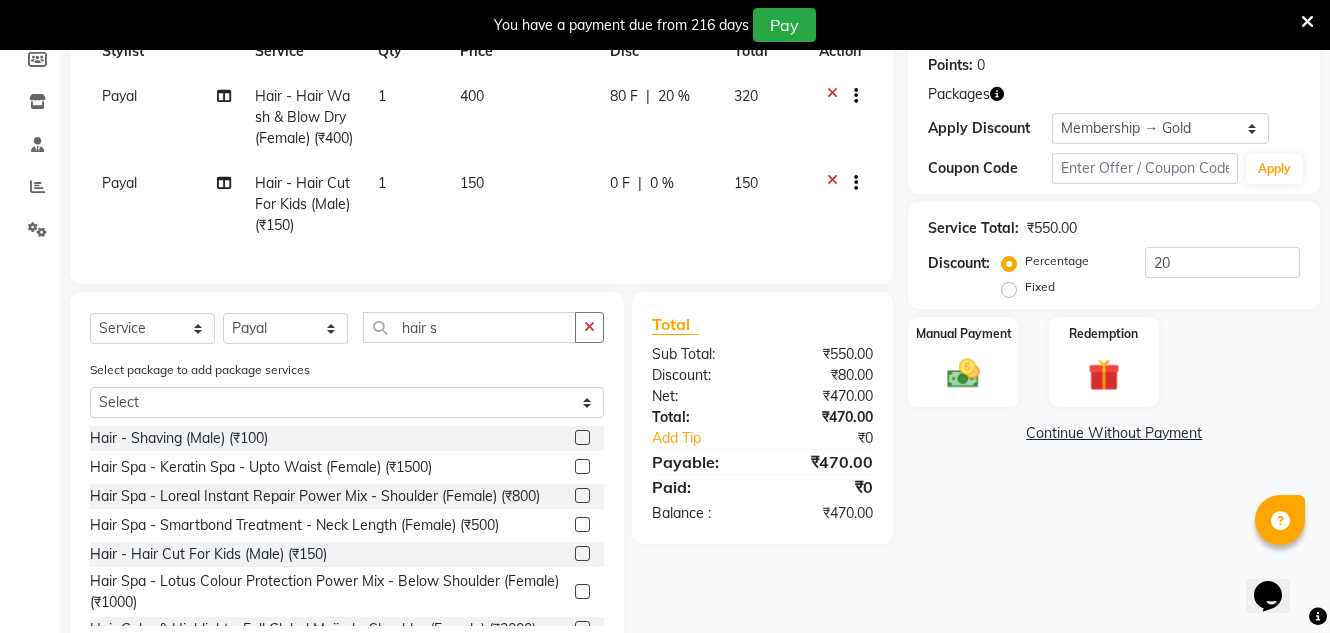 click on "Total Sub Total: ₹550.00 Discount: ₹80.00 Net: ₹470.00 Total: ₹470.00 Add Tip ₹0 Payable: ₹470.00 Paid: ₹0 Balance   : ₹470.00" 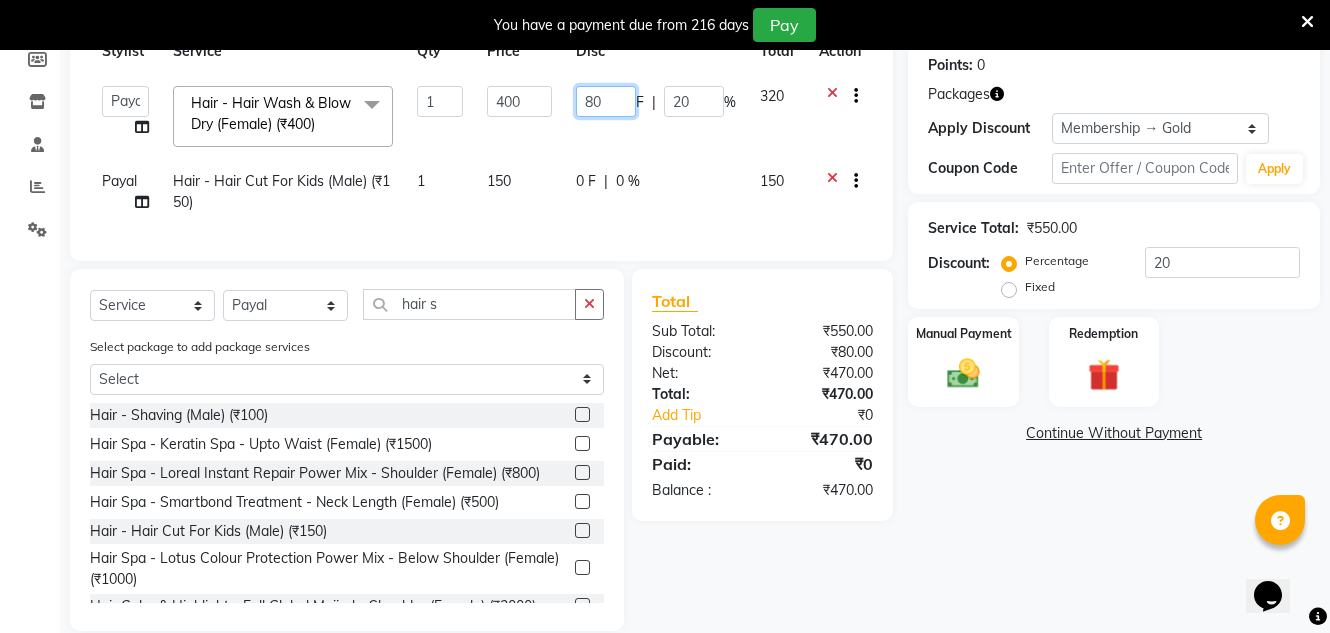 click on "80" 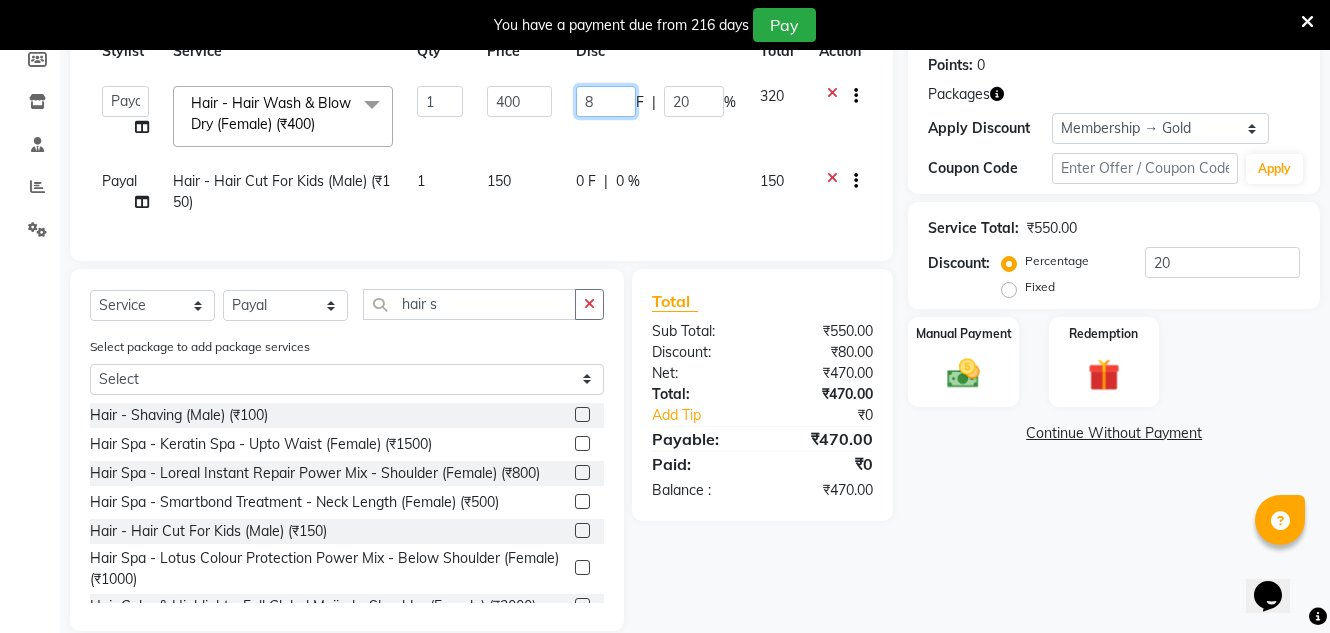 type 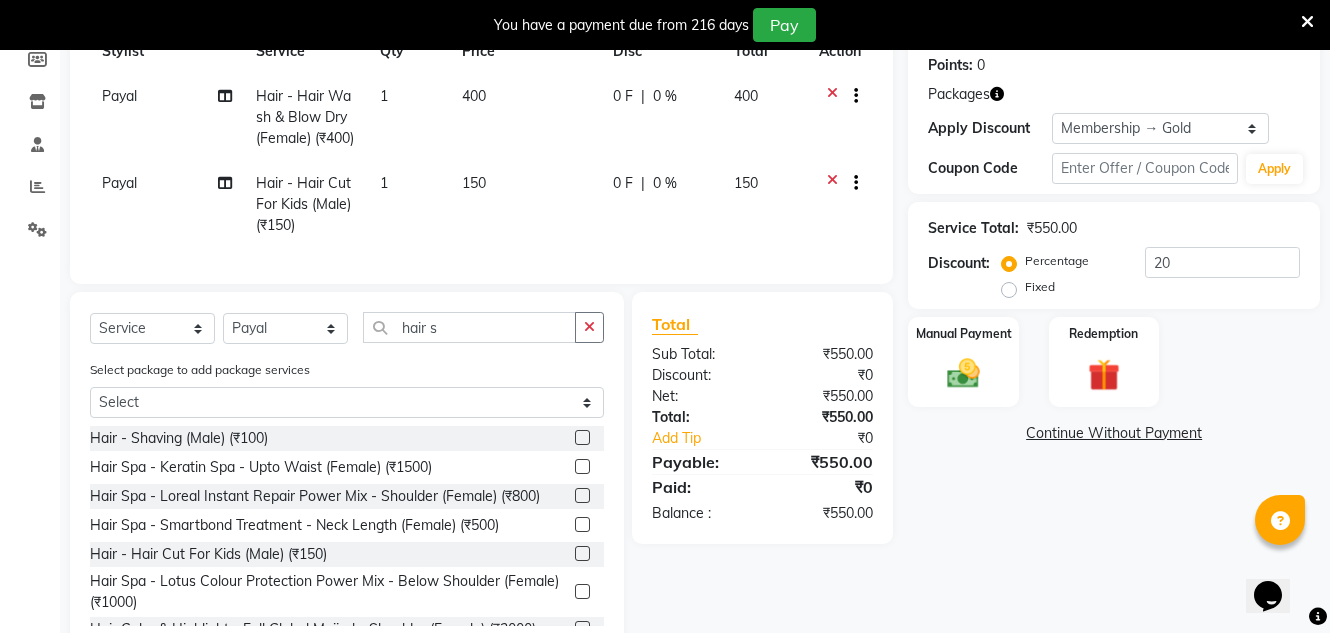 click on "Total Sub Total: ₹550.00 Discount: ₹0 Net: ₹550.00 Total: ₹550.00 Add Tip ₹0 Payable: ₹550.00 Paid: ₹0 Balance   : ₹550.00" 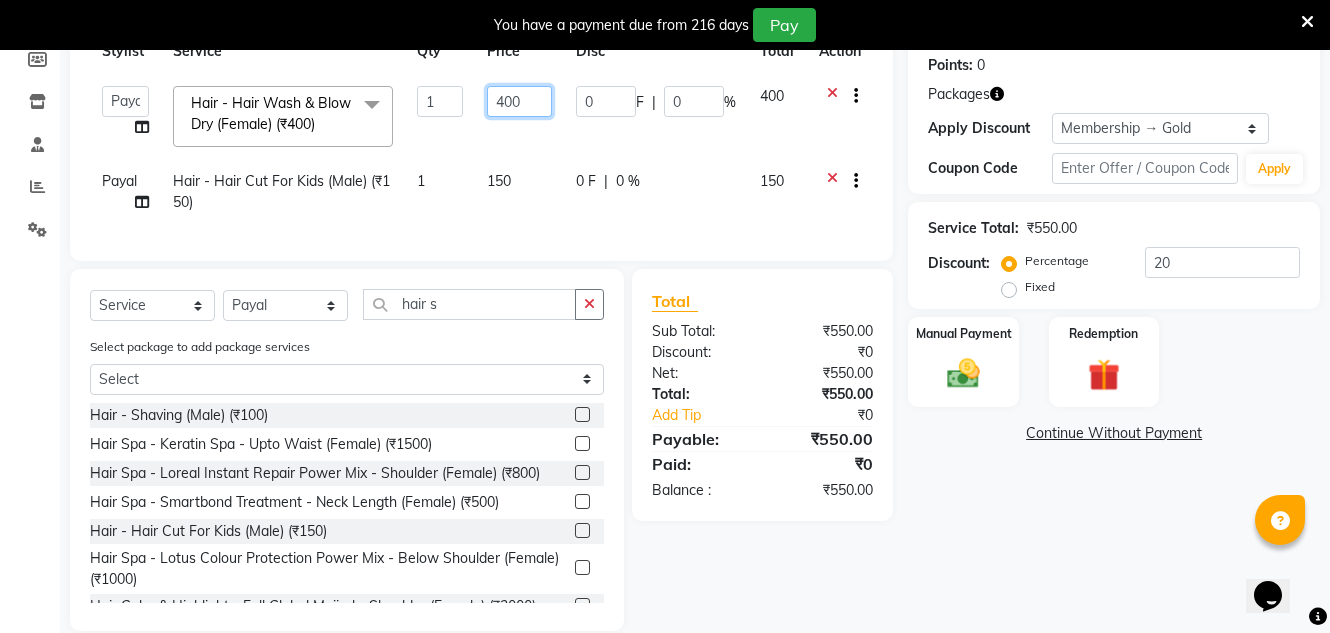 click on "400" 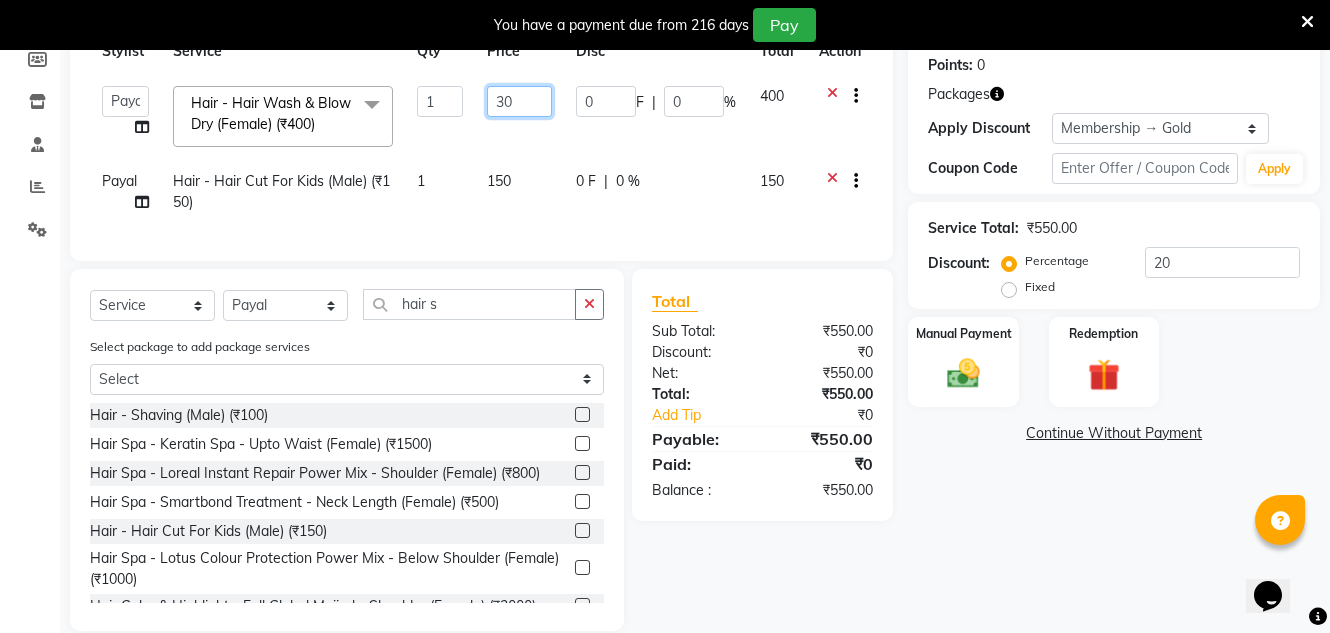 type on "350" 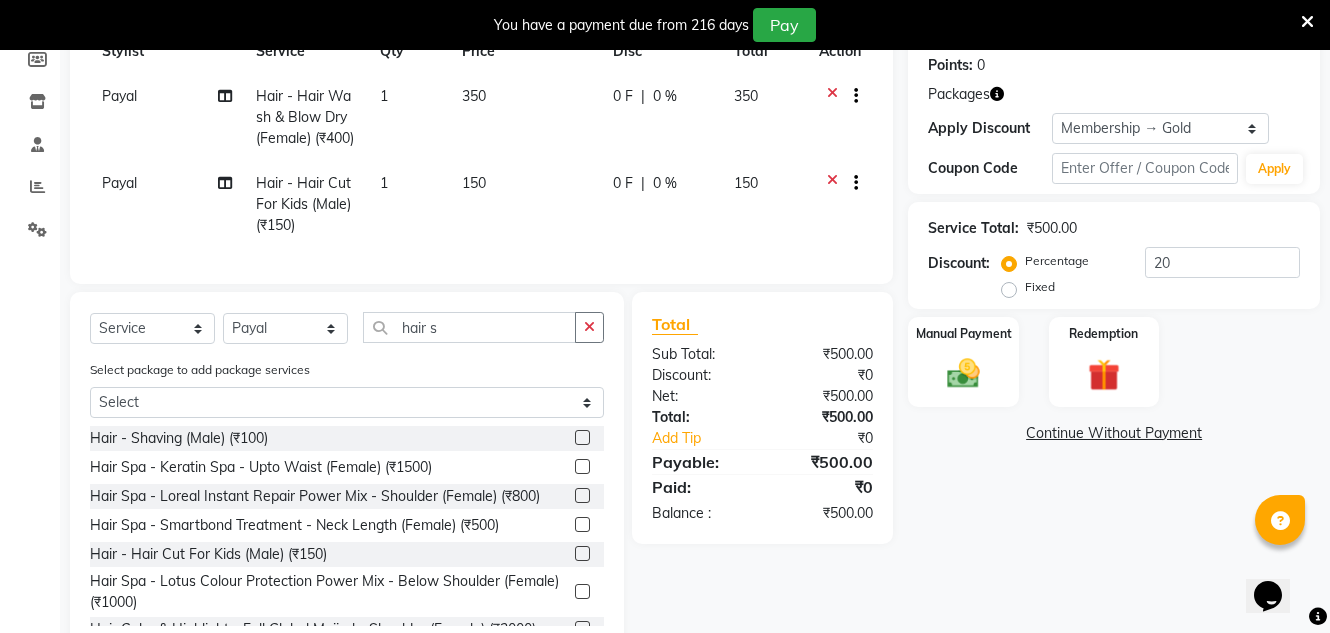 click on "Total Sub Total: ₹500.00 Discount: ₹0 Net: ₹500.00 Total: ₹500.00 Add Tip ₹0 Payable: ₹500.00 Paid: ₹0 Balance   : ₹500.00" 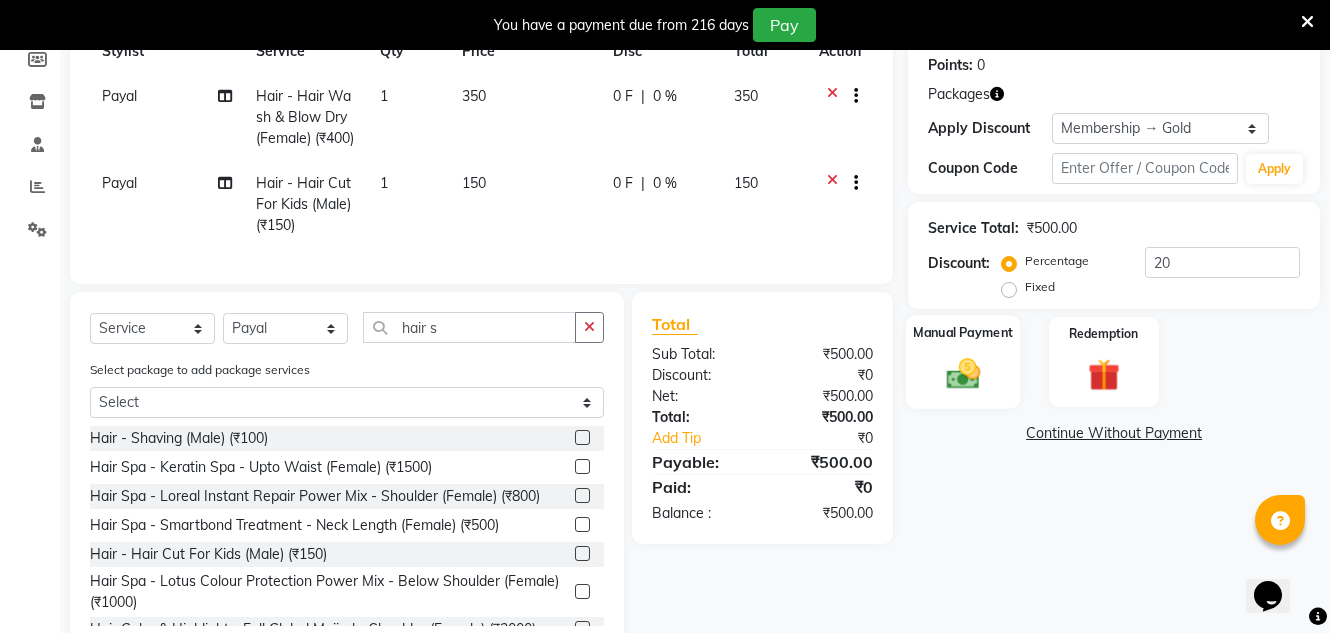 click on "Manual Payment" 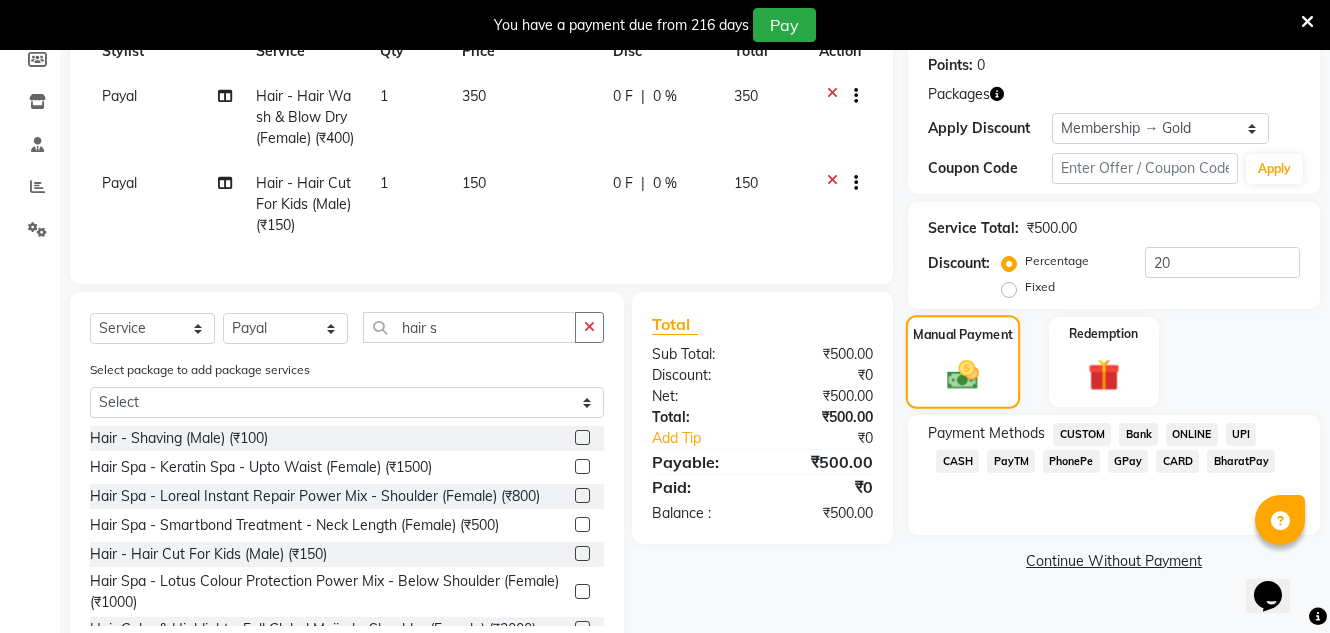 scroll, scrollTop: 393, scrollLeft: 0, axis: vertical 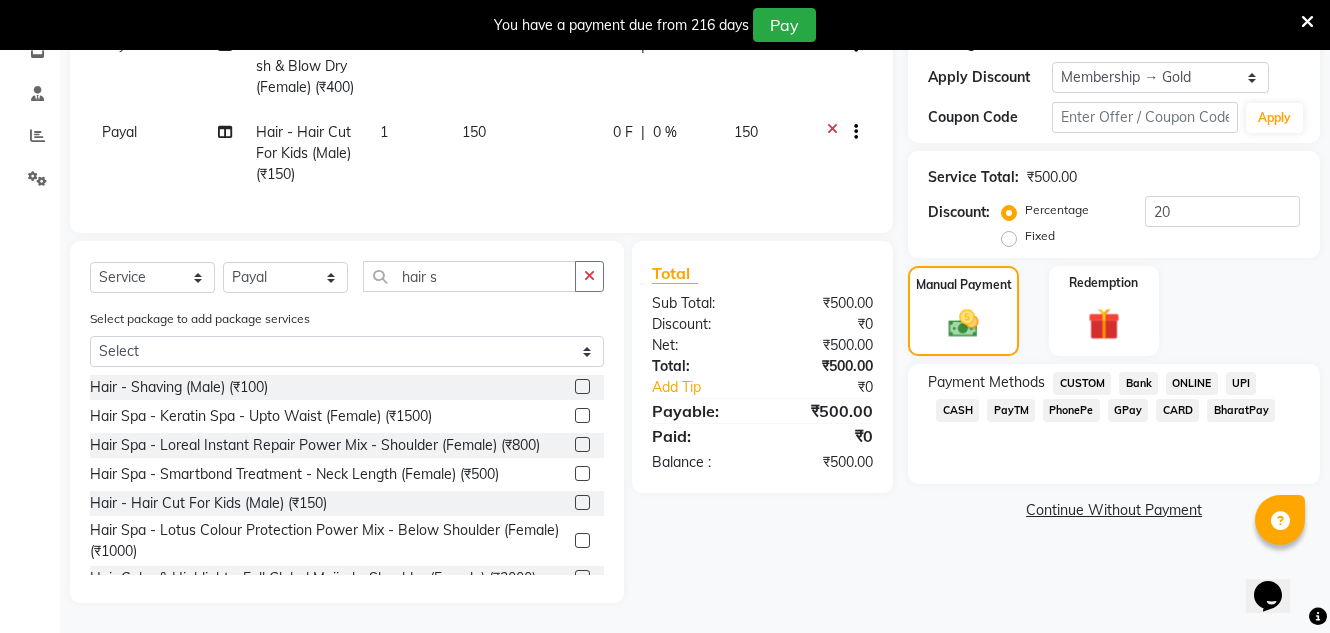 click on "GPay" 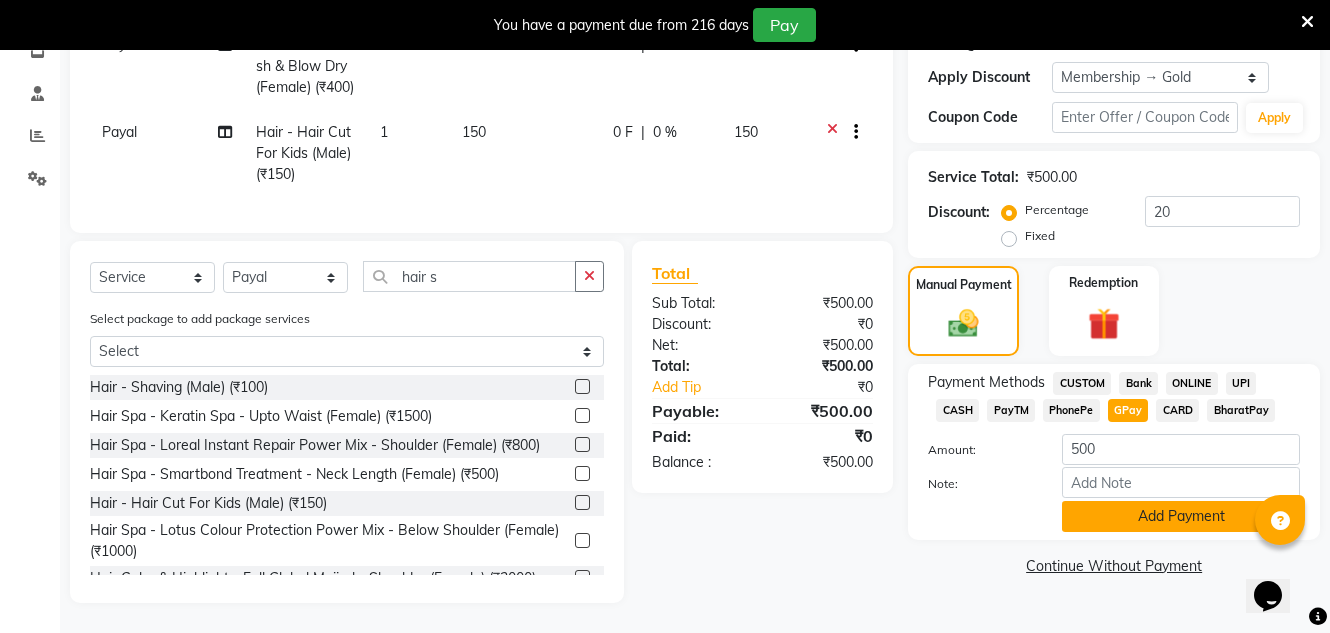 click on "Add Payment" 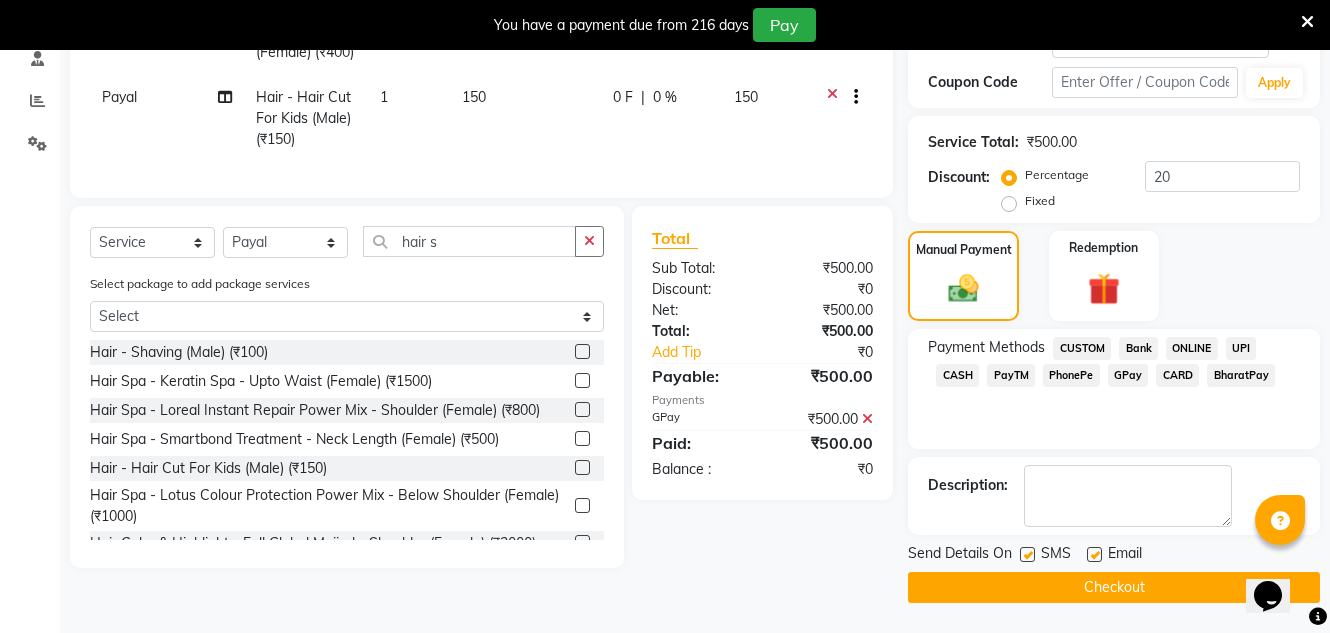 click 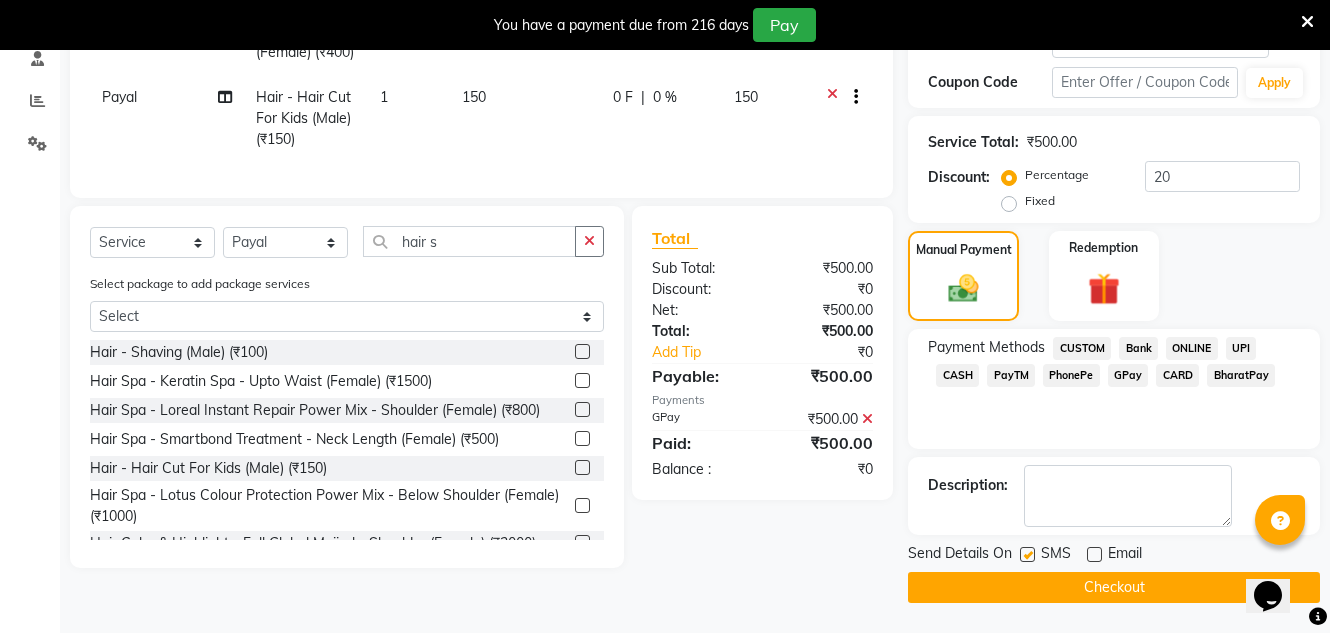 click on "Send Details On SMS Email  Checkout" 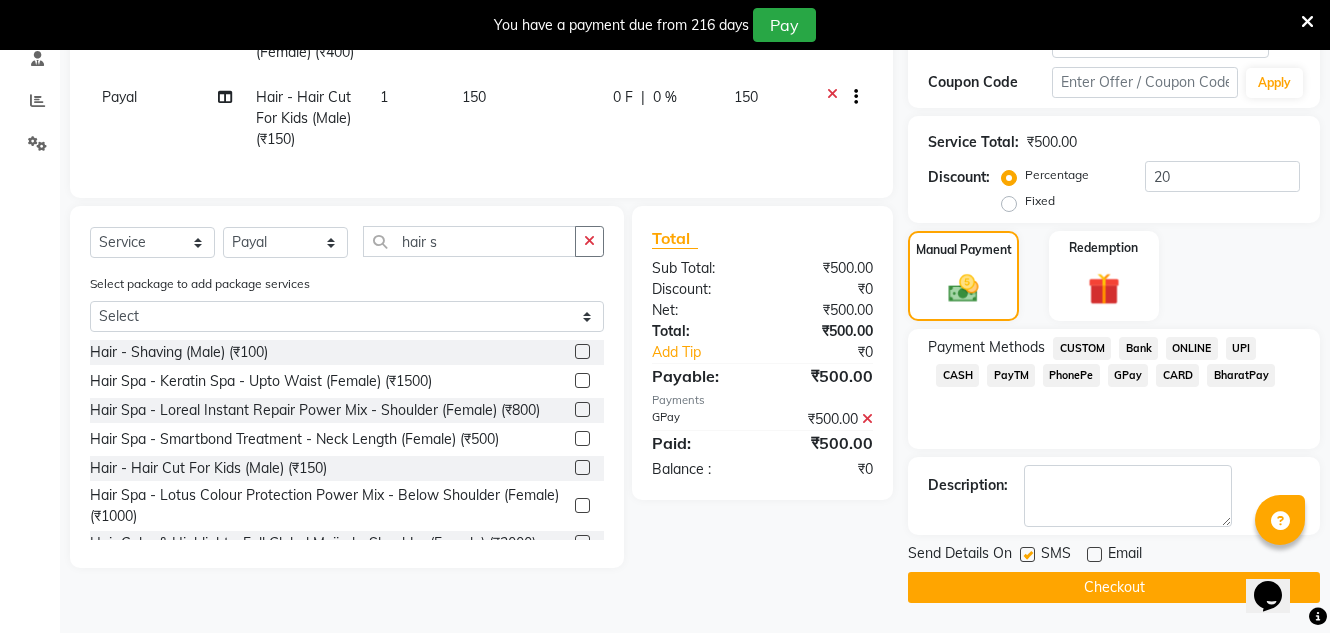 click on "Checkout" 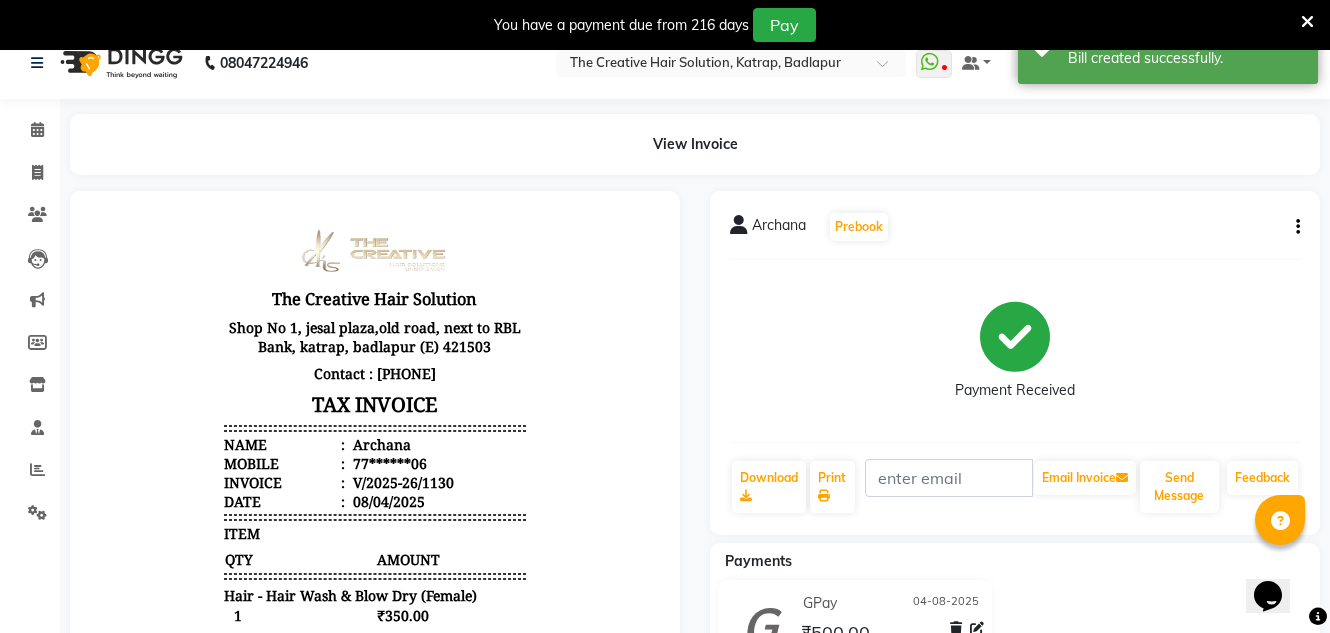 scroll, scrollTop: 0, scrollLeft: 0, axis: both 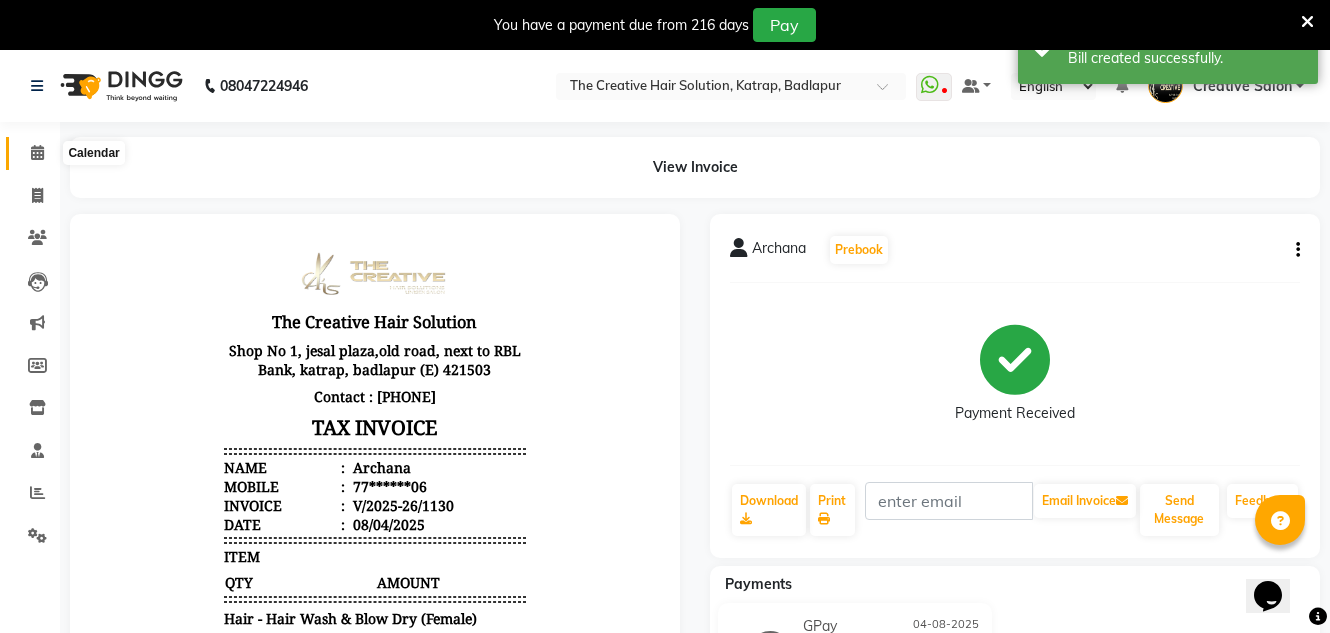 click 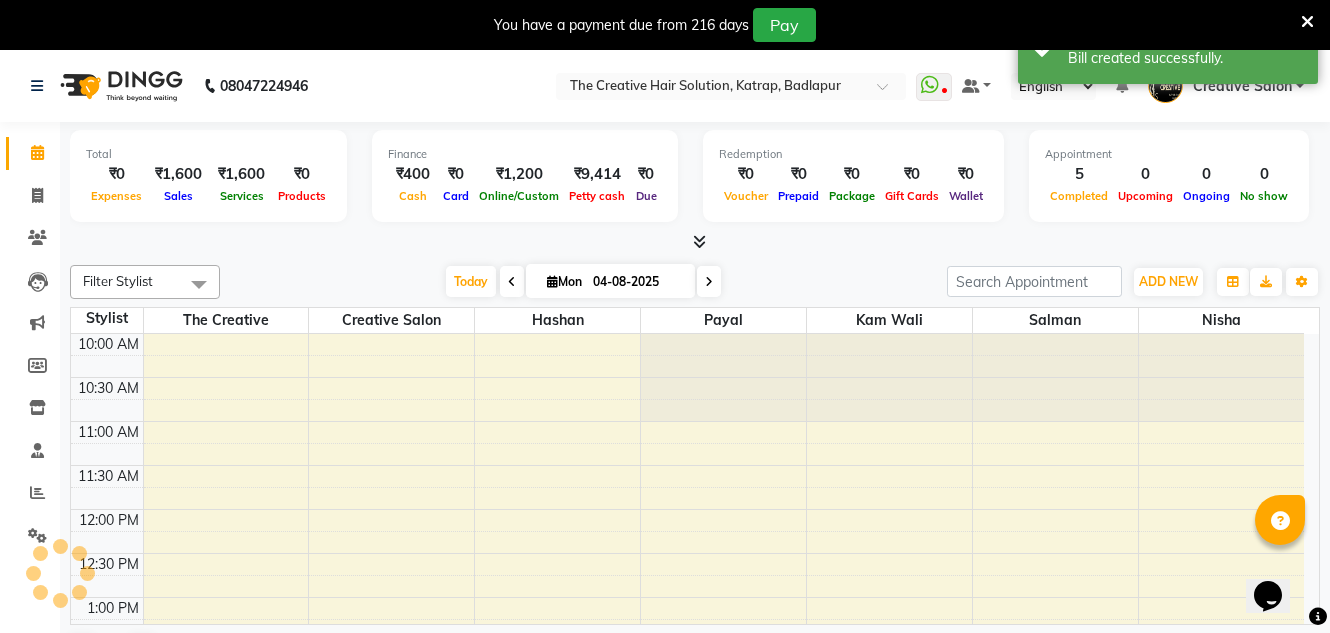 scroll, scrollTop: 0, scrollLeft: 0, axis: both 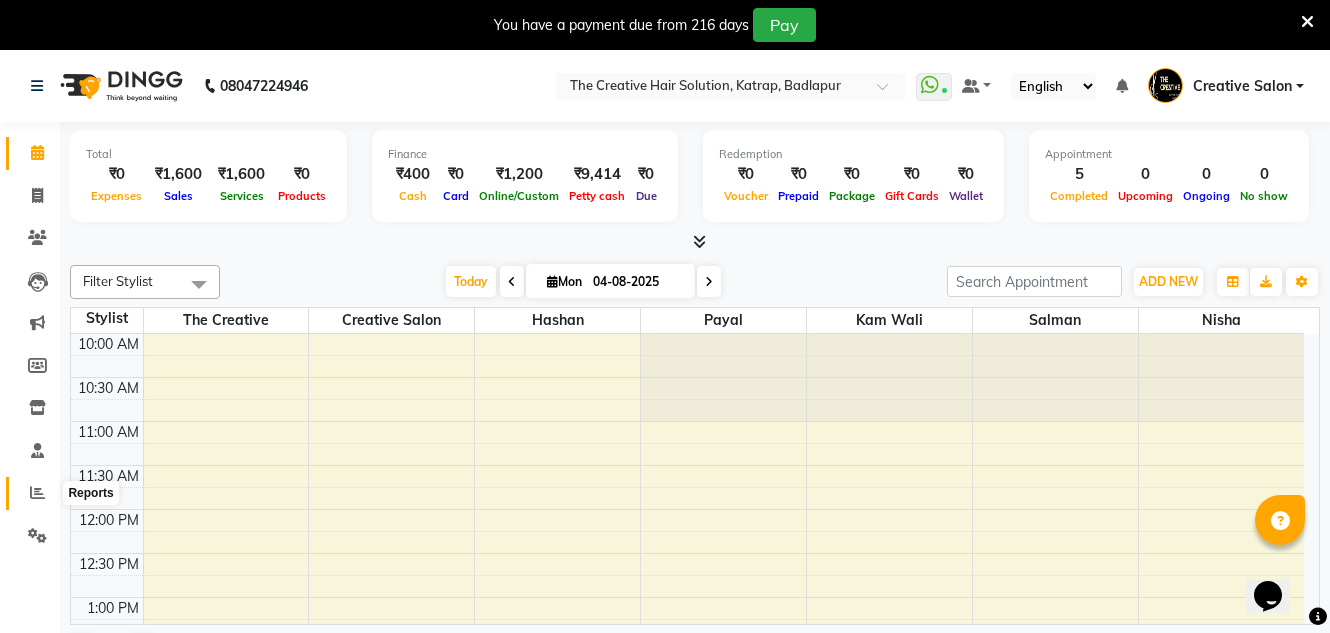 click 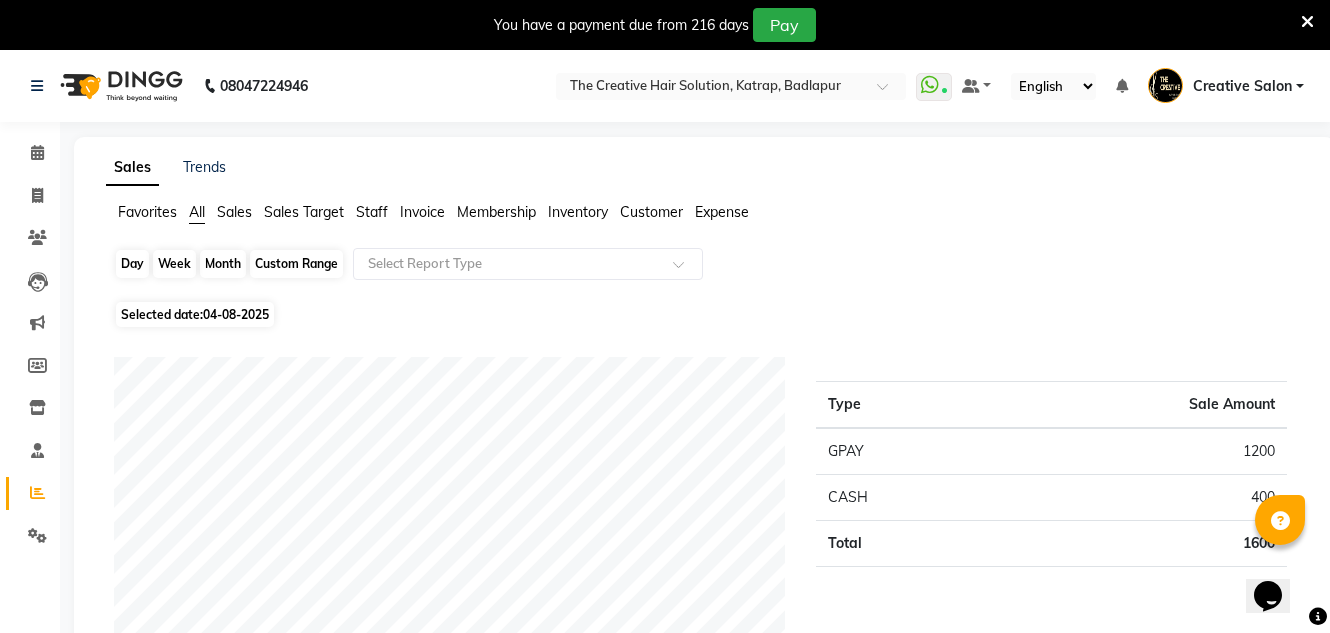 click on "Day" 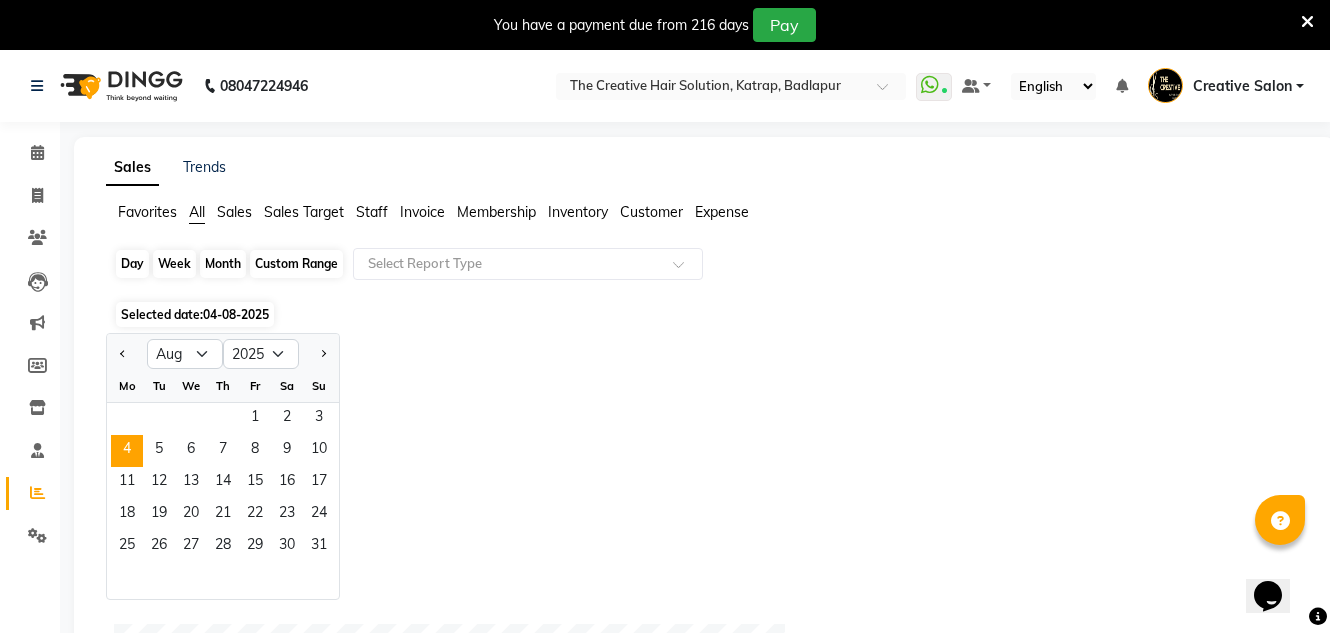 click on "Day" 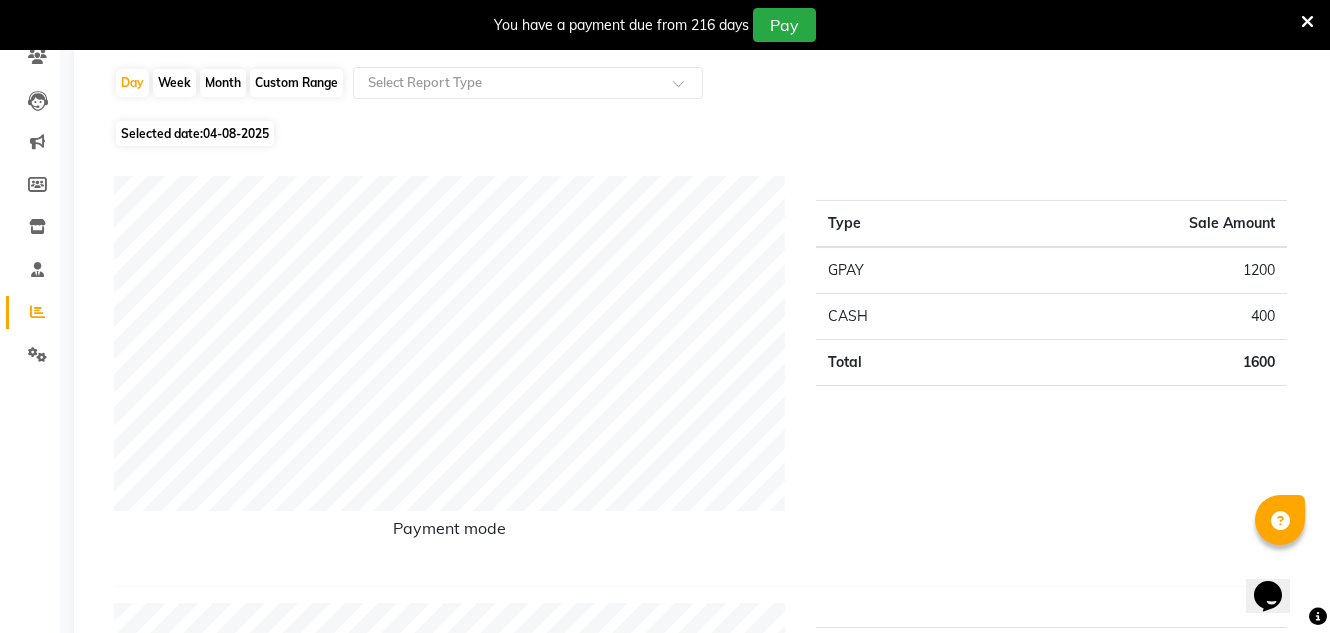 scroll, scrollTop: 0, scrollLeft: 0, axis: both 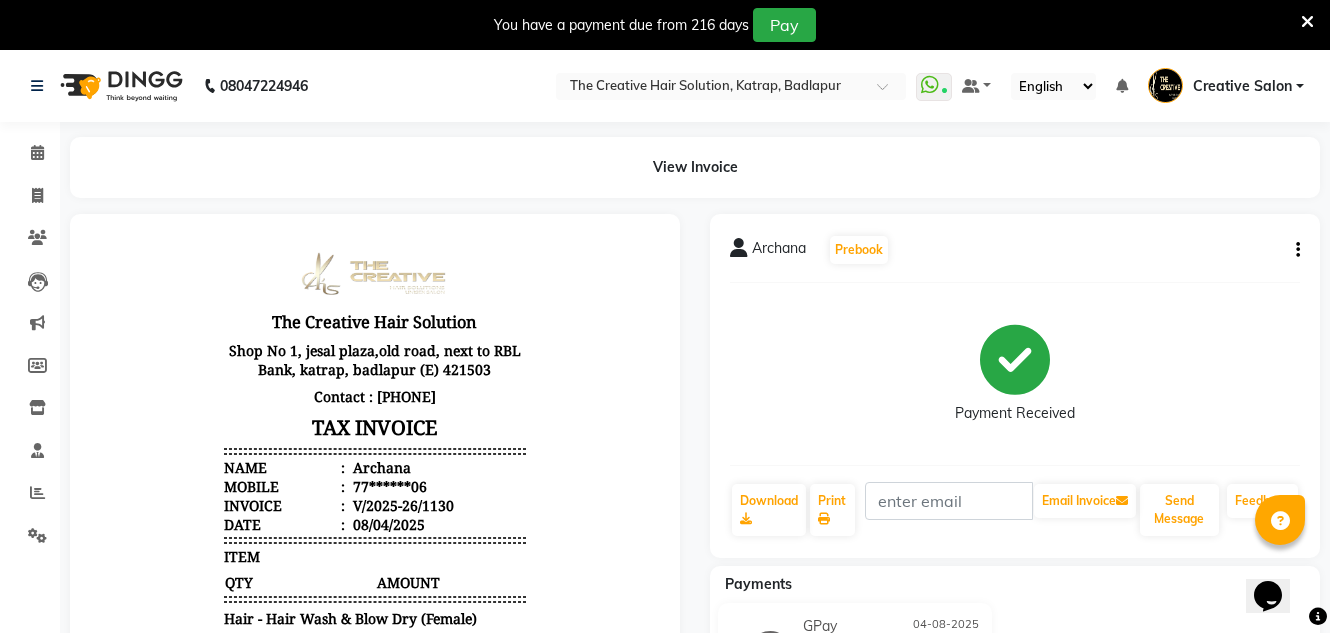 click on "[FIRST]   Prebook   Payment Received  Download  Print   Email Invoice   Send Message Feedback" 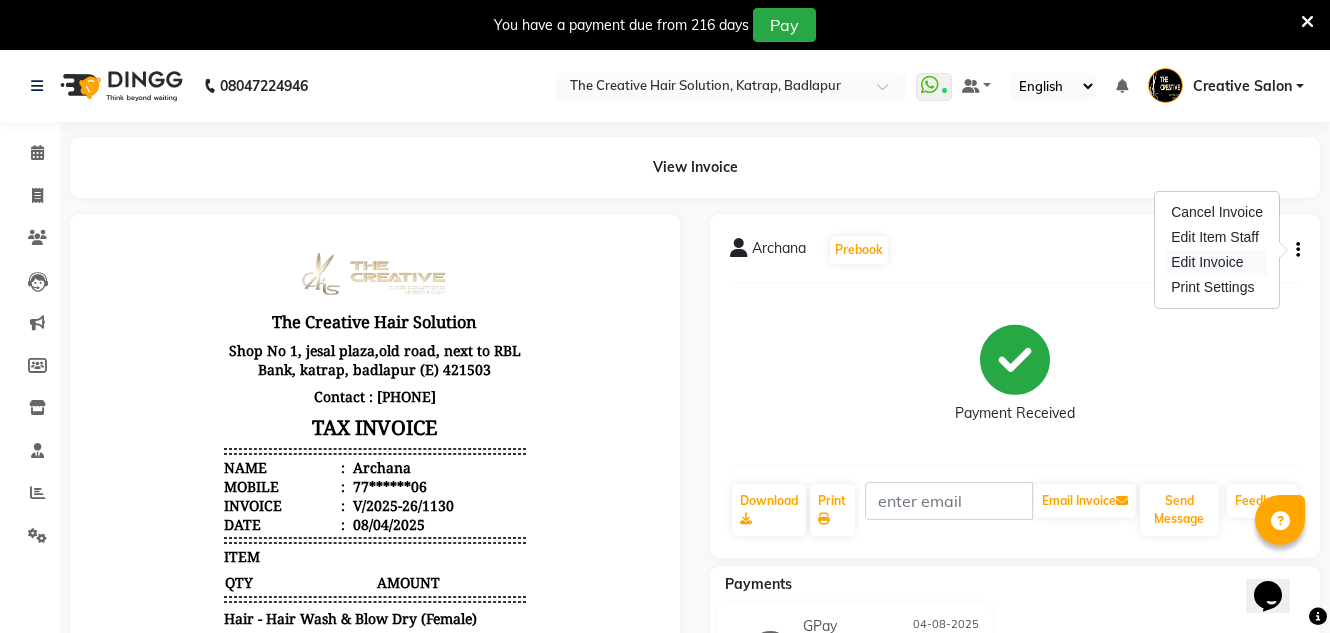 click on "Edit Invoice" at bounding box center (1217, 262) 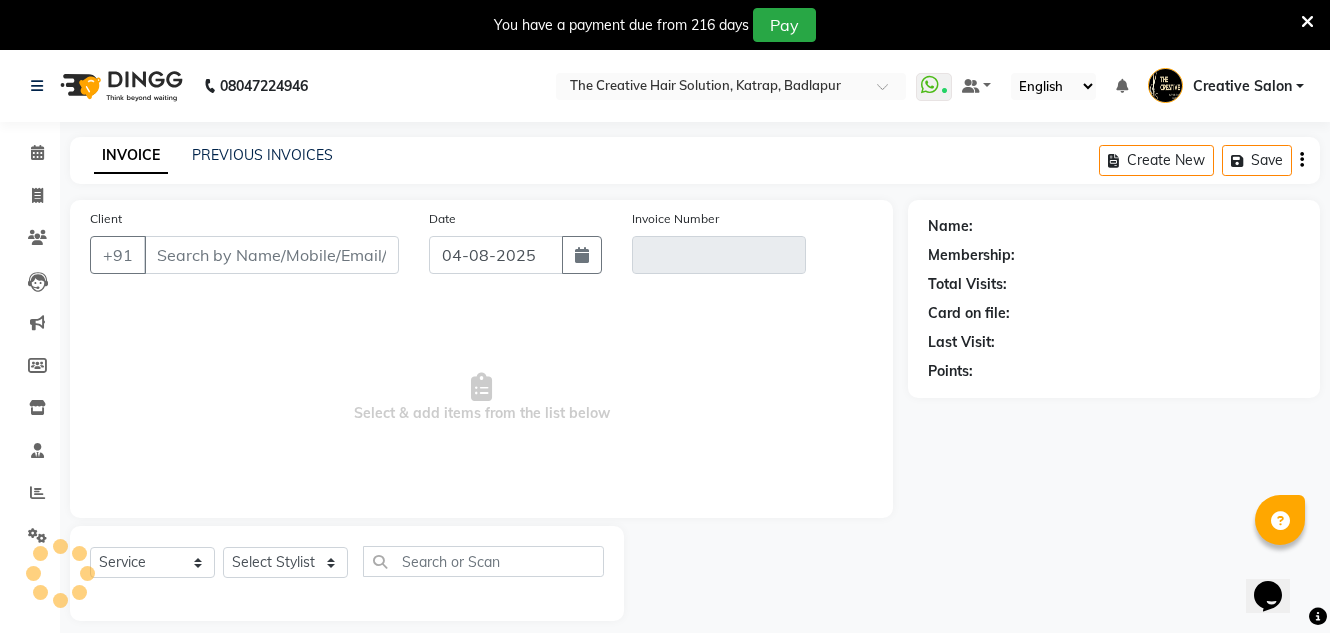 scroll, scrollTop: 50, scrollLeft: 0, axis: vertical 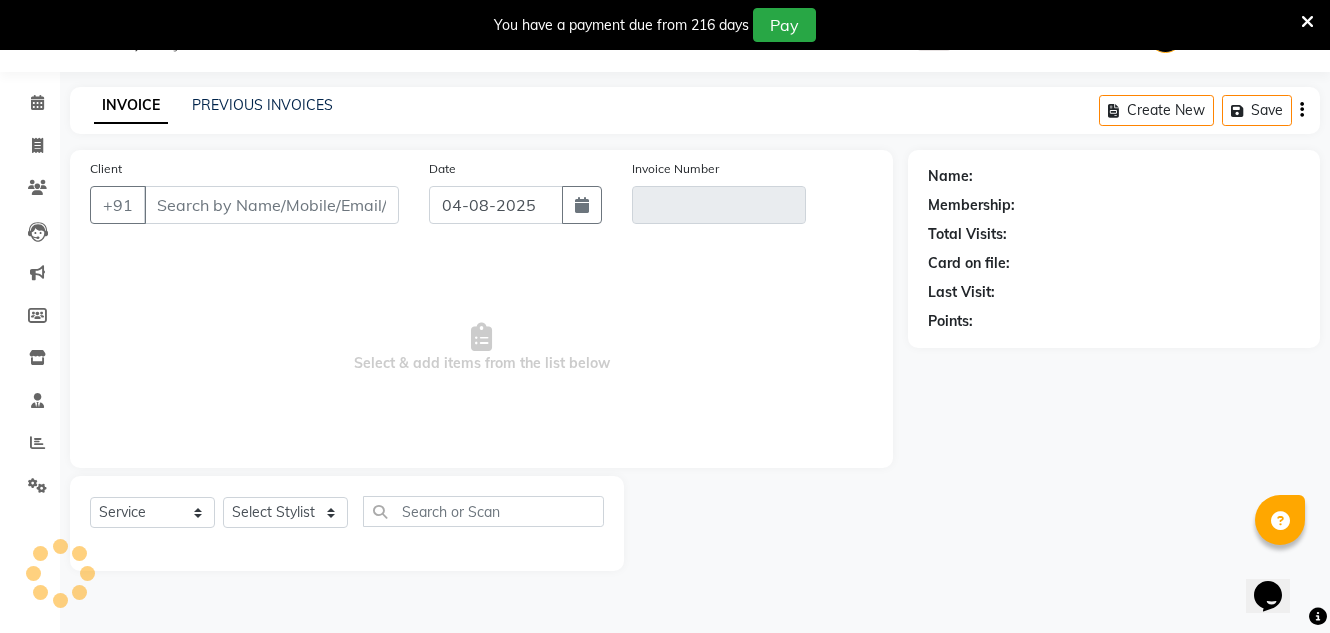 type on "77******06" 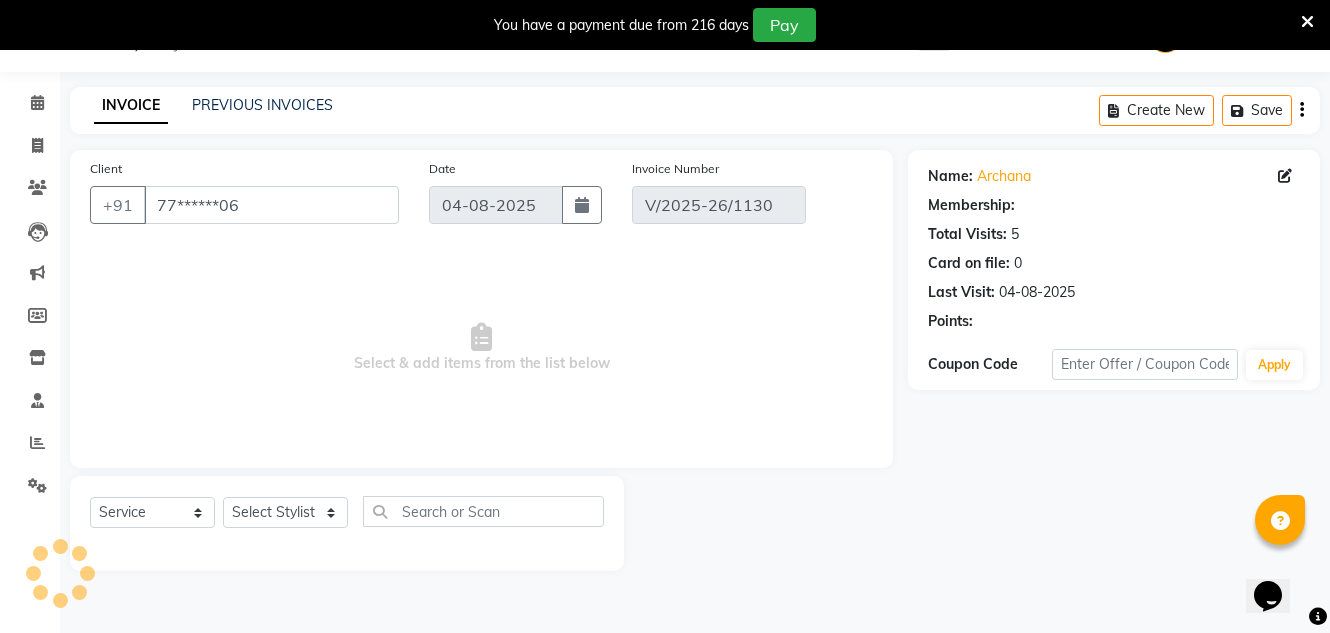 select on "1: Object" 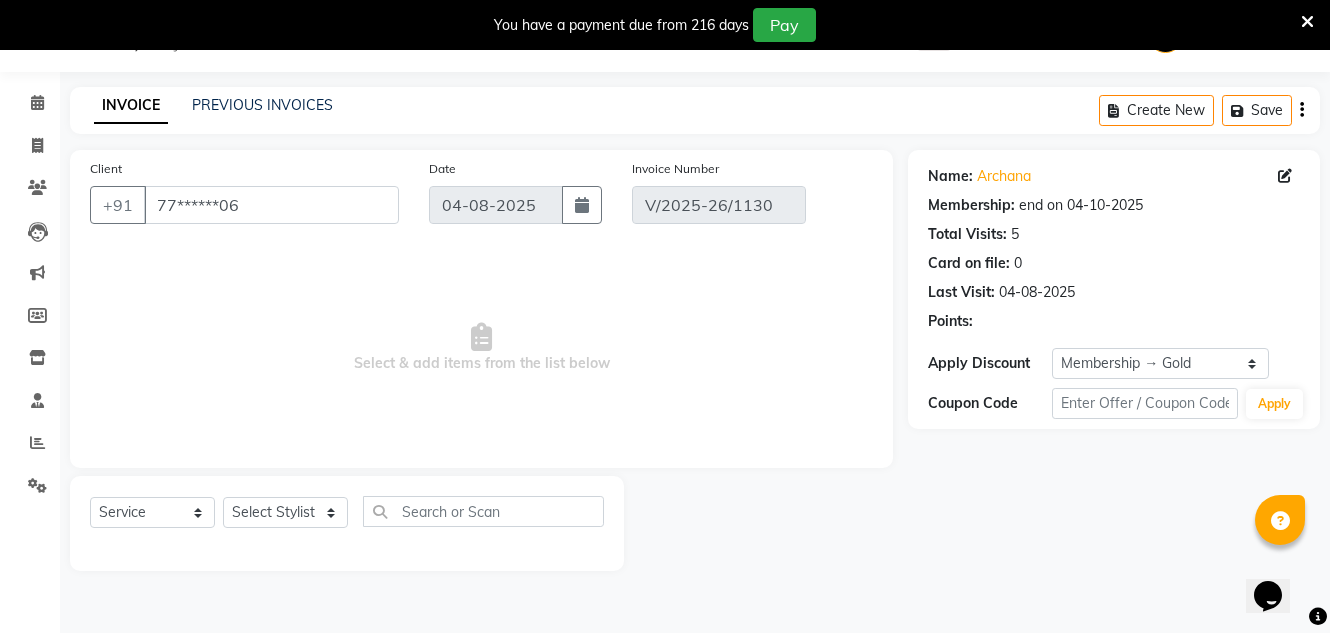 select on "select" 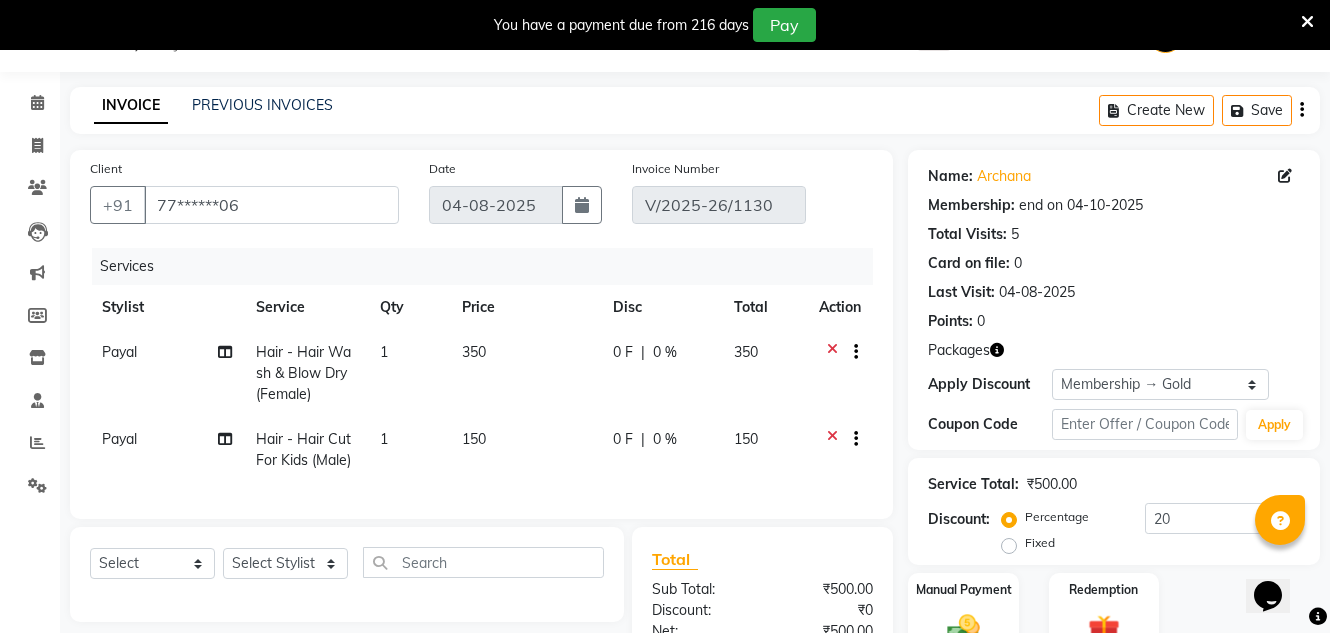 click on "Payal" 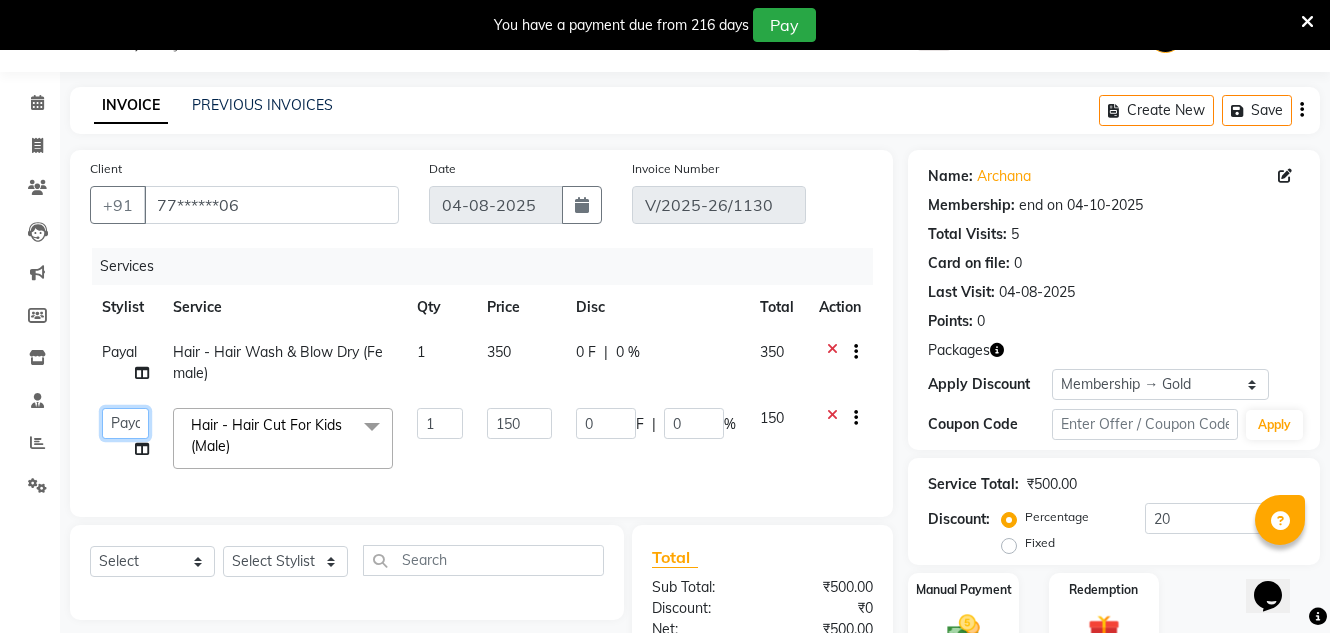 click on "Creative Salon   Hashan   Kam wali   Nisha   Payal   salman   the creative" 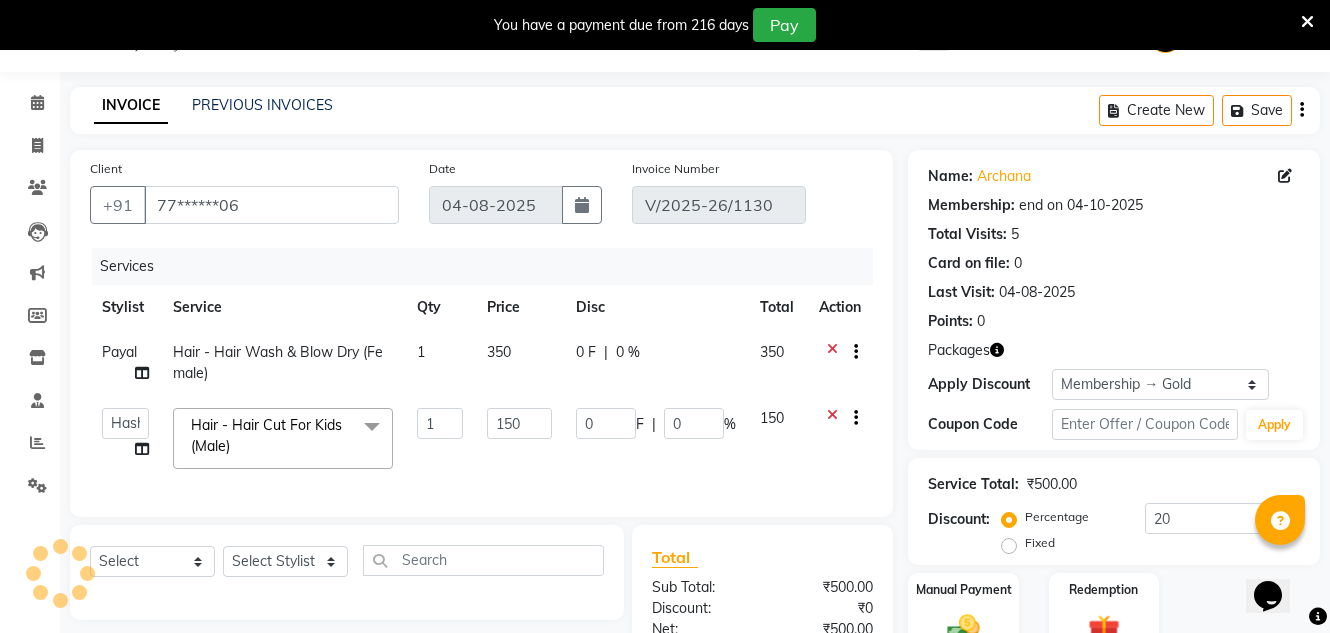 select on "10933" 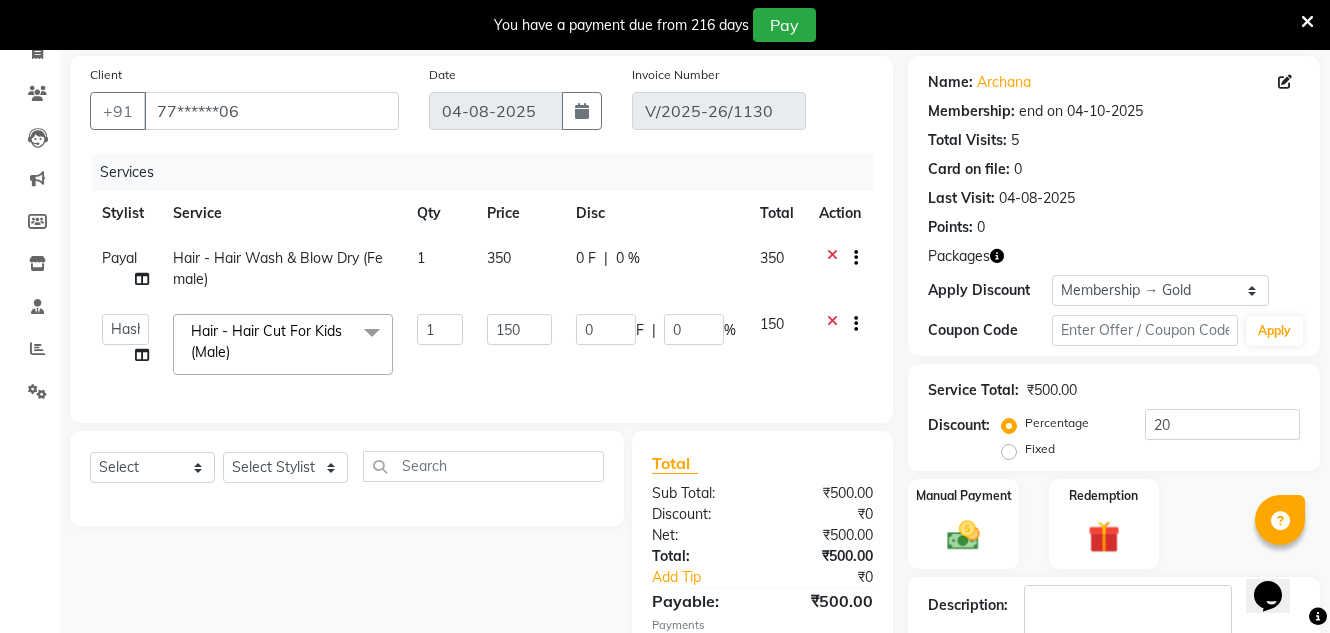 scroll, scrollTop: 281, scrollLeft: 0, axis: vertical 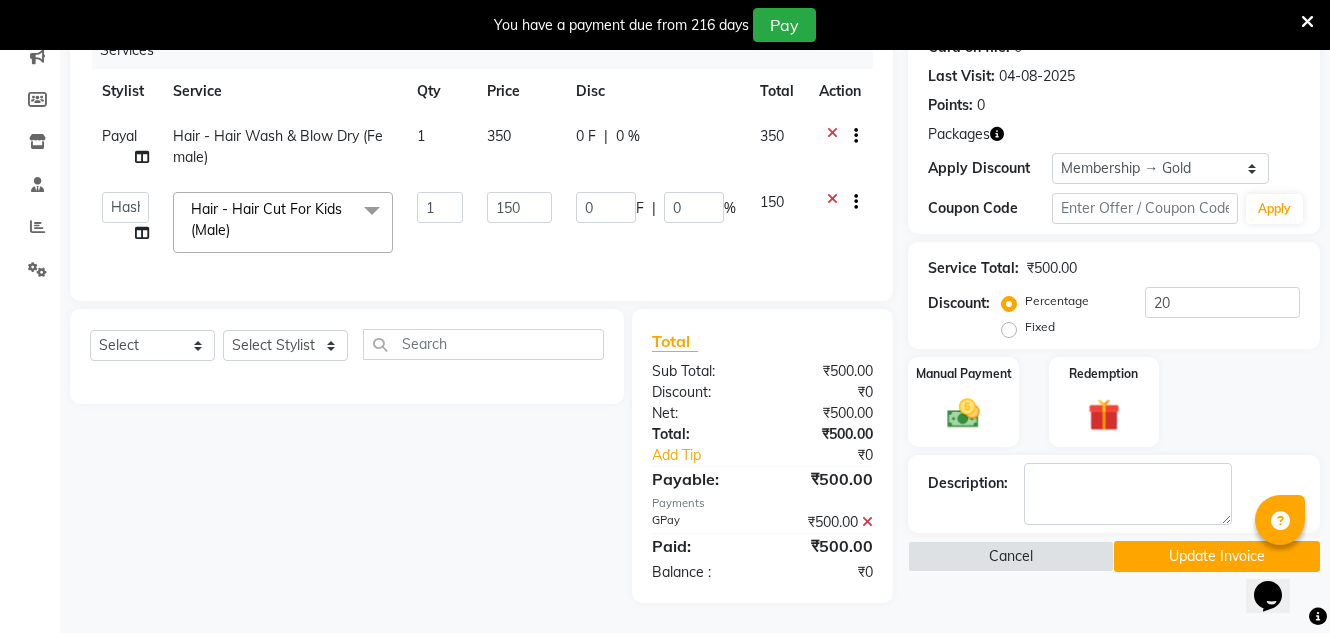 click on "Net:" 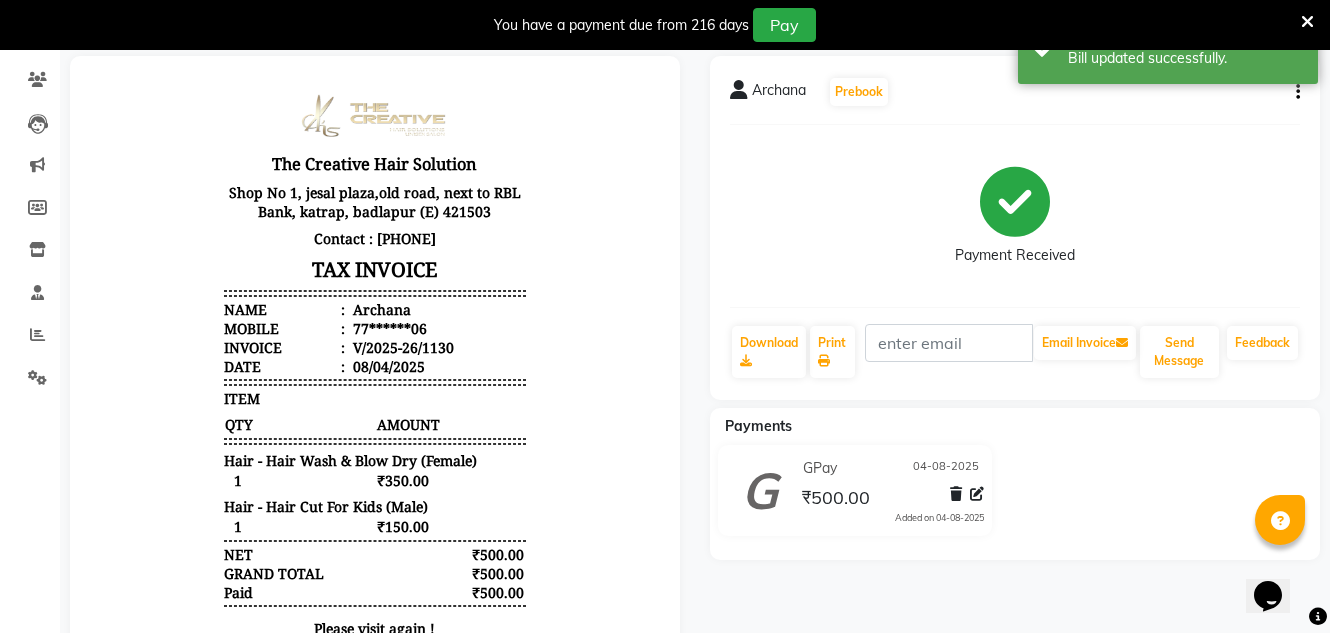 scroll, scrollTop: 0, scrollLeft: 0, axis: both 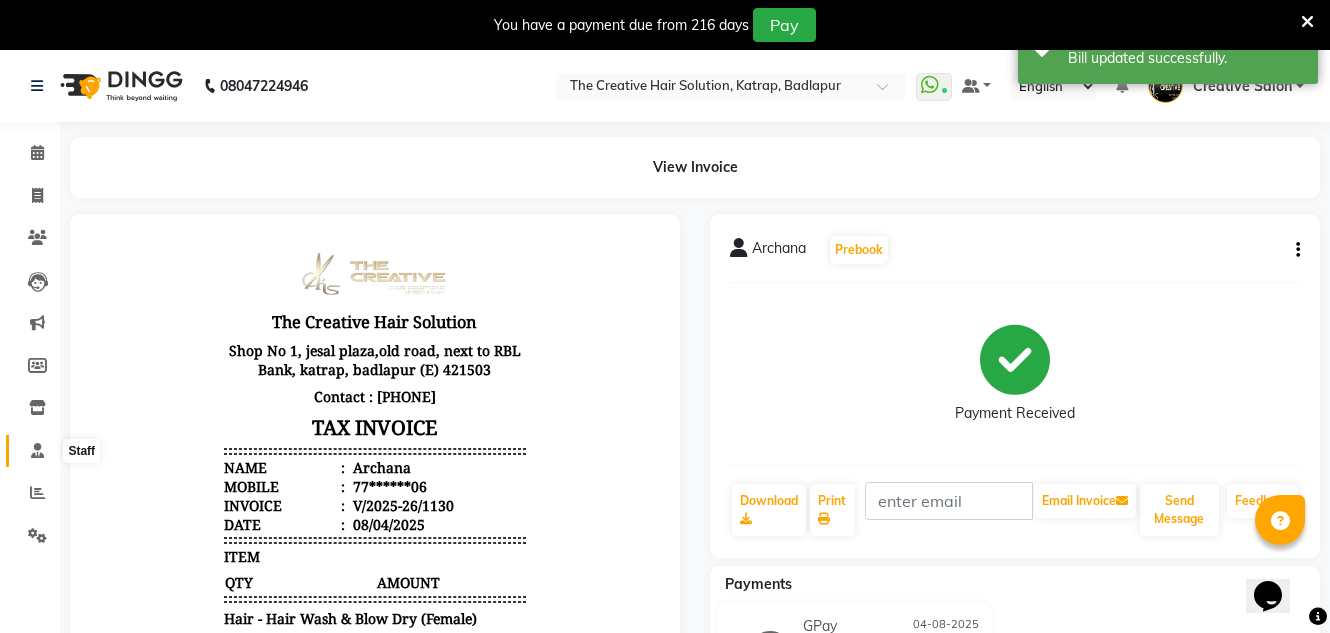 click 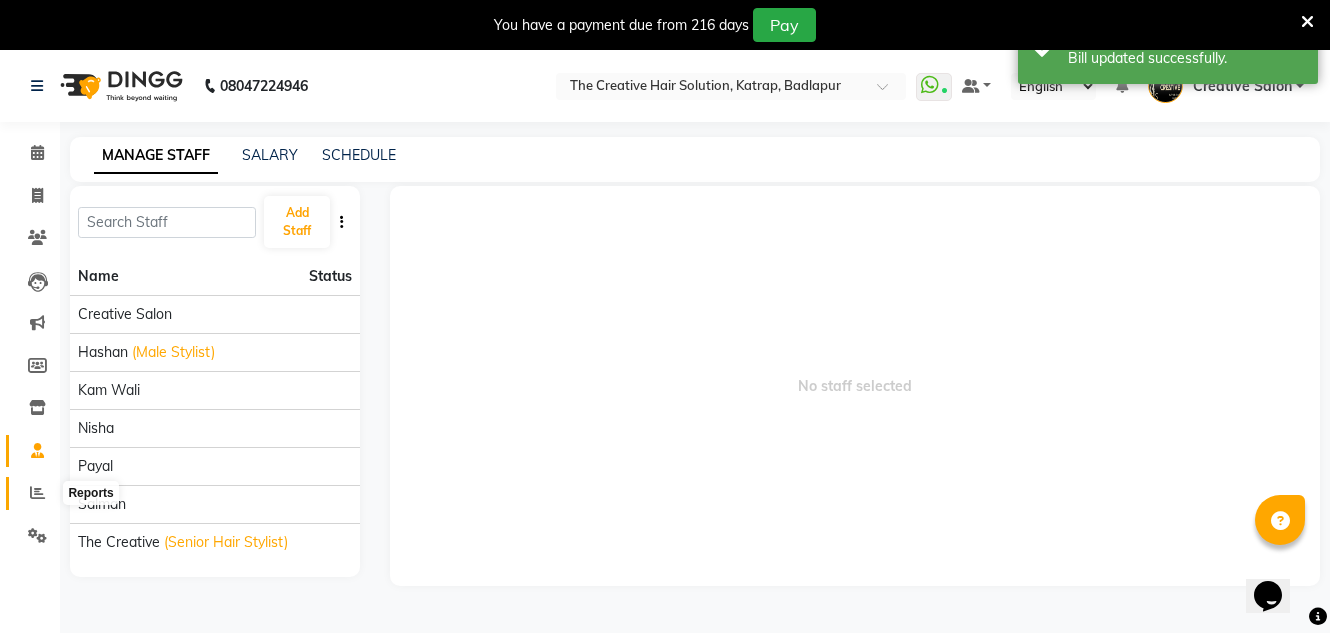 click 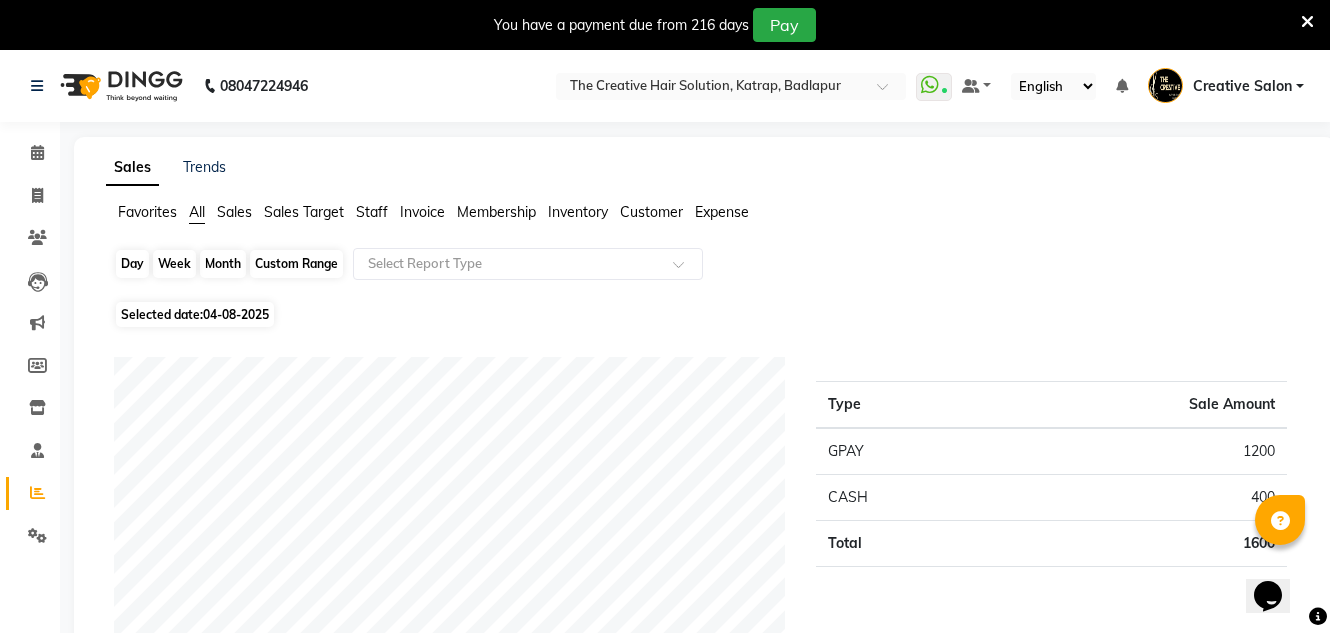 click on "Day" 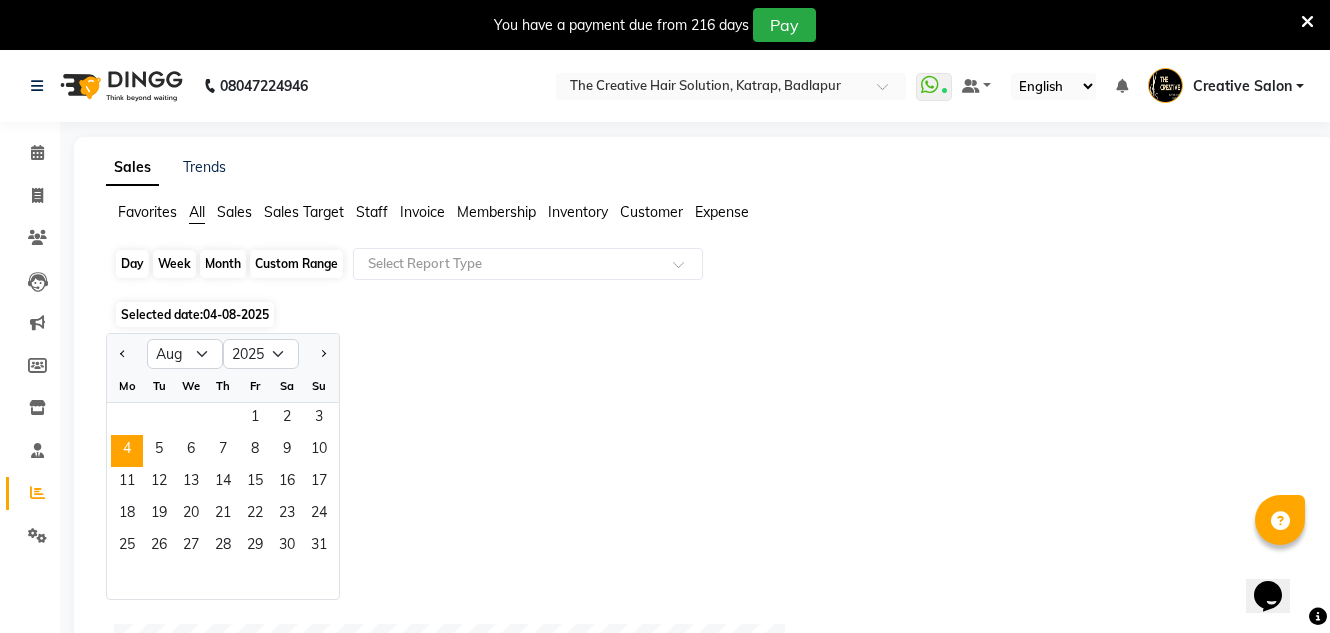 click on "Day" 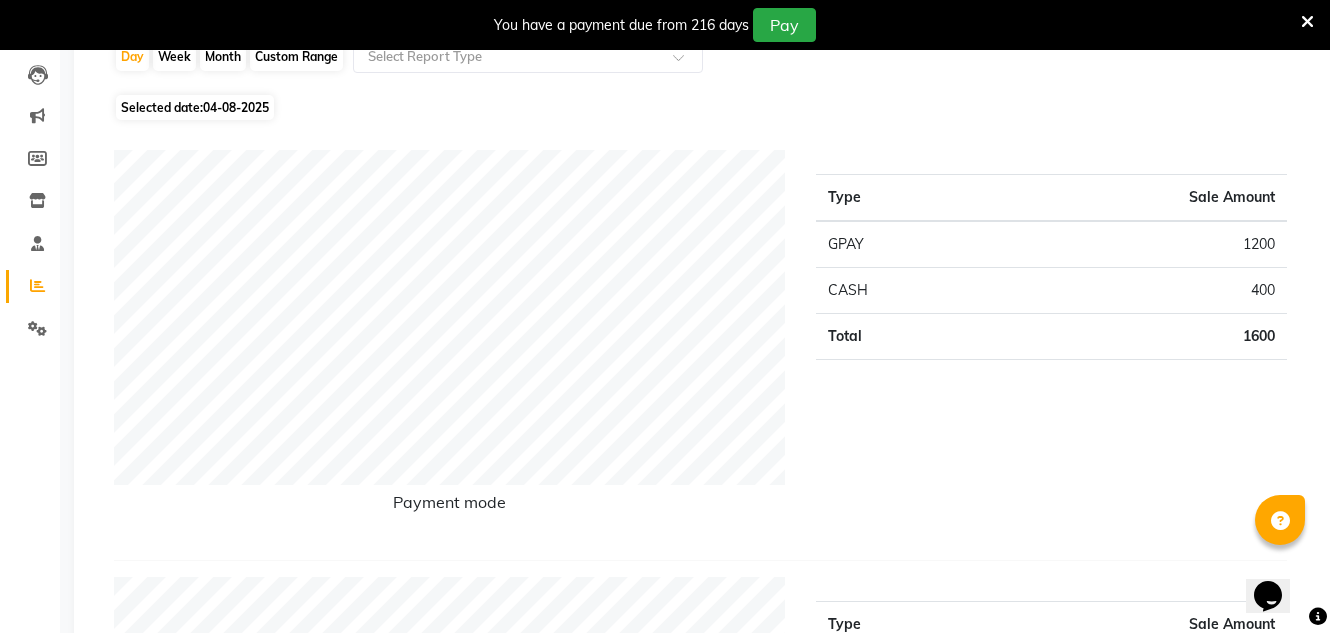 scroll, scrollTop: 0, scrollLeft: 0, axis: both 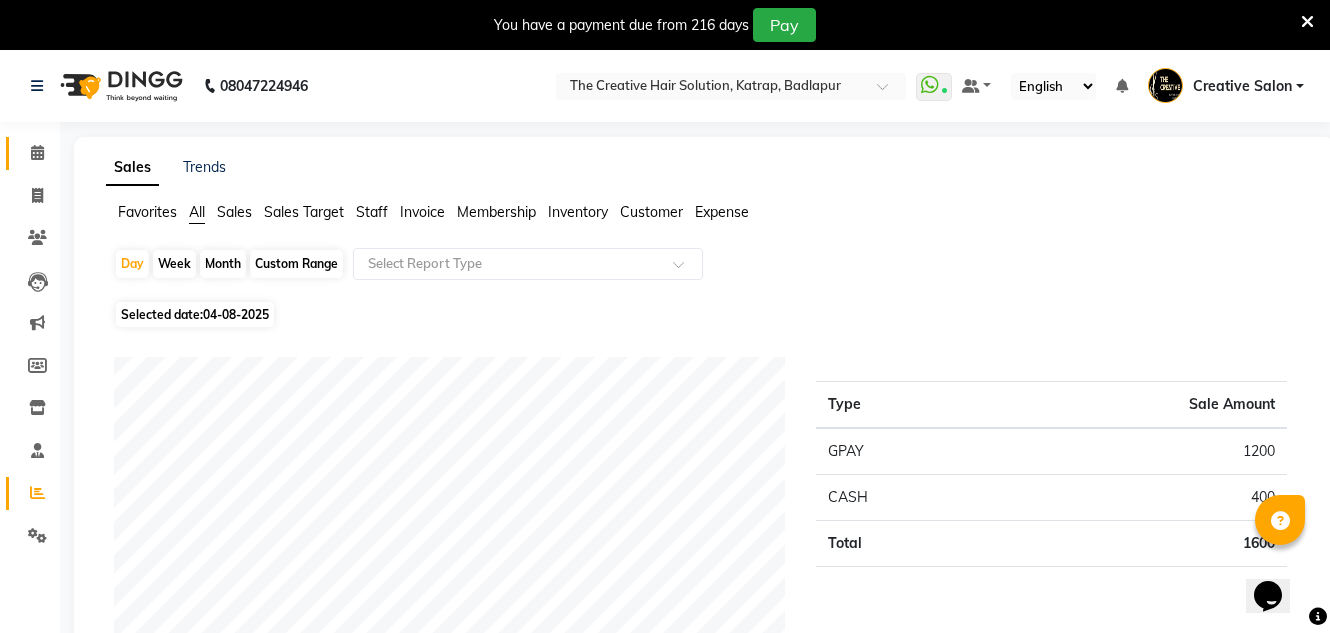 click on "Calendar" 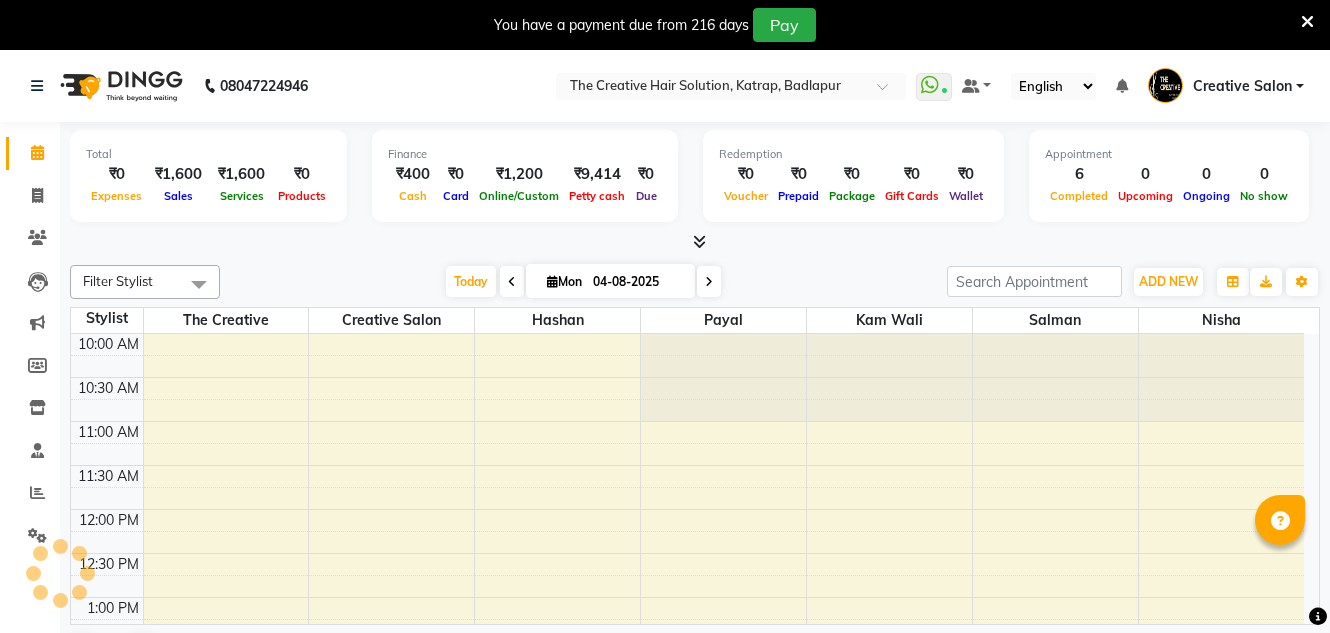 scroll, scrollTop: 0, scrollLeft: 0, axis: both 